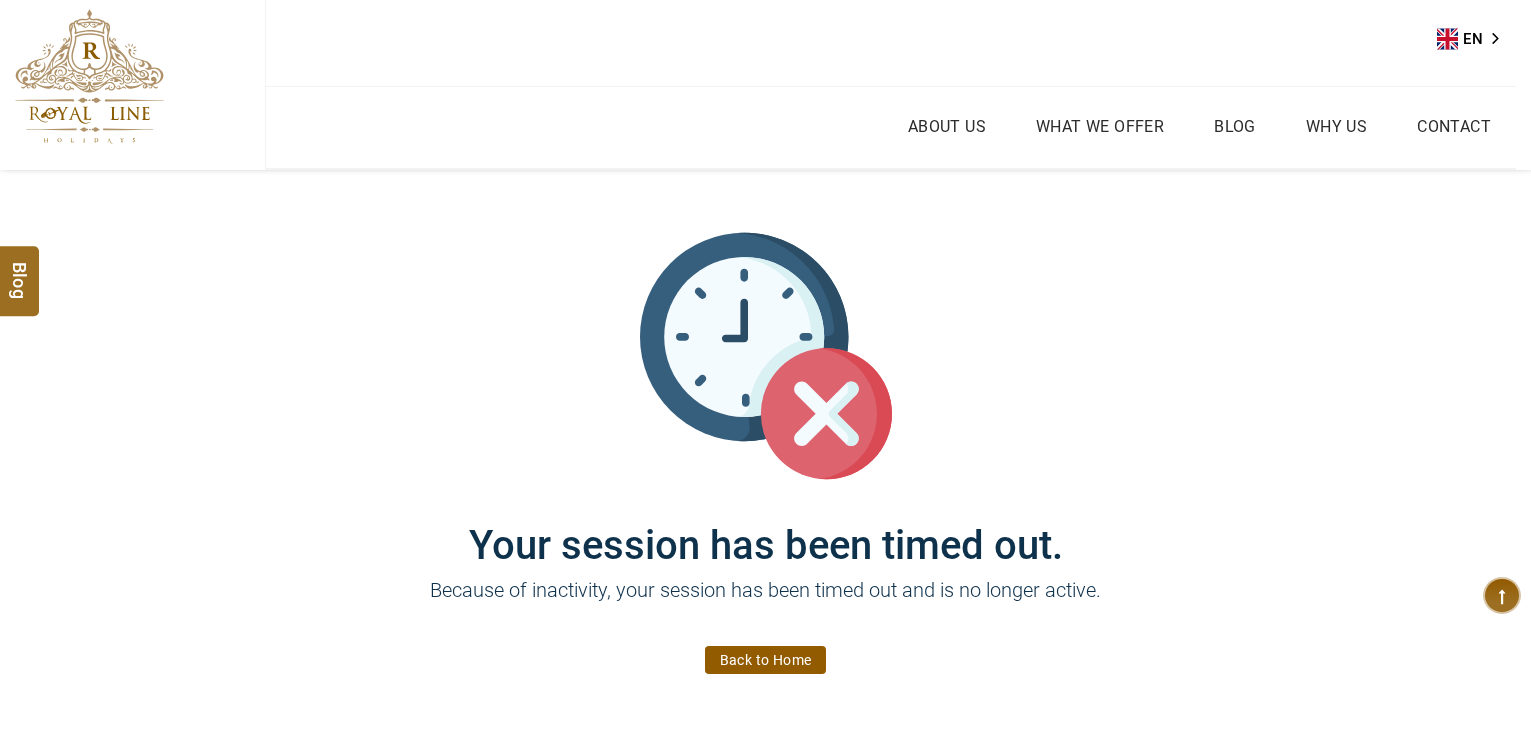 scroll, scrollTop: 0, scrollLeft: 0, axis: both 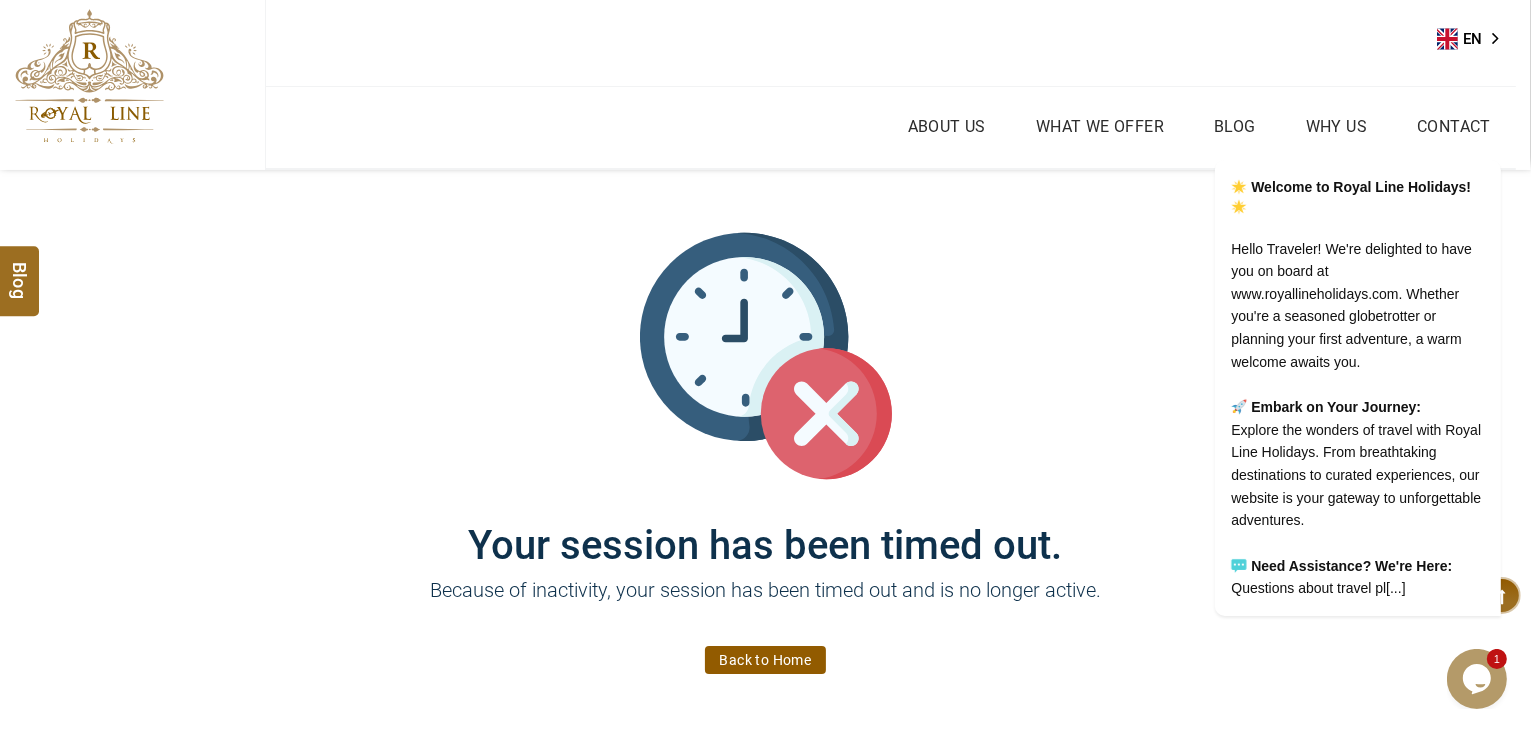 click at bounding box center [89, 76] 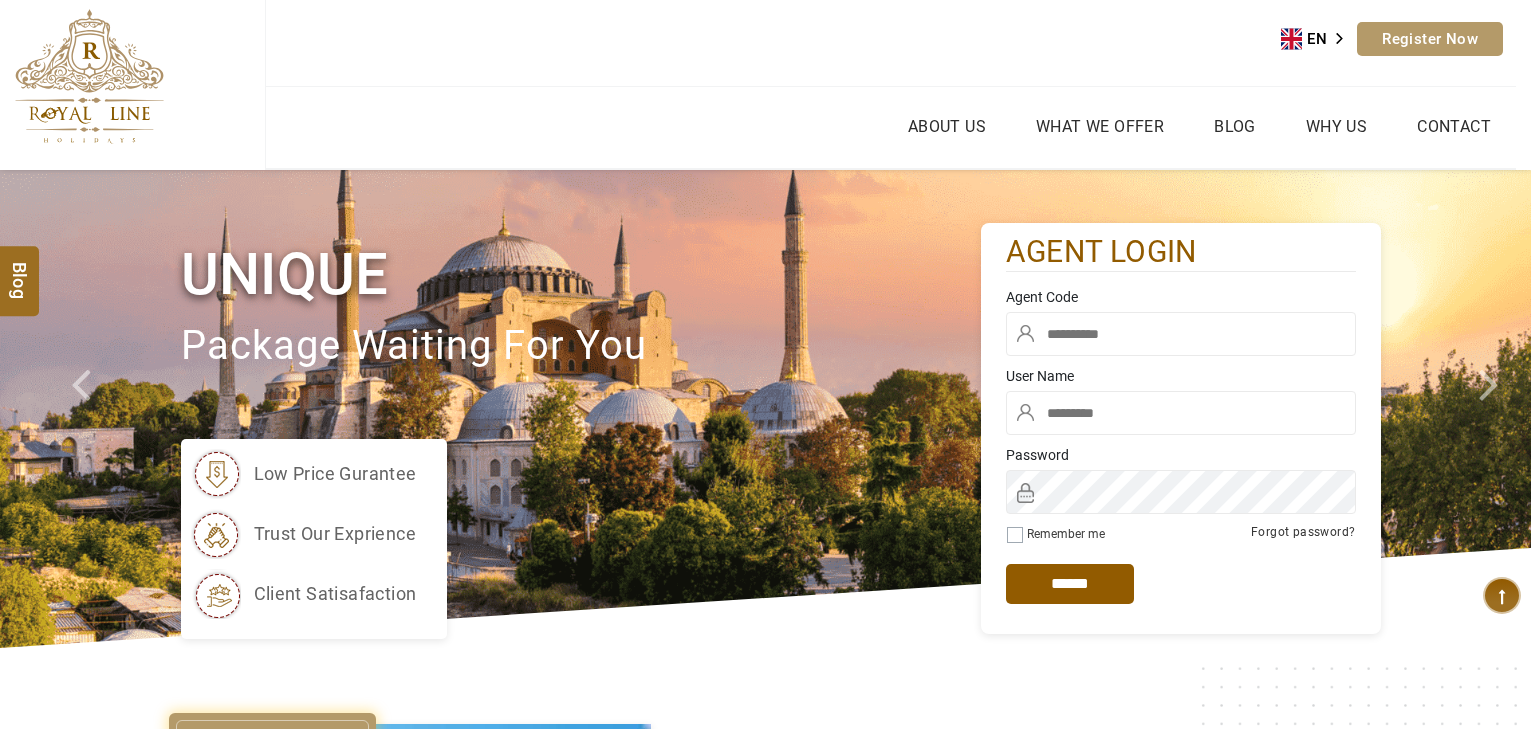 scroll, scrollTop: 0, scrollLeft: 0, axis: both 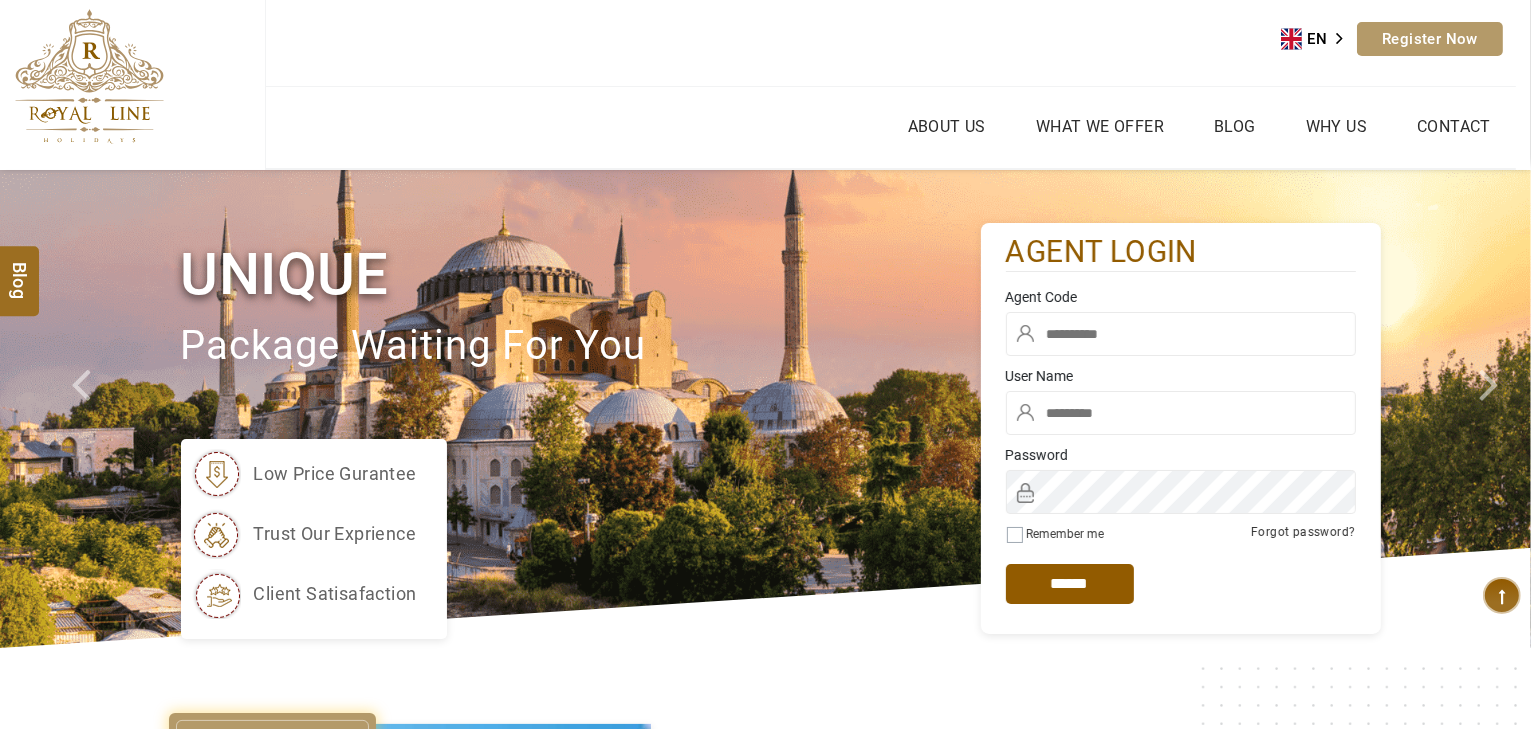 type on "*****" 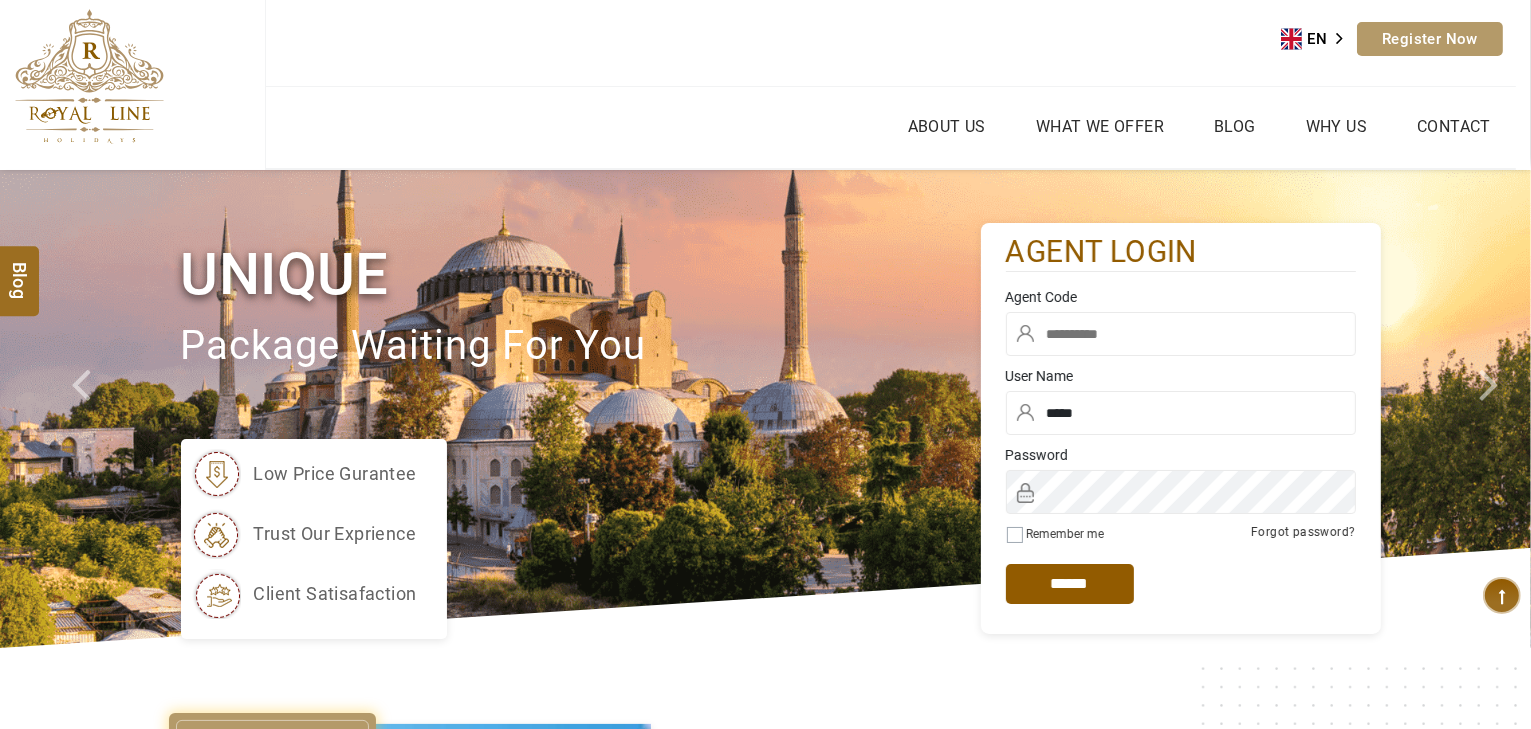 click at bounding box center [1181, 334] 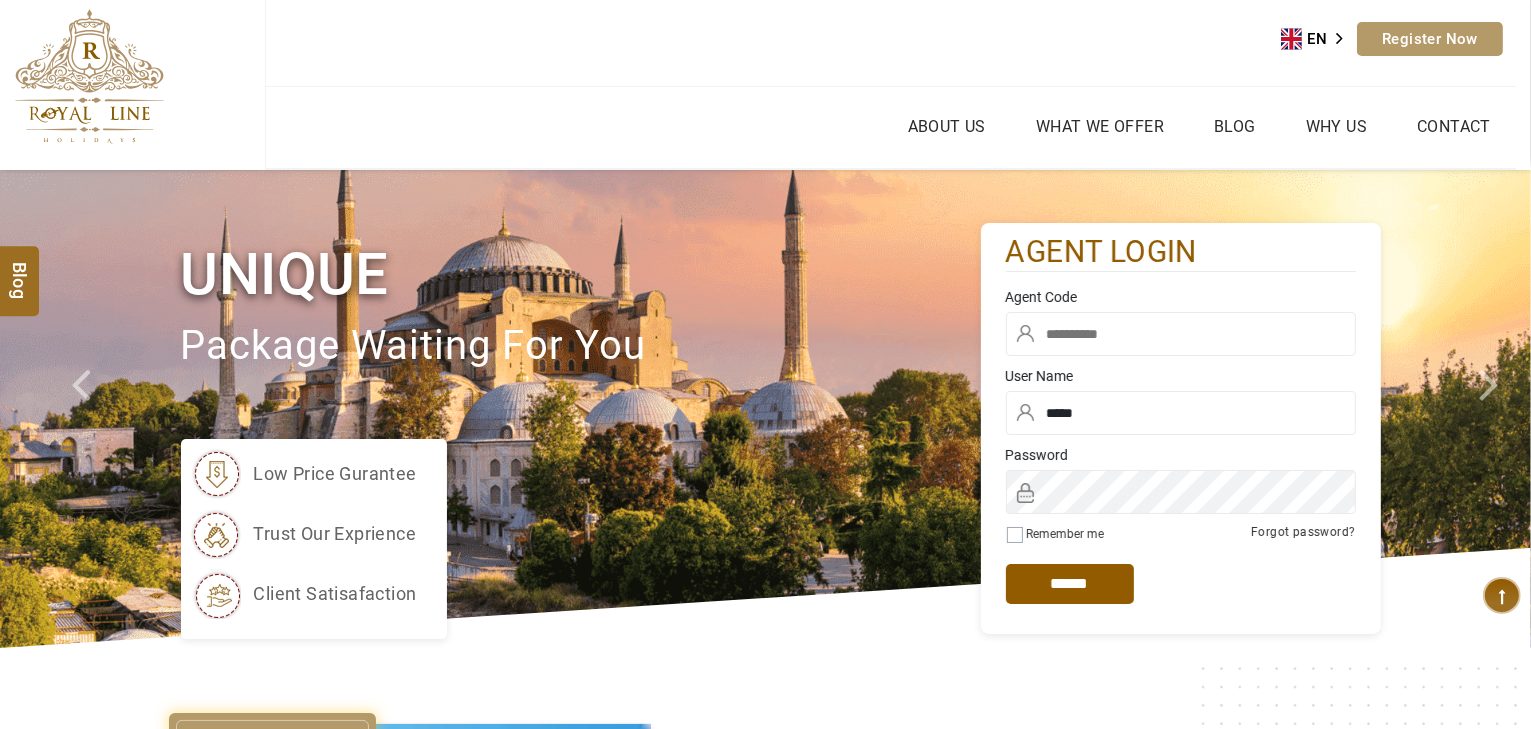 click at bounding box center [1181, 334] 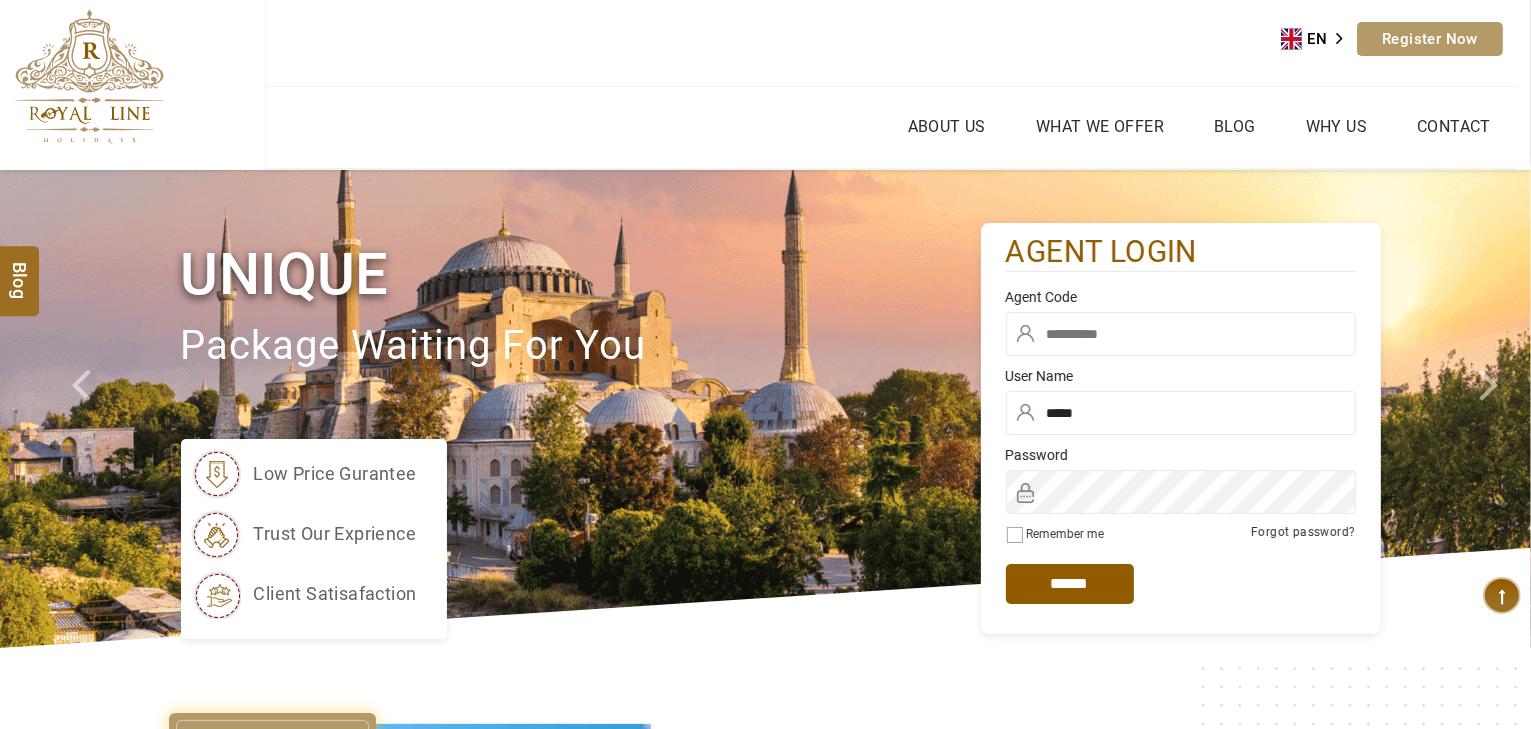 click on "*****" at bounding box center [1181, 413] 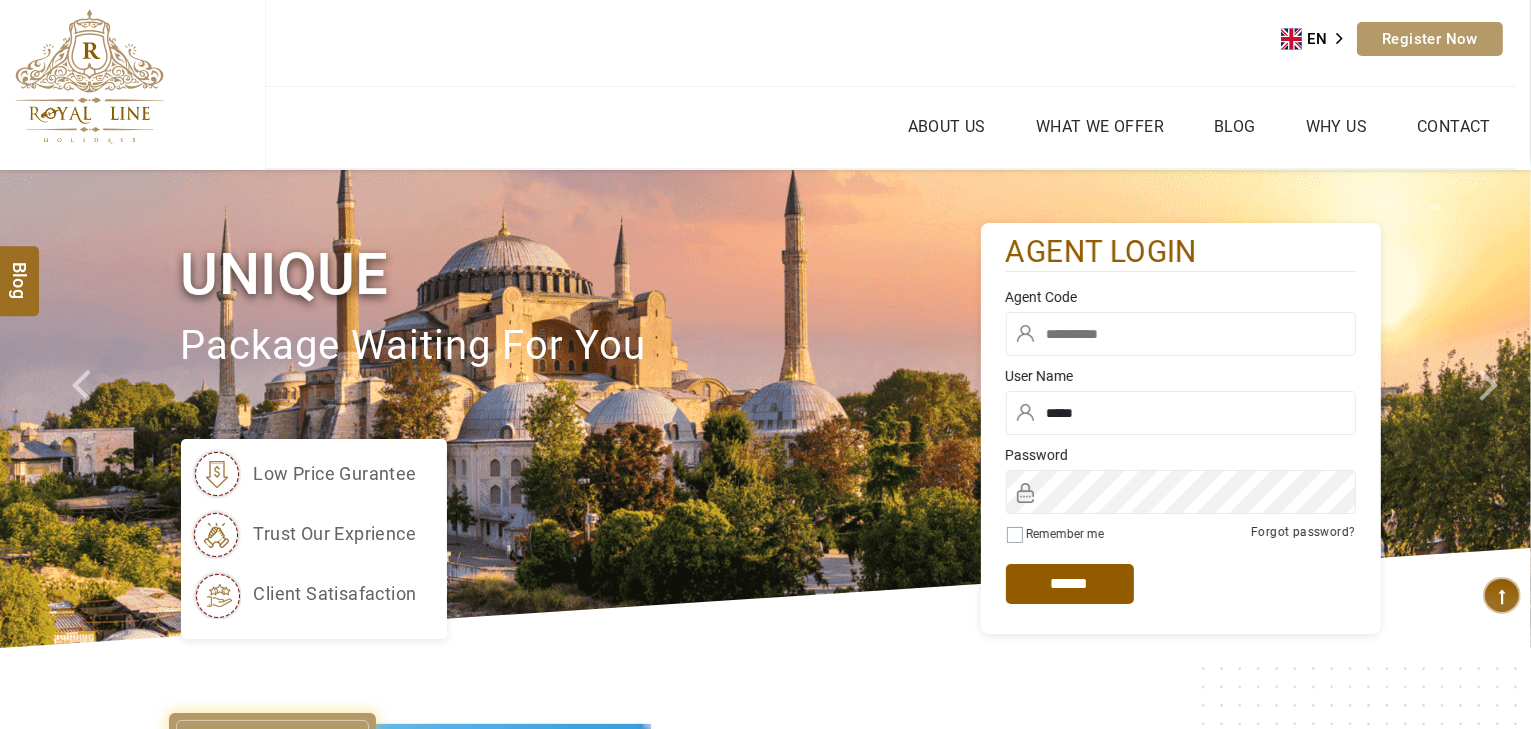 click at bounding box center [1181, 334] 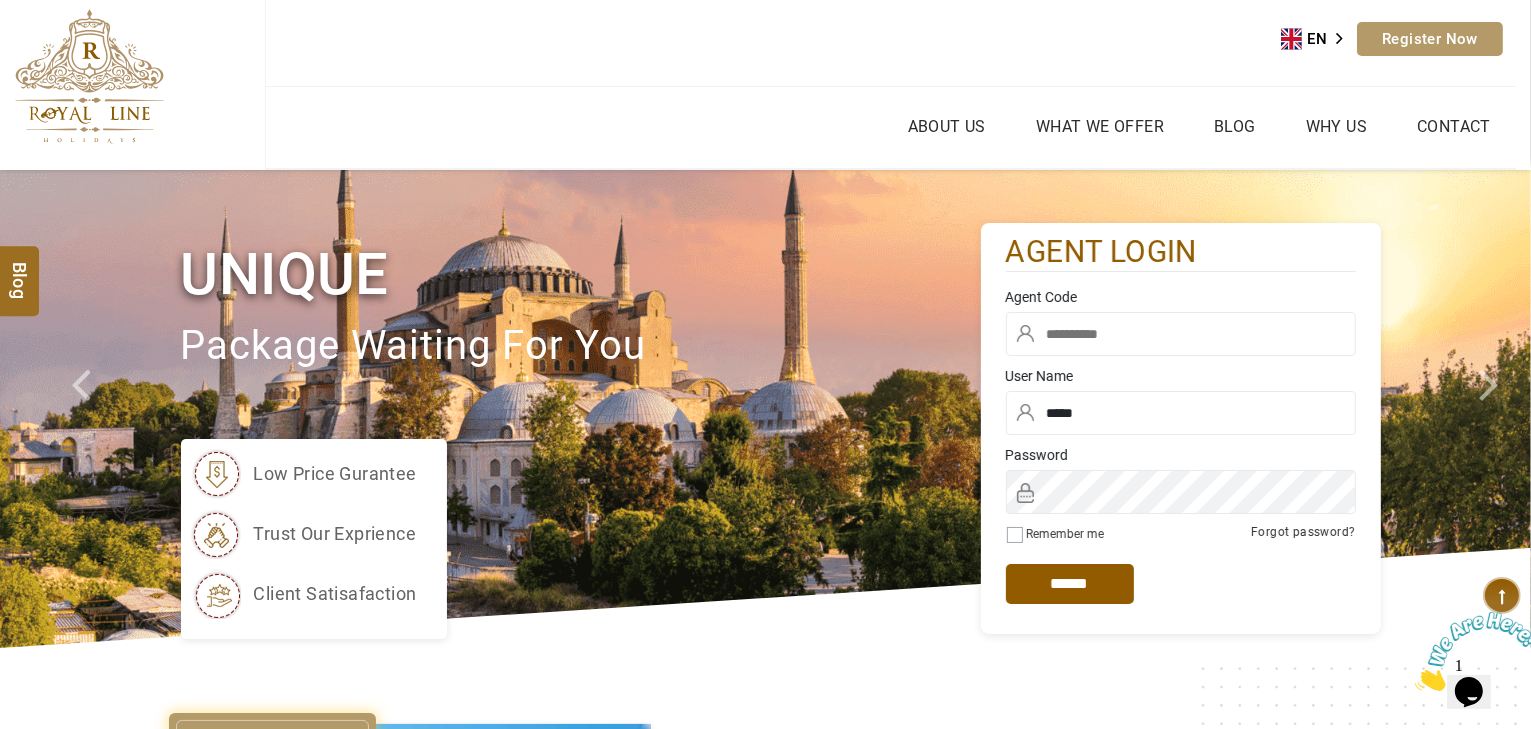 scroll, scrollTop: 0, scrollLeft: 0, axis: both 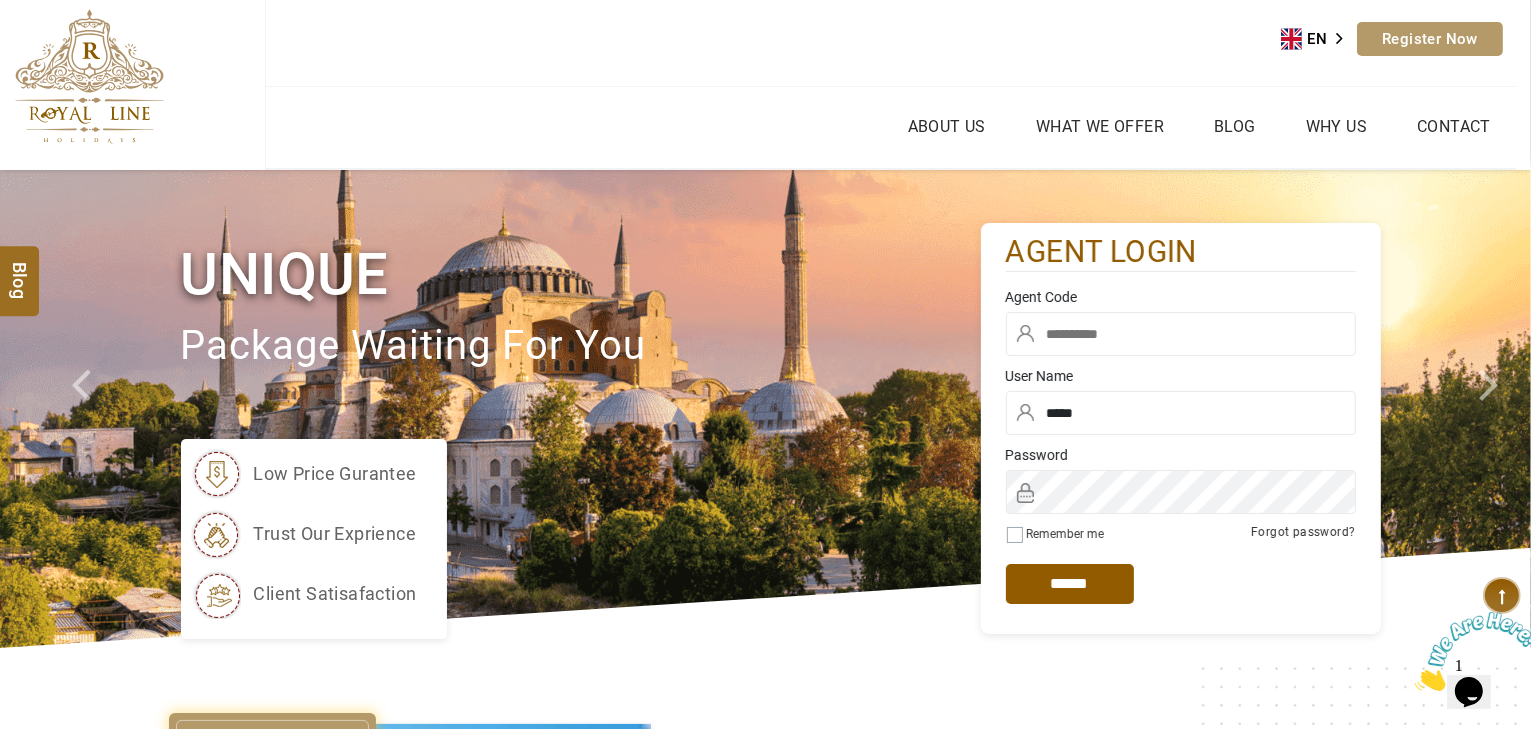 click on "*****" at bounding box center (1181, 413) 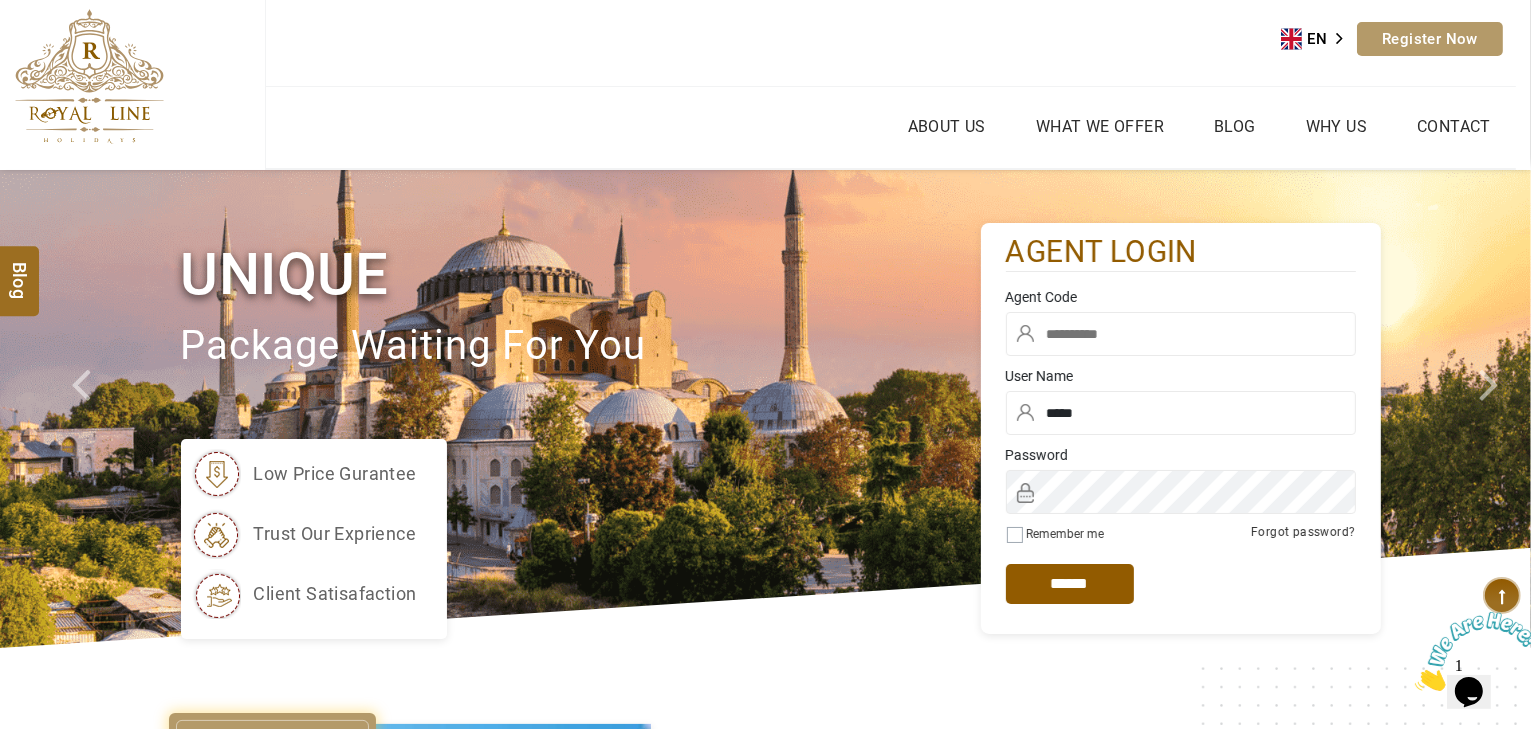 click at bounding box center (1181, 334) 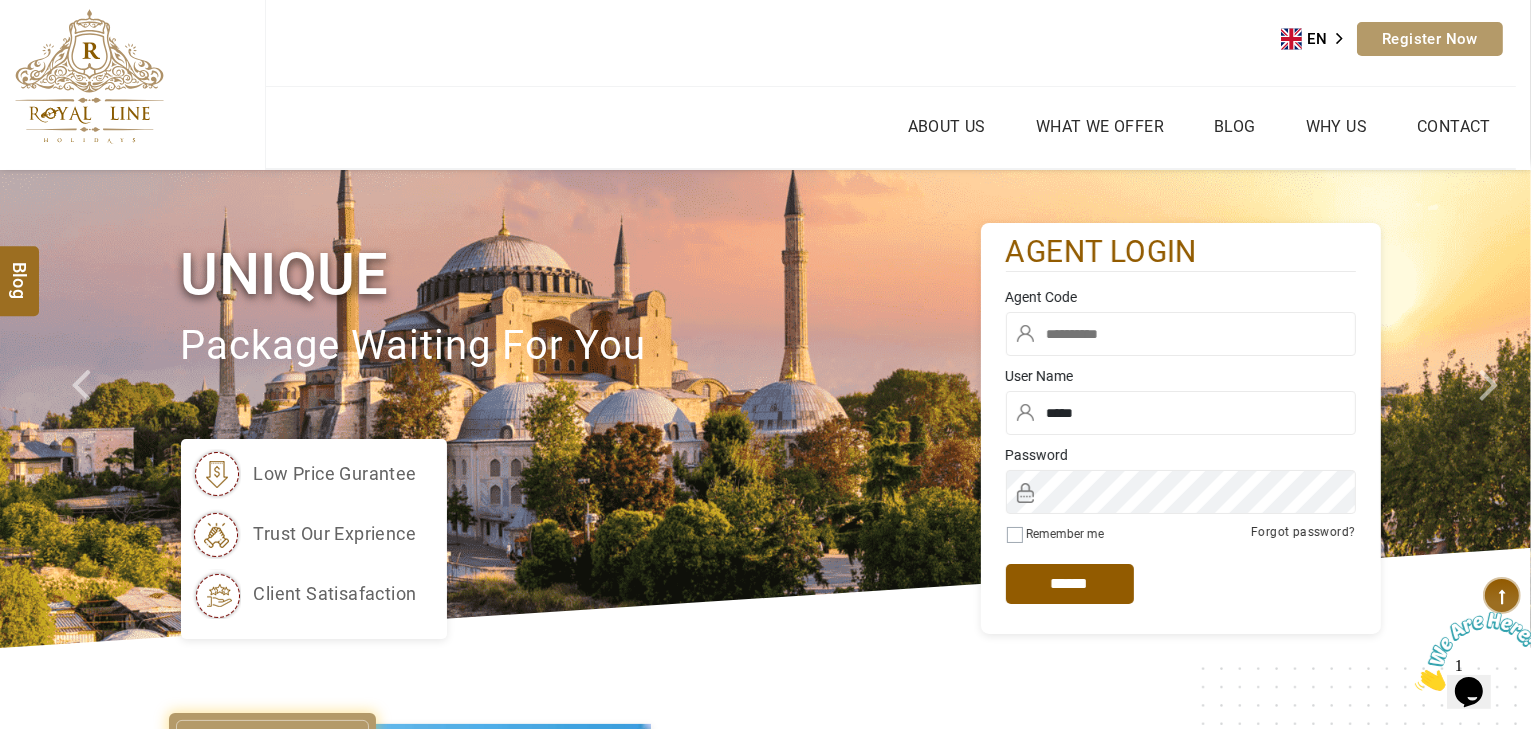 click at bounding box center (1181, 334) 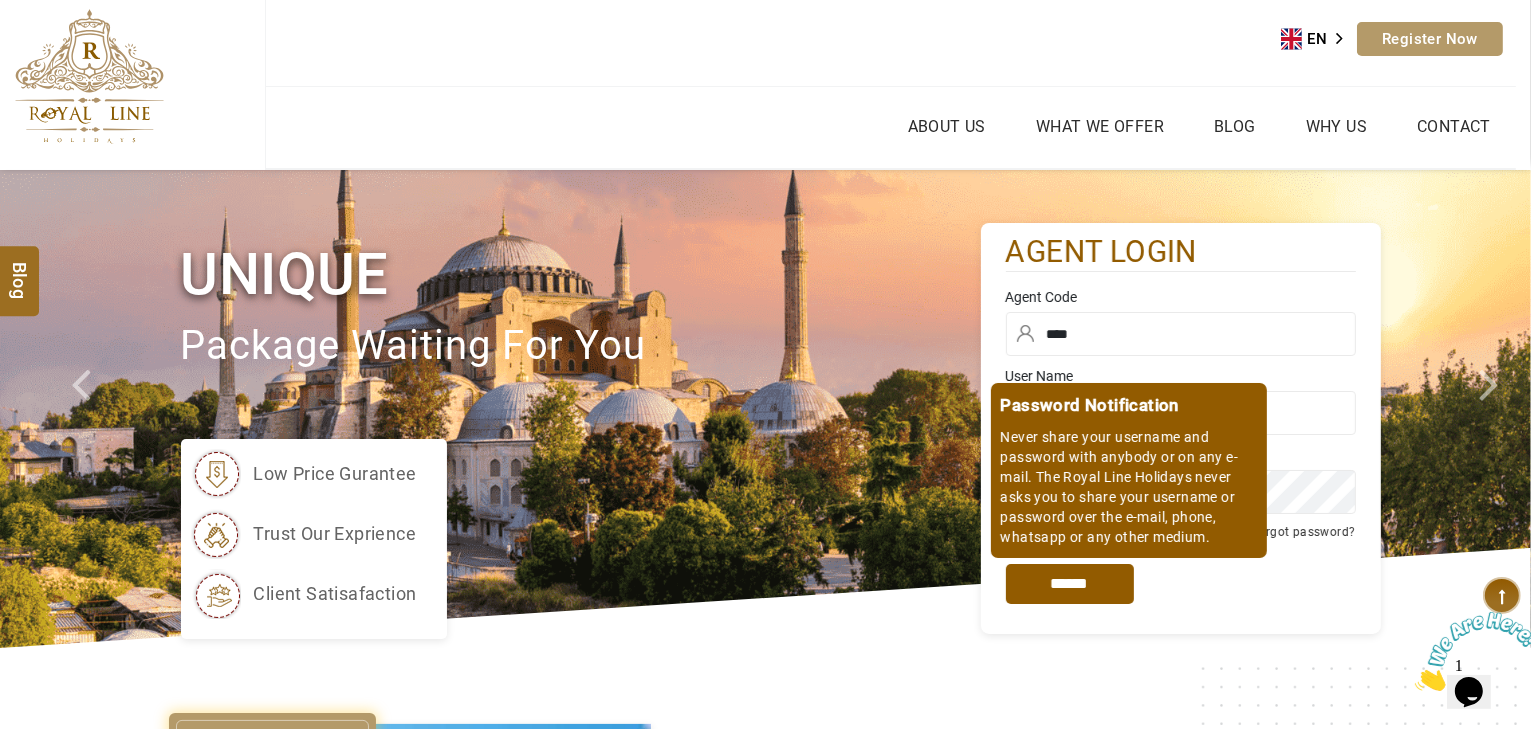 type on "****" 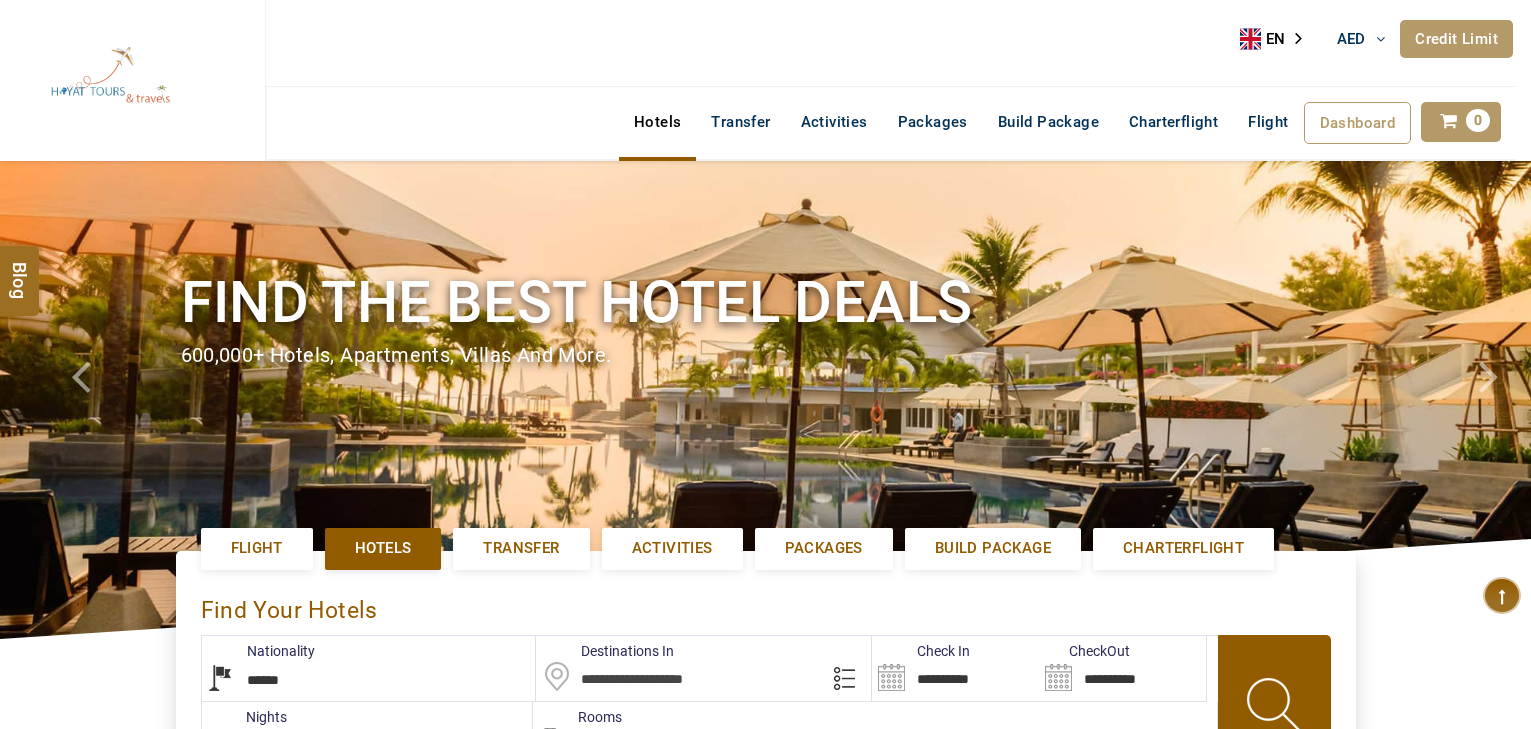 select on "******" 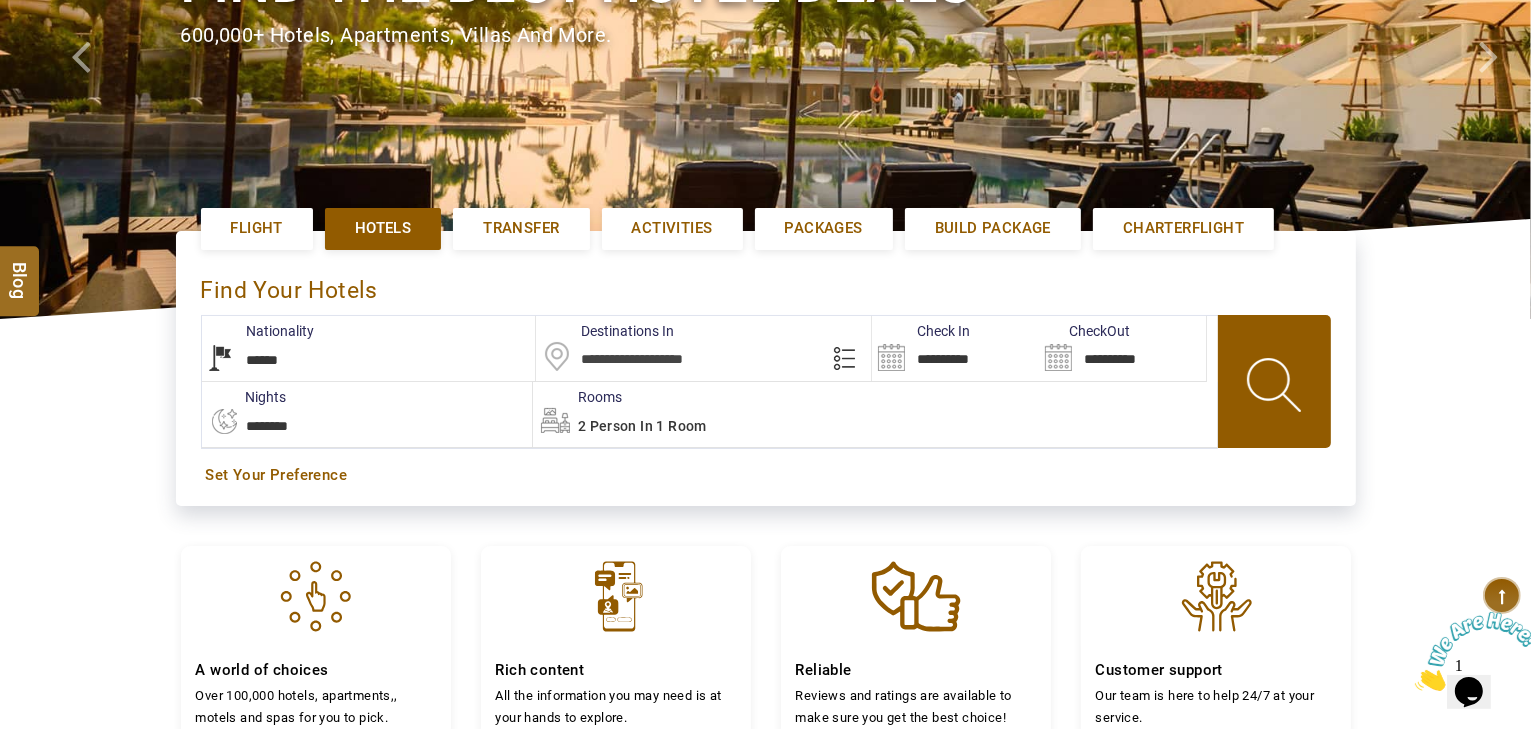 scroll, scrollTop: 0, scrollLeft: 0, axis: both 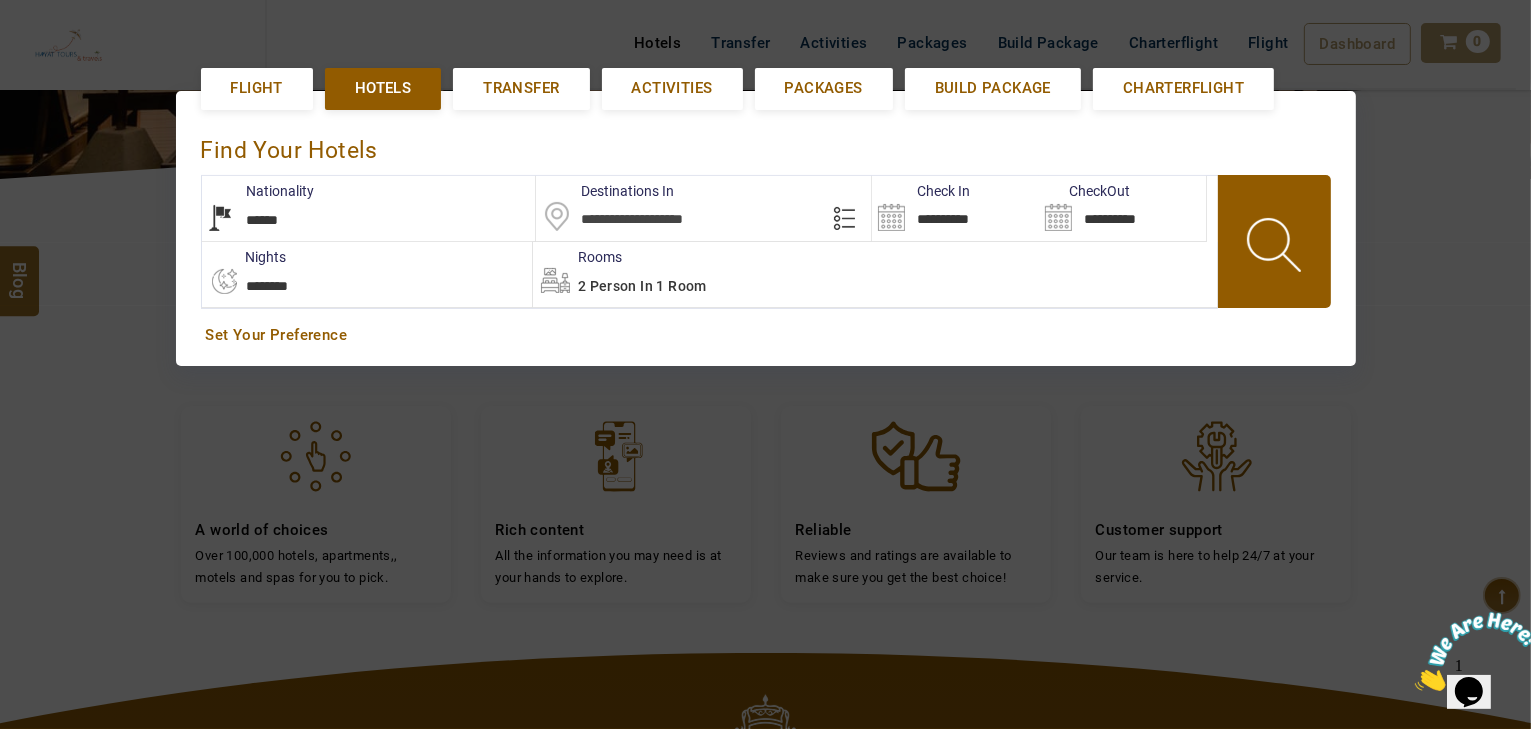 click on "**********" at bounding box center (369, 208) 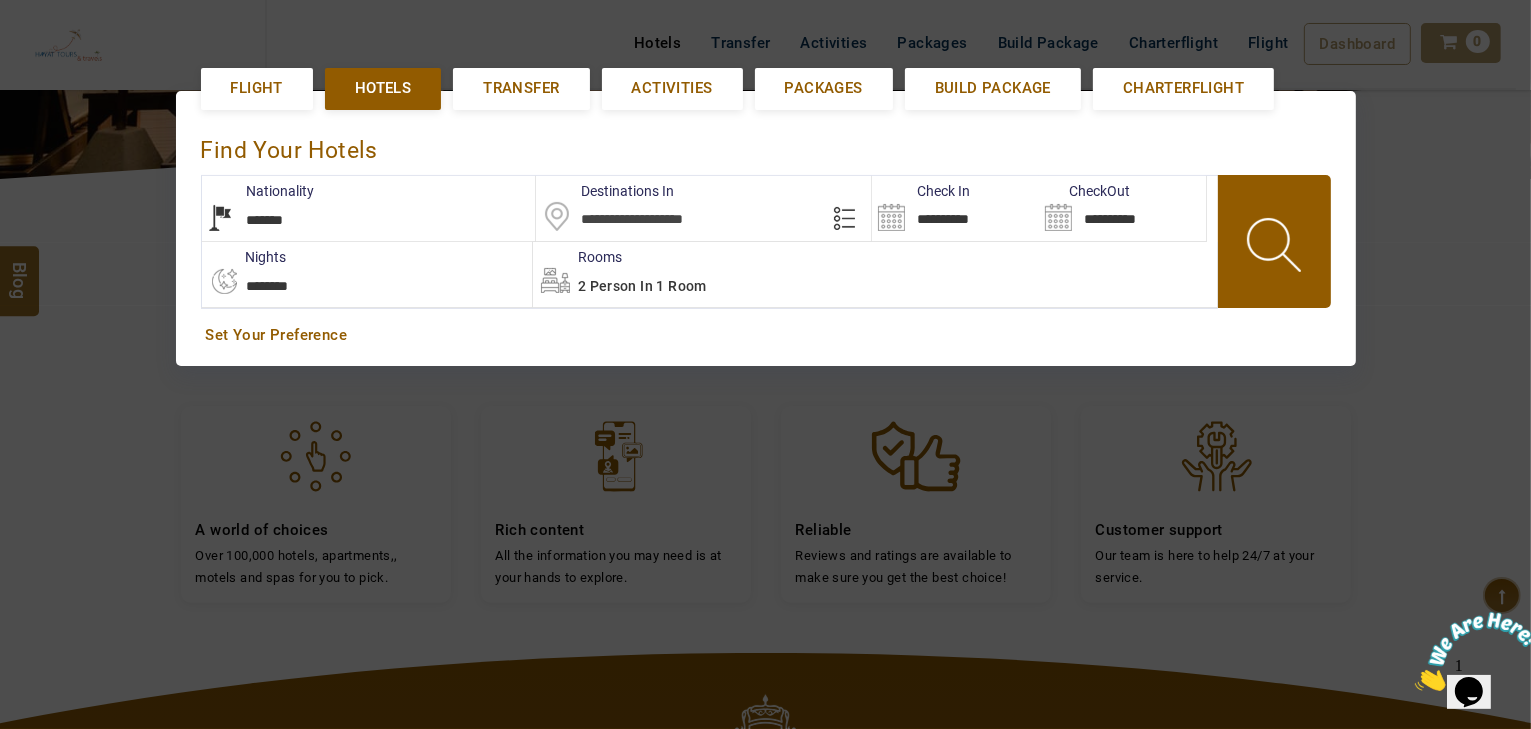 click on "**********" at bounding box center (369, 208) 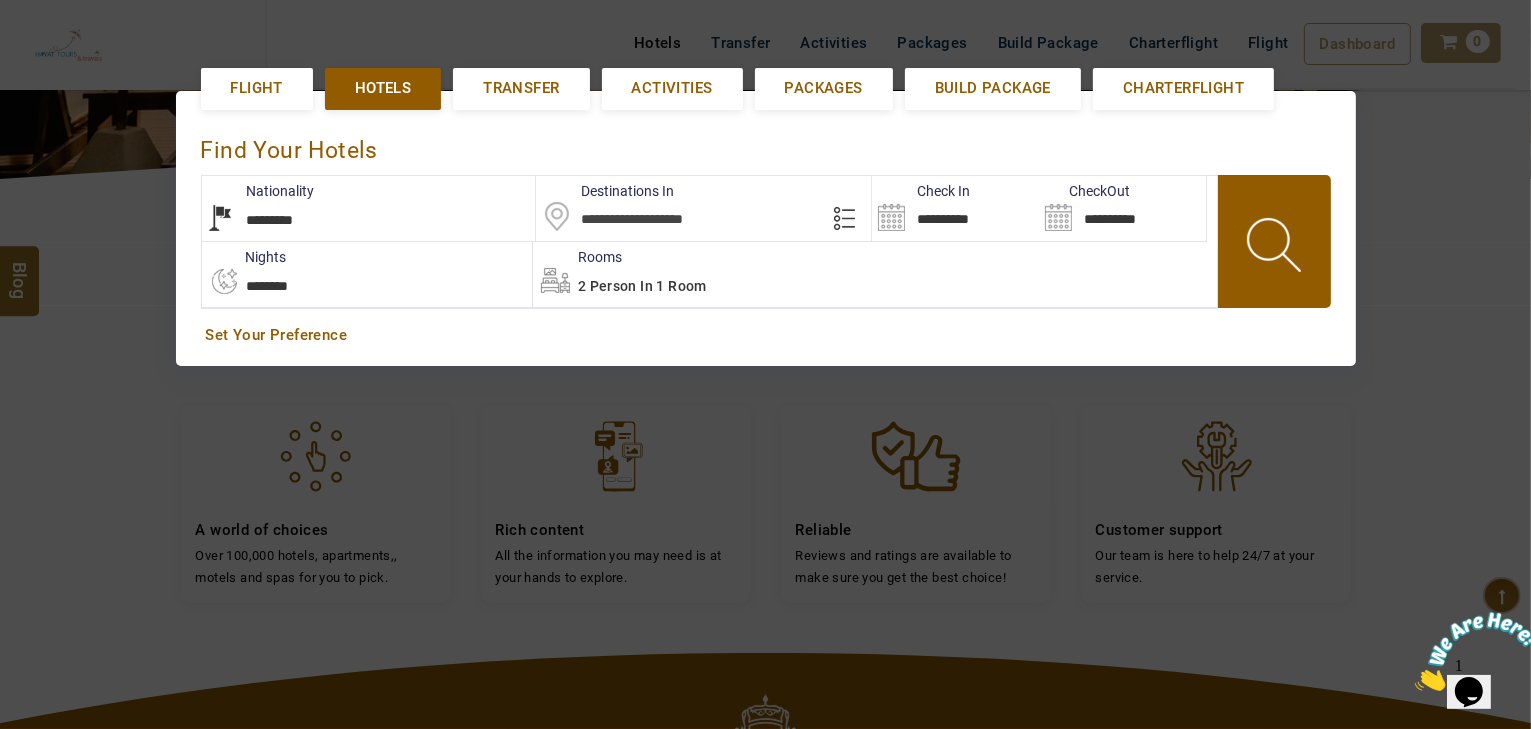 click on "**********" at bounding box center [369, 208] 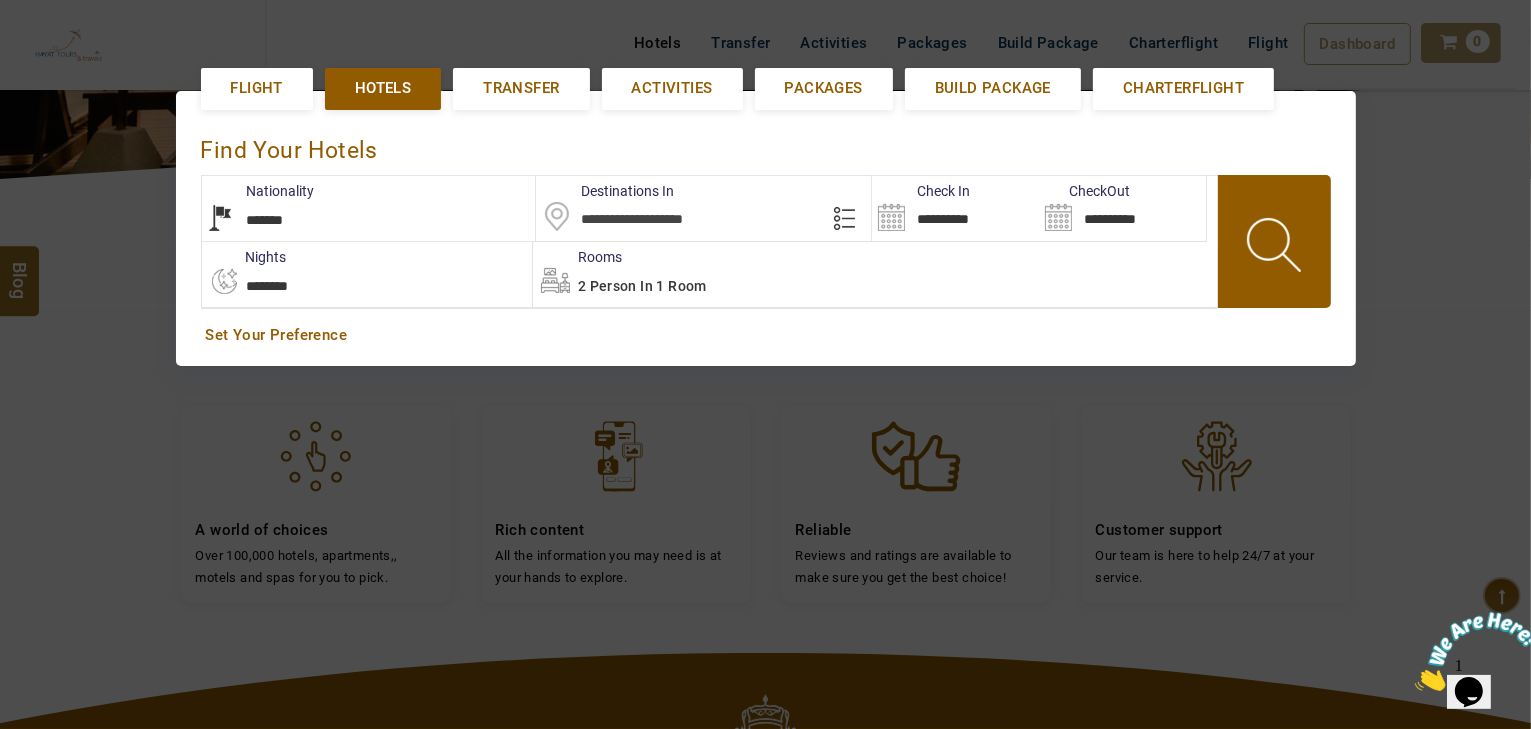 click on "**********" at bounding box center [369, 208] 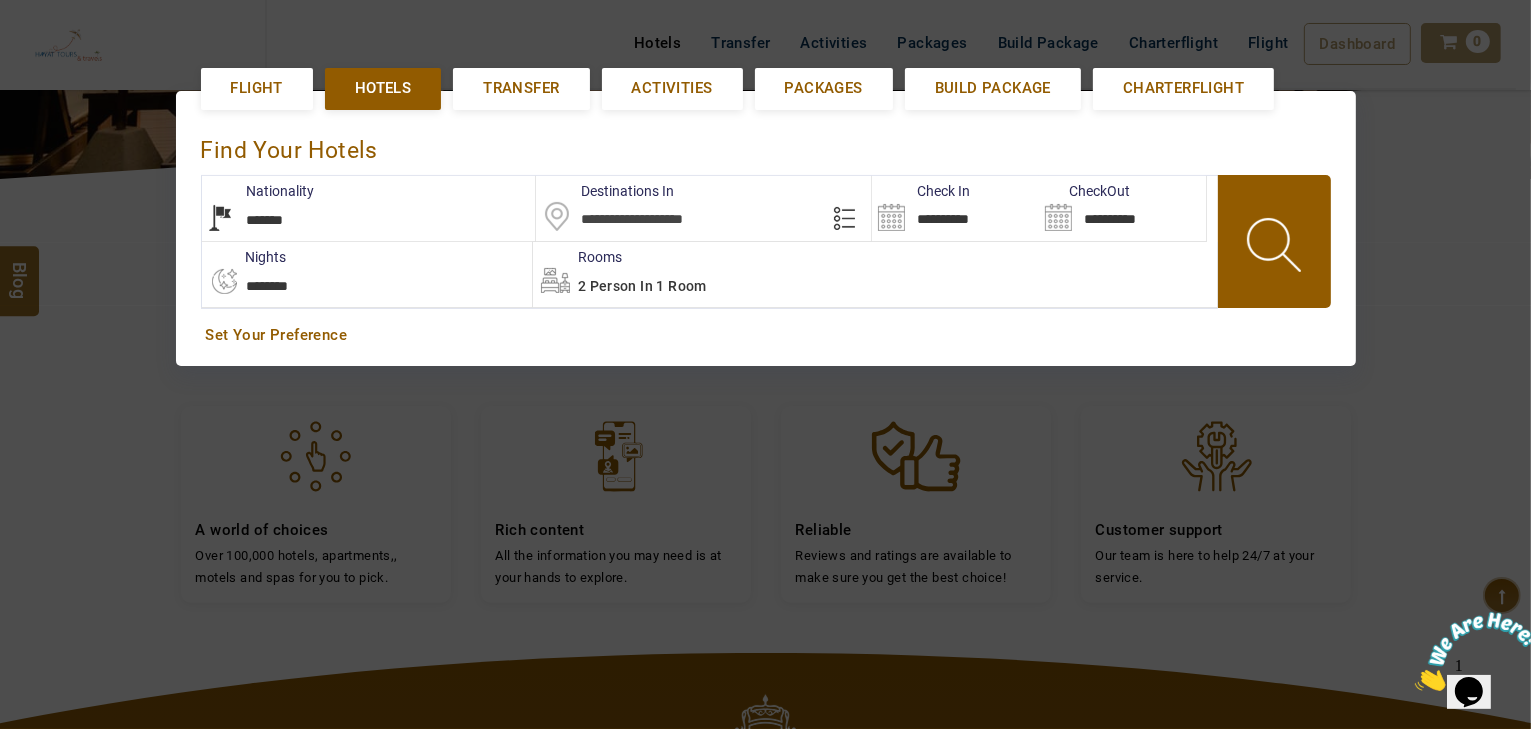 click at bounding box center [703, 208] 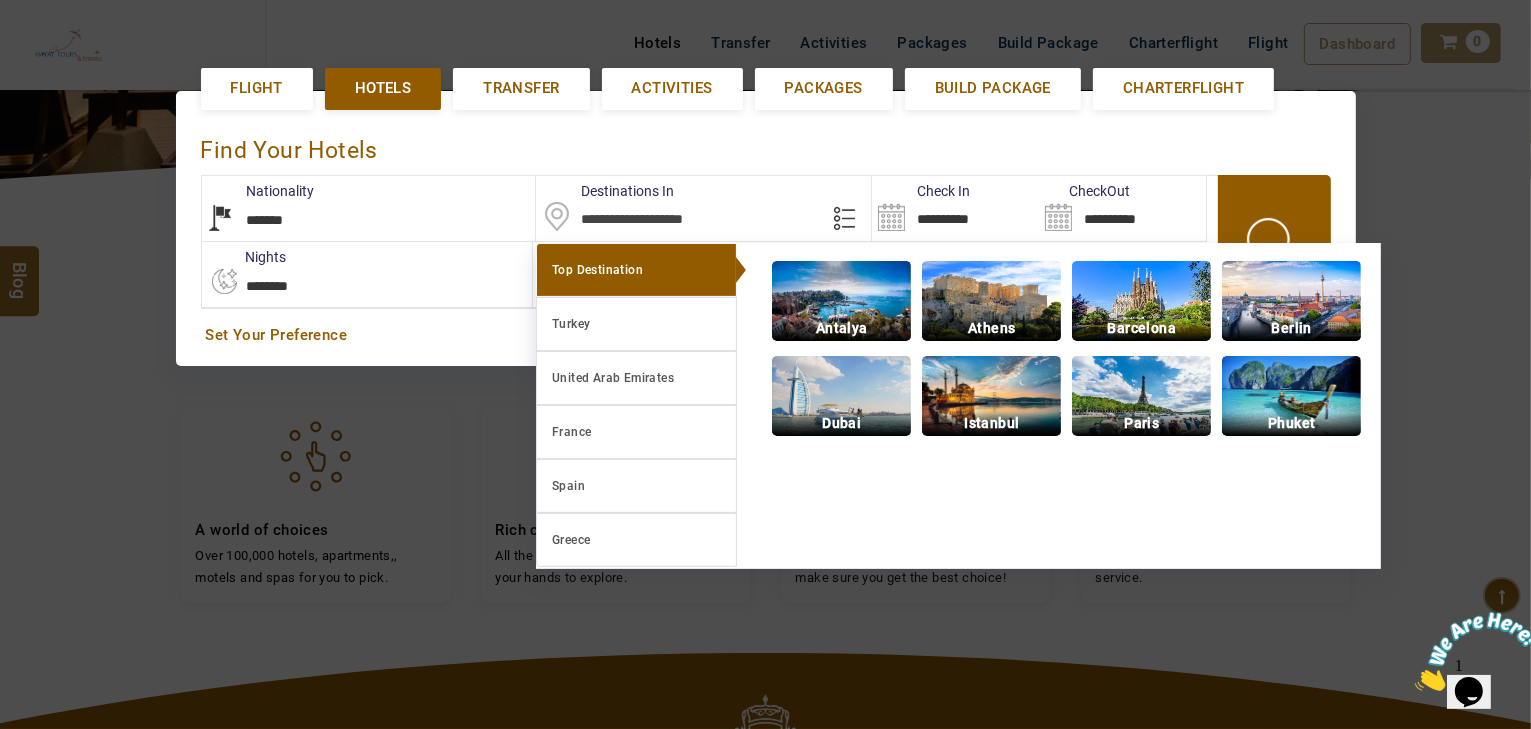 click at bounding box center (703, 208) 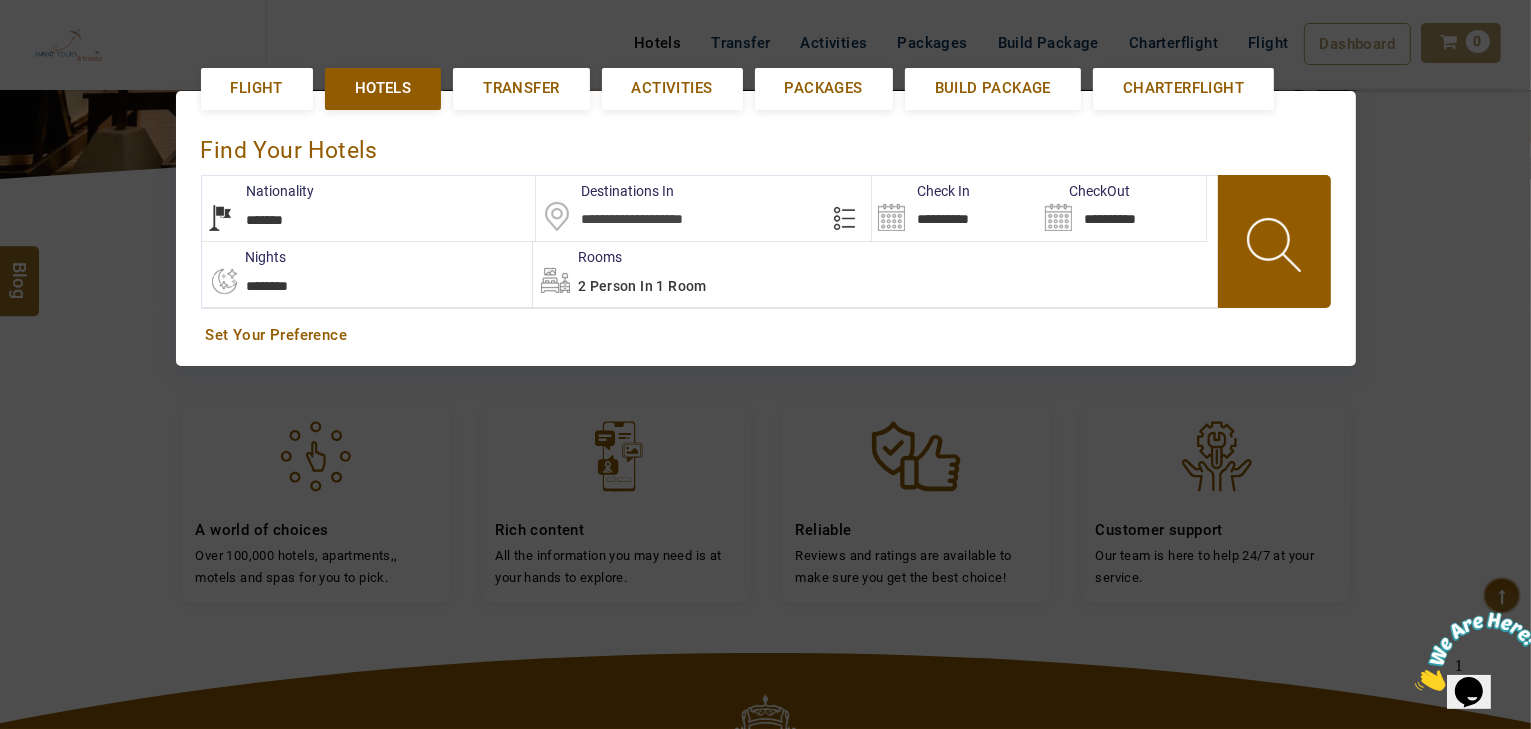 click at bounding box center (703, 208) 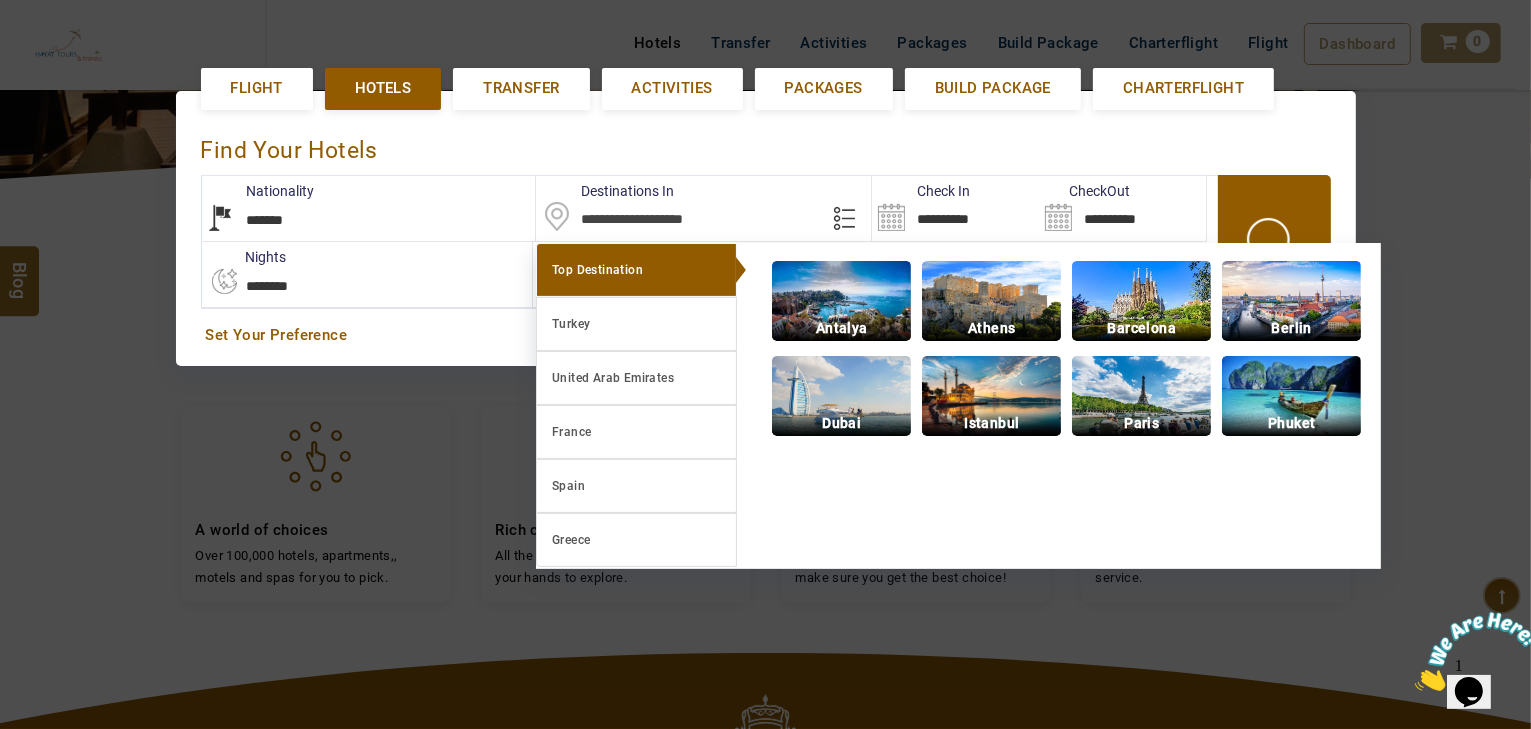 click at bounding box center [703, 208] 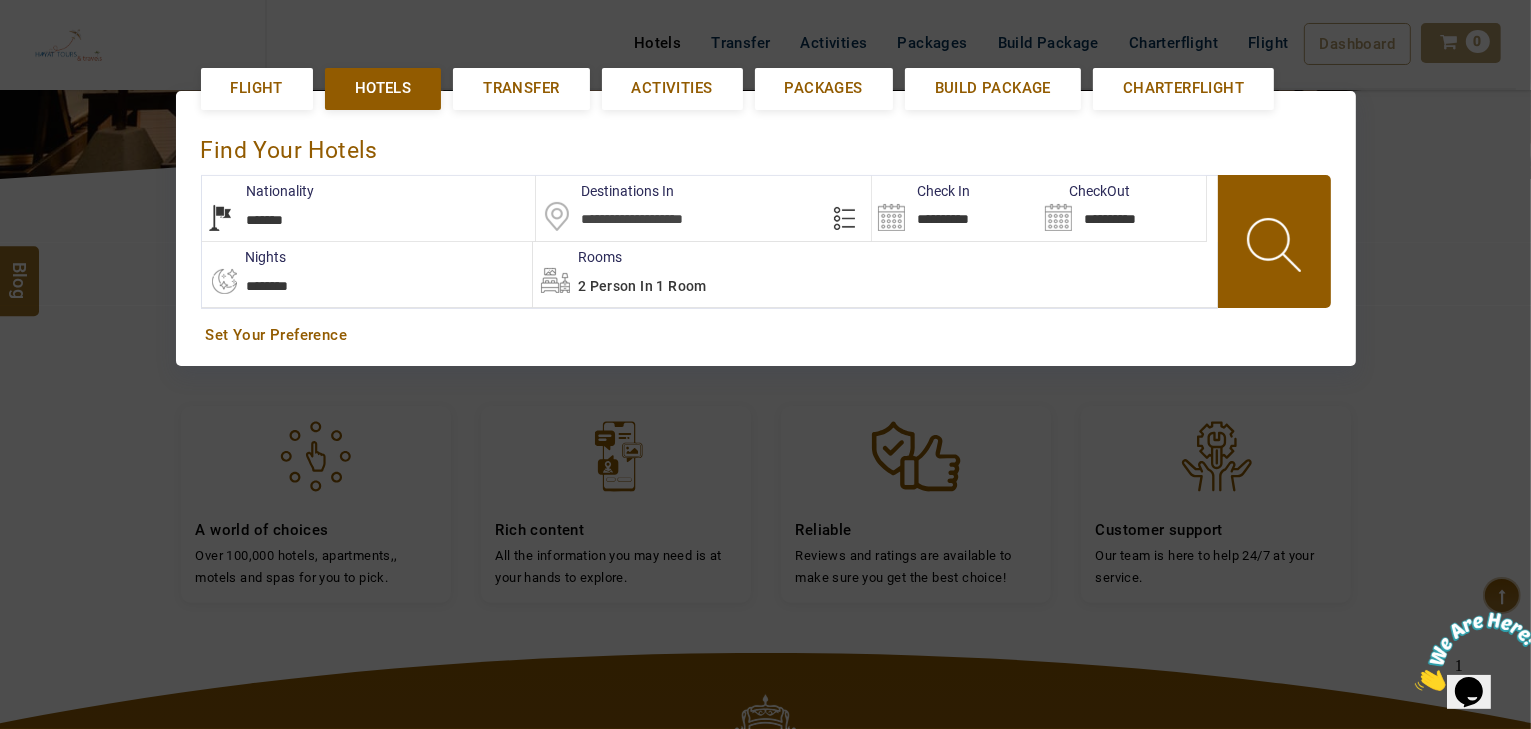 type on "*" 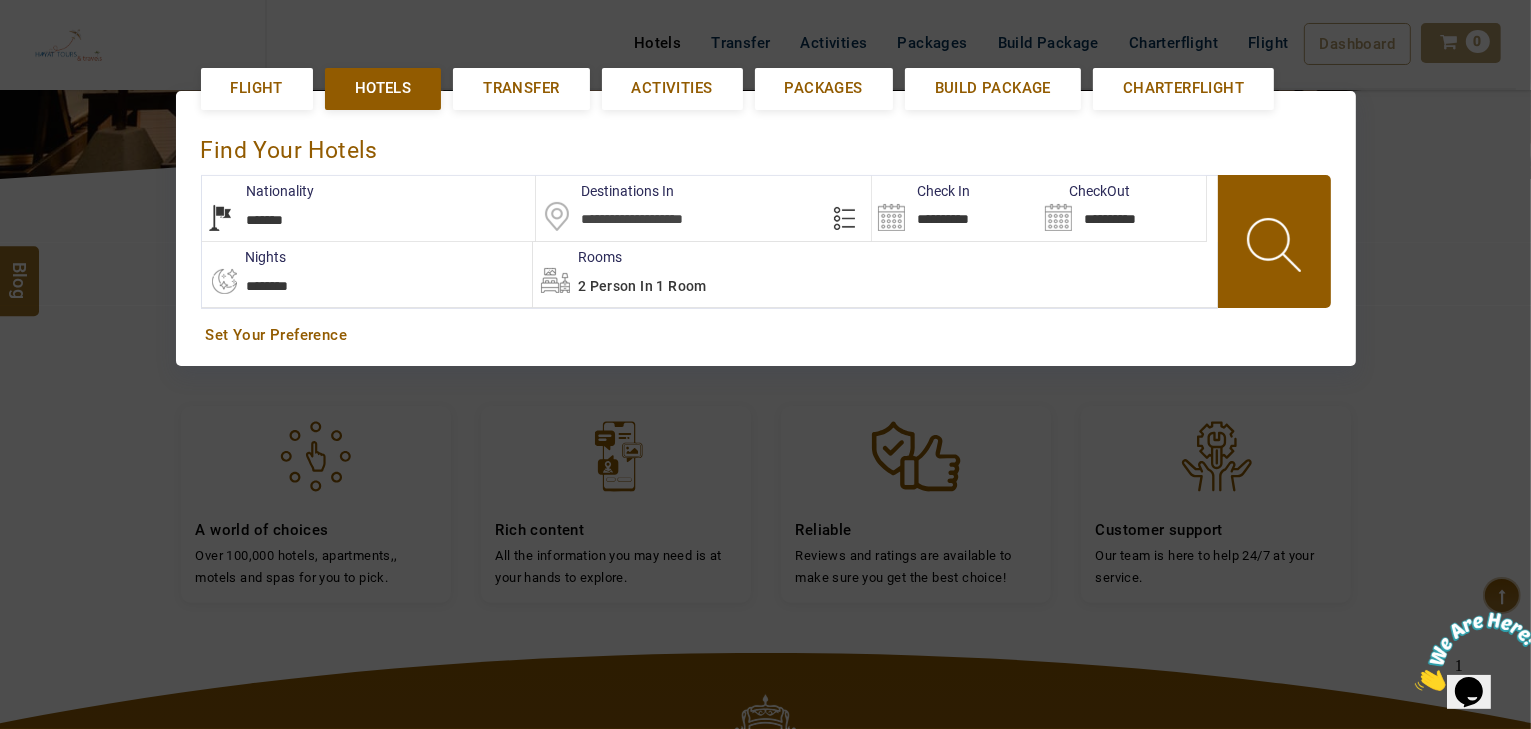 type on "*" 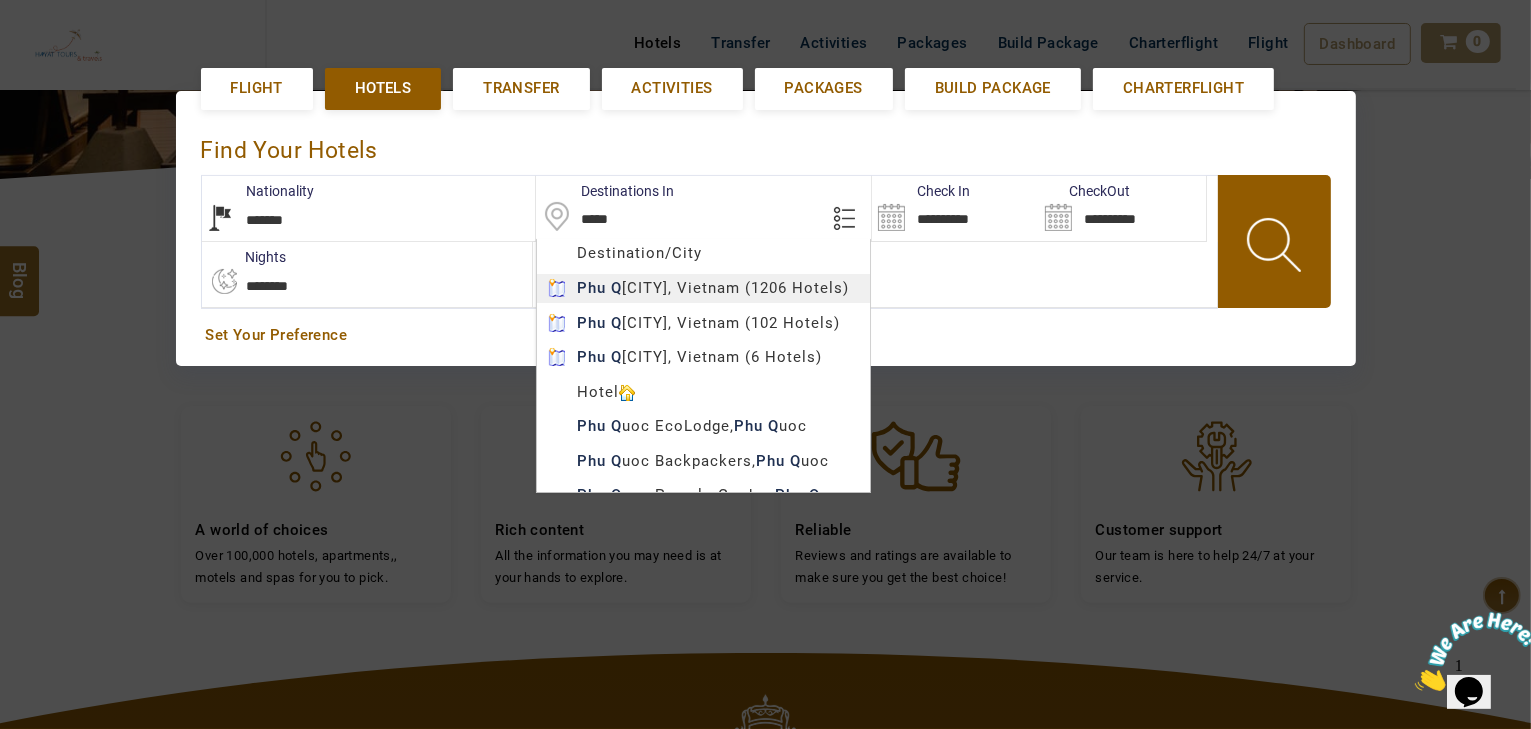 type on "********" 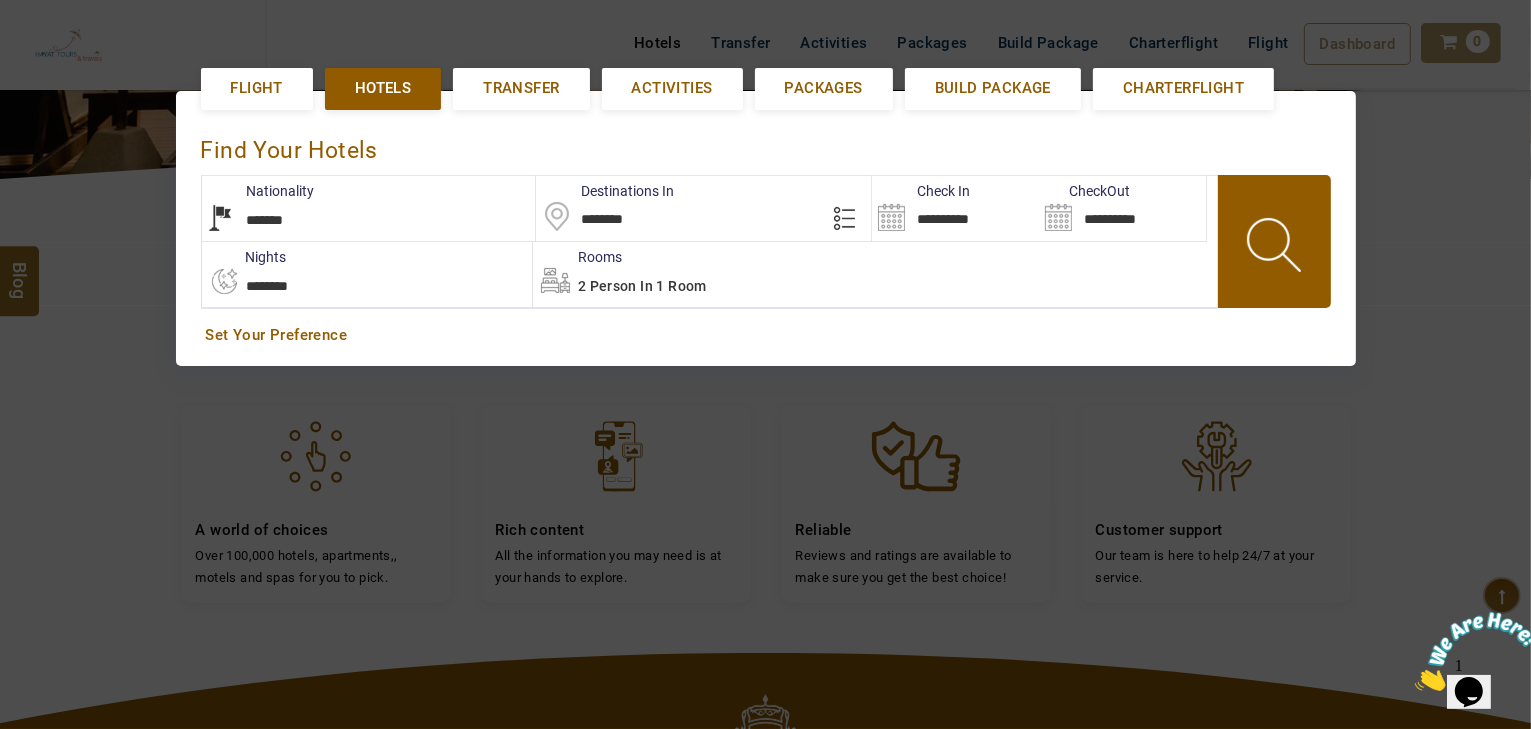click on "HAYAYT TOURS AED AED  AED EUR  € USD  $ INR  ₹ THB  ฿ IDR  Rp BHD  BHD TRY  ₺ Credit Limit EN HE AR ES PT ZH Helpline
+971 55 344 0168 Register Now +971 55 344 0168 info@royallineholidays.com About Us What we Offer Blog Why Us Contact Hotels  Transfer Activities Packages Build Package Charterflight Flight Dashboard My Profile My Booking My Reports My Quotation Sign Out 0 Points Redeem Now To Redeem 58318 Points Future Points  1074   Points Credit Limit Credit Limit USD 30000.00 70% Complete Used USD 12418.90 Available USD 17581.10 Setting  Looks like you haven't added anything to your cart yet Countinue Shopping ***** ****** Please Wait.. Blog demo
Remember me Forgot
password? LOG IN Don't have an account?   Register Now My Booking View/ Print/Cancel Your Booking without Signing in Submit demo
In A Few Moment, You Will Be Celebrating Best Hotel options galore ! Check In   CheckOut Rooms Rooms Please Wait Find the best hotel deals Flight Hotels  Transfer Packages" at bounding box center (765, 358) 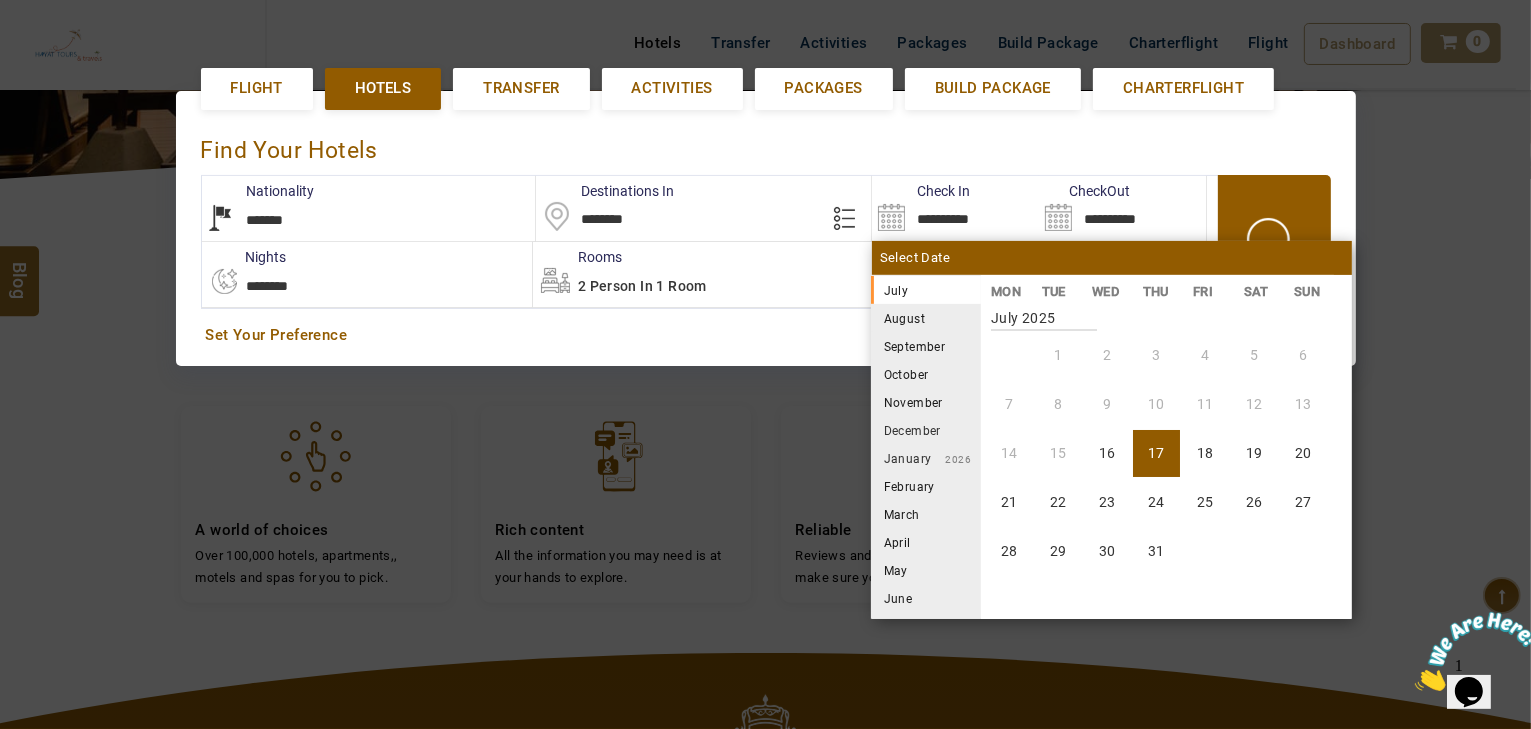 click on "September" at bounding box center [926, 346] 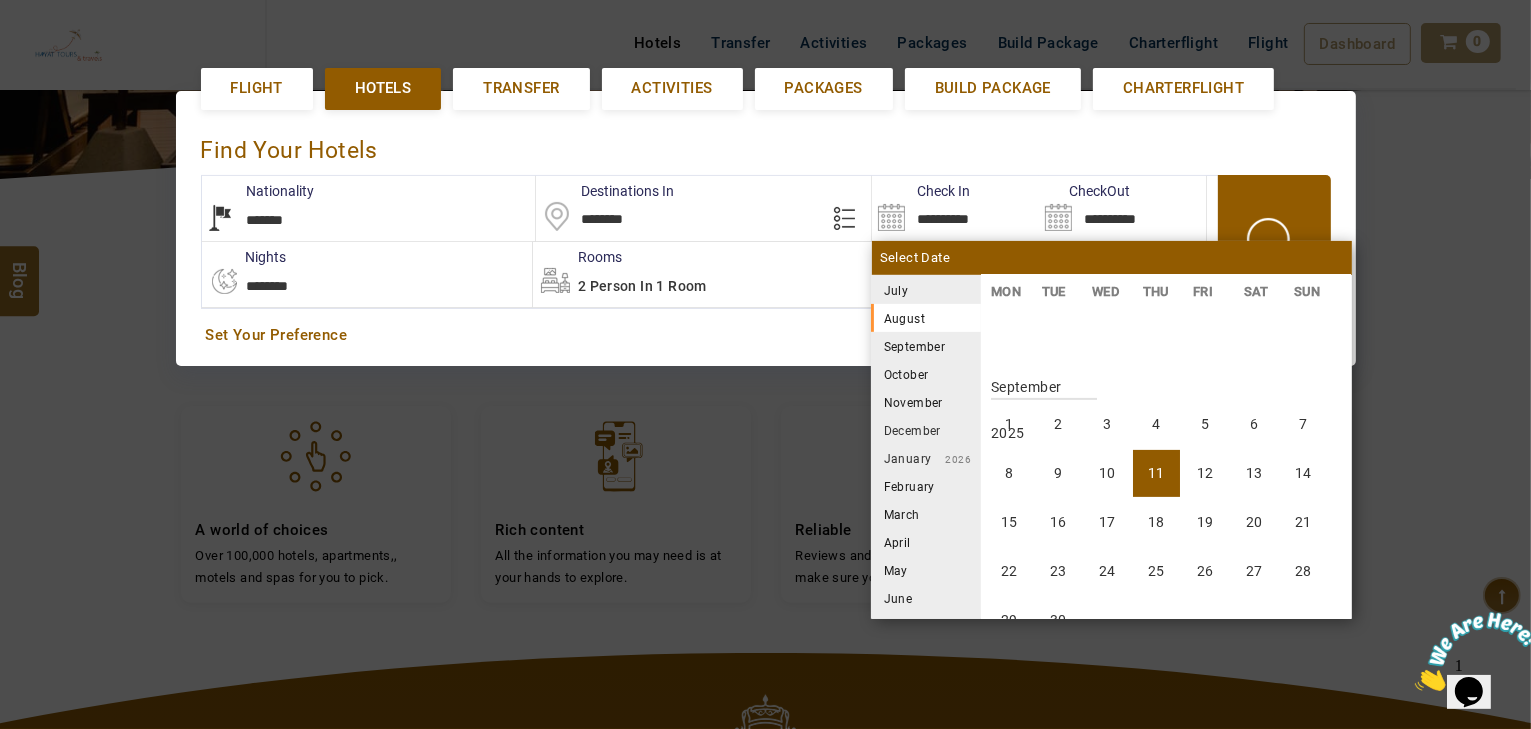 scroll, scrollTop: 740, scrollLeft: 0, axis: vertical 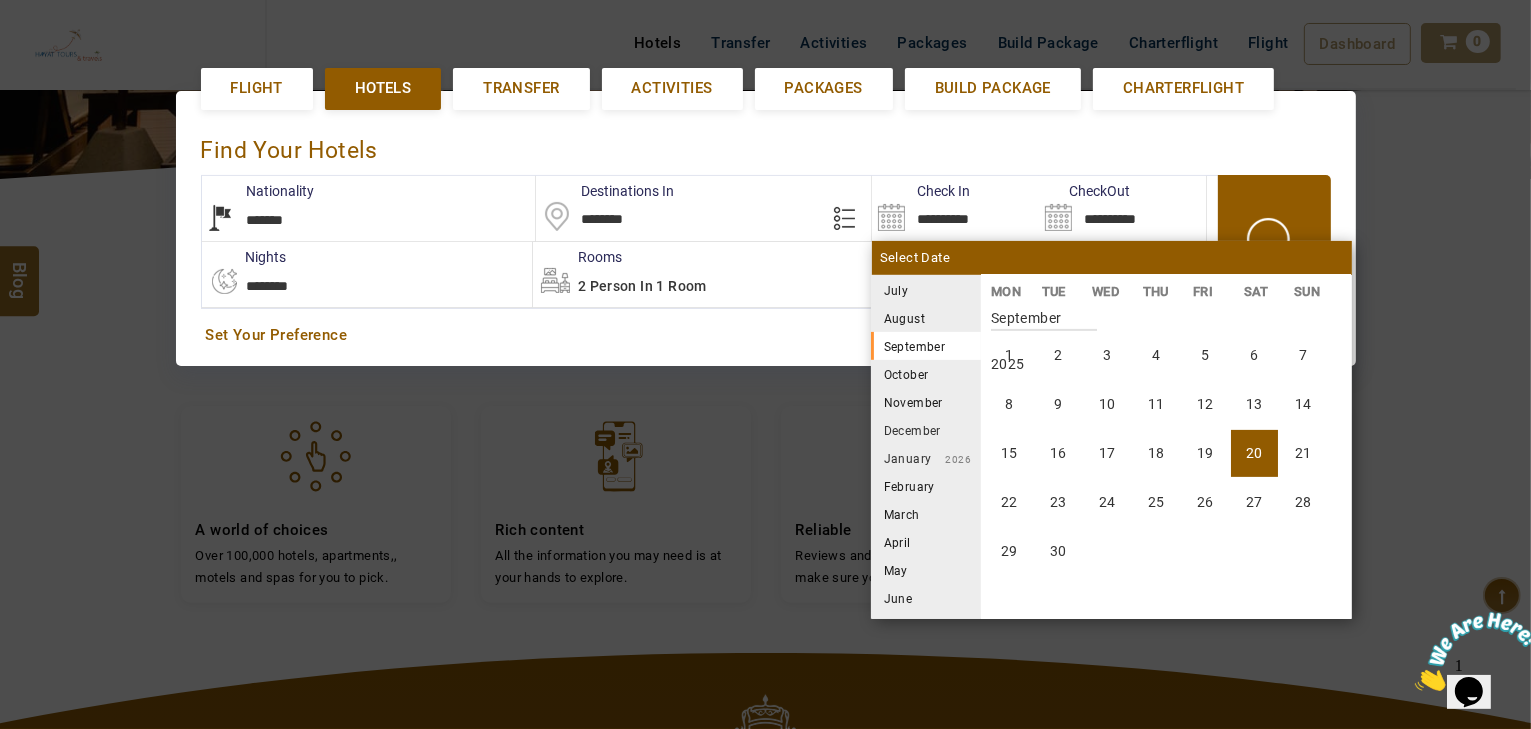 click on "20" at bounding box center (1254, 453) 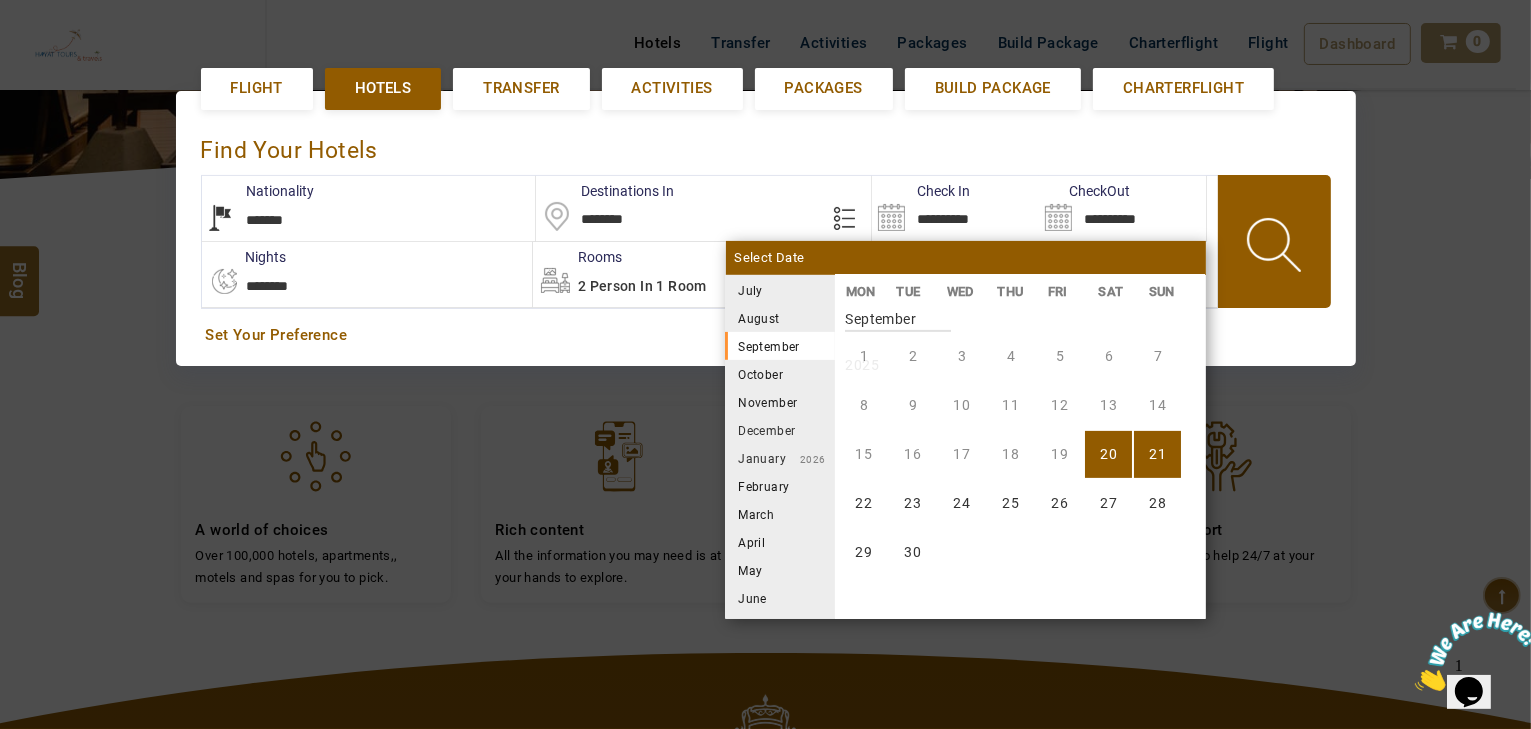 scroll, scrollTop: 740, scrollLeft: 0, axis: vertical 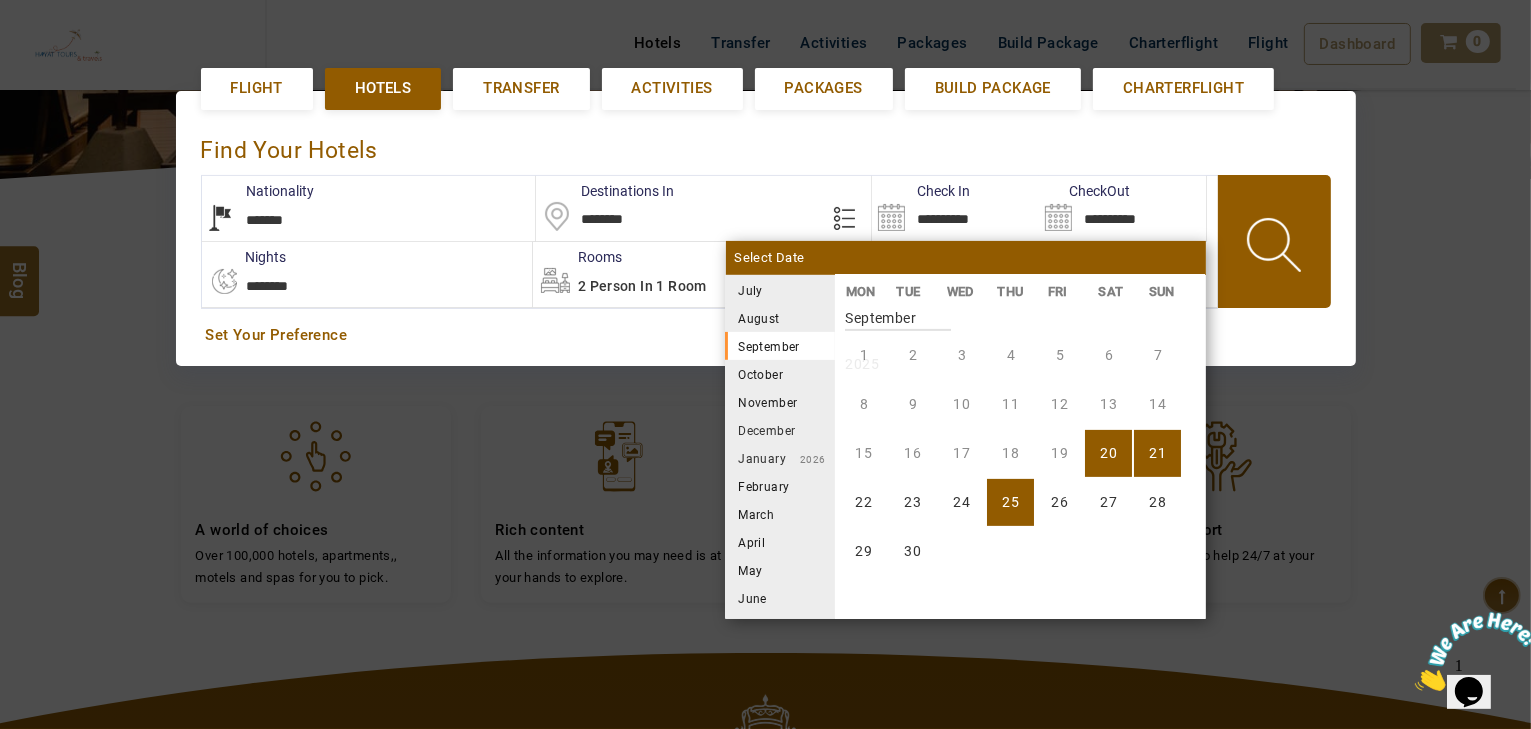 click on "25" at bounding box center [1010, 502] 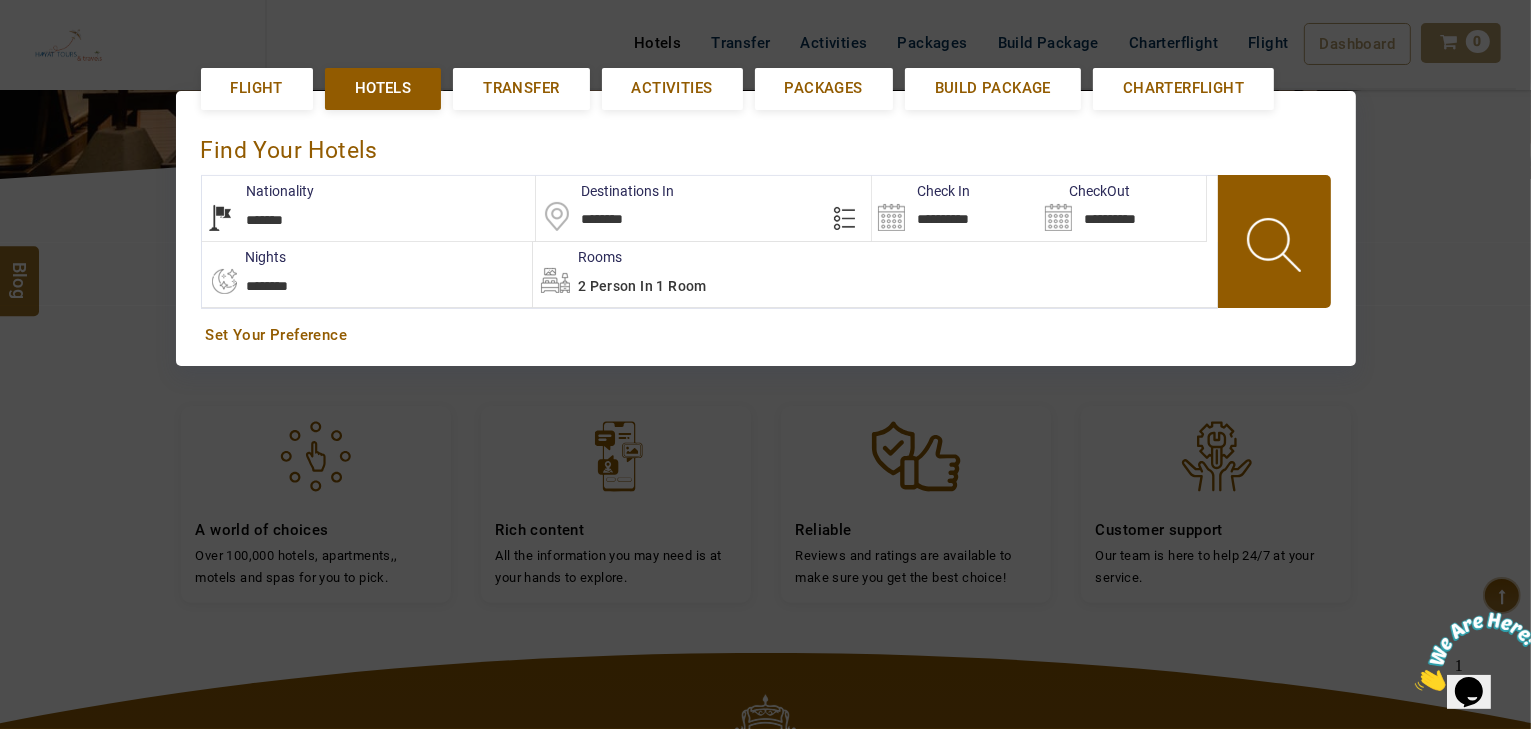click at bounding box center (1276, 248) 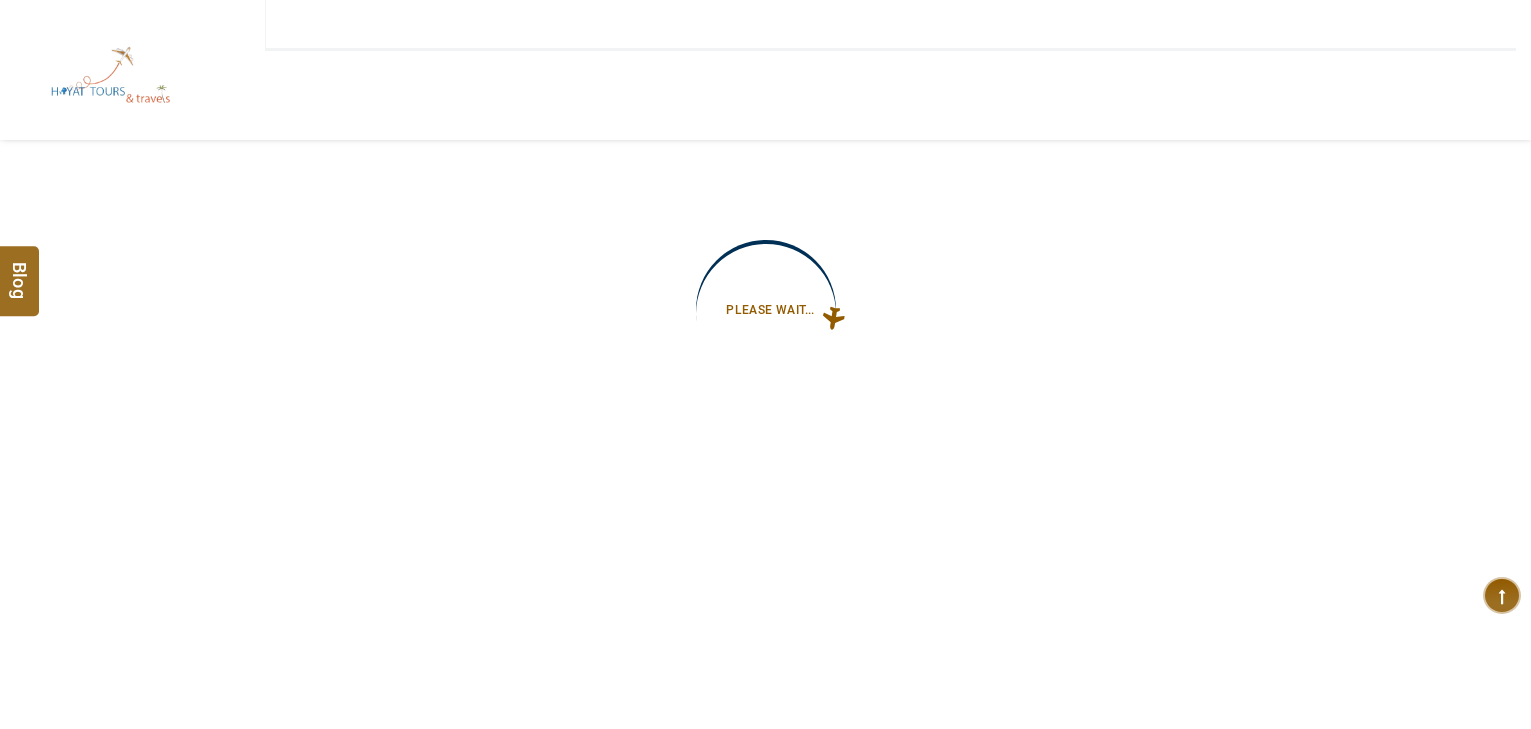 type on "**********" 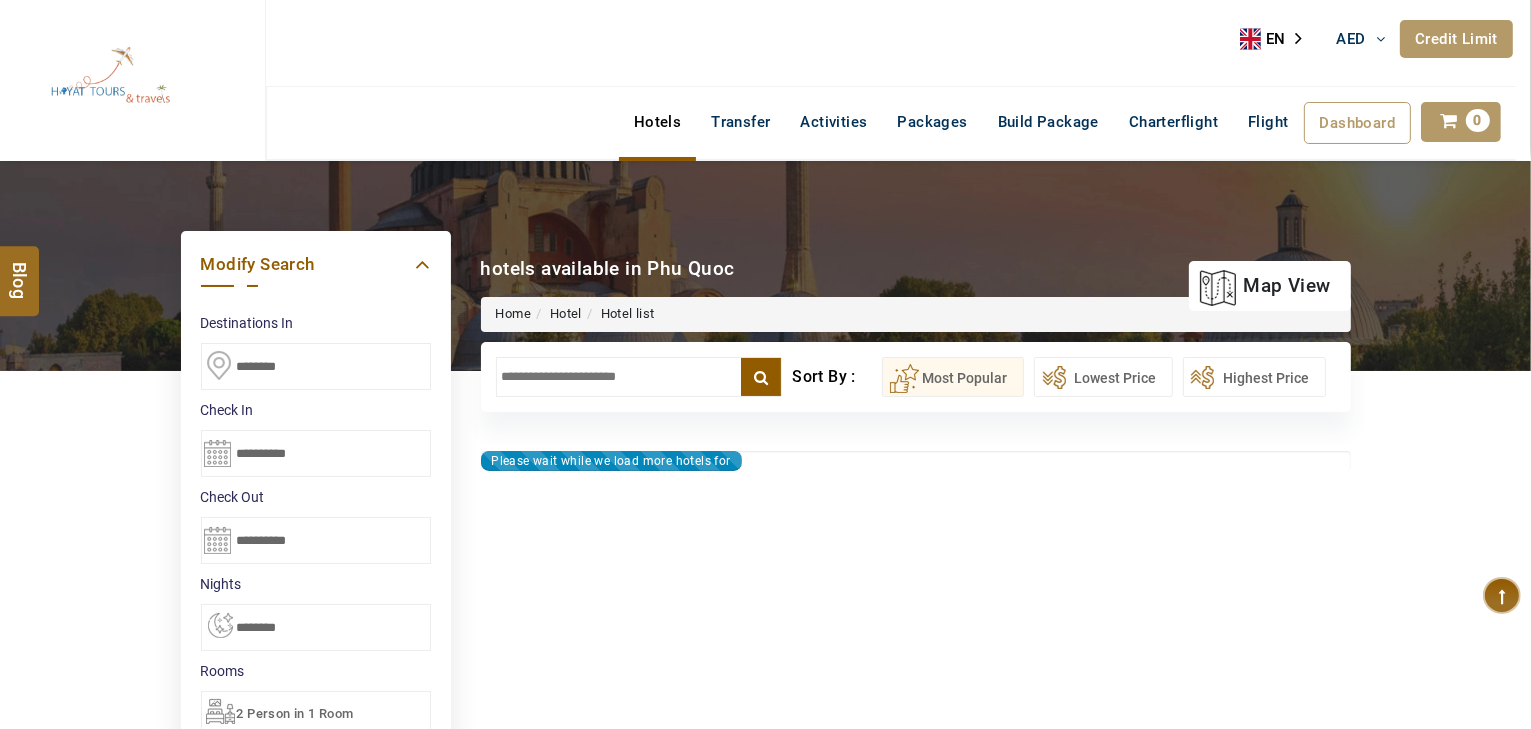 type on "**********" 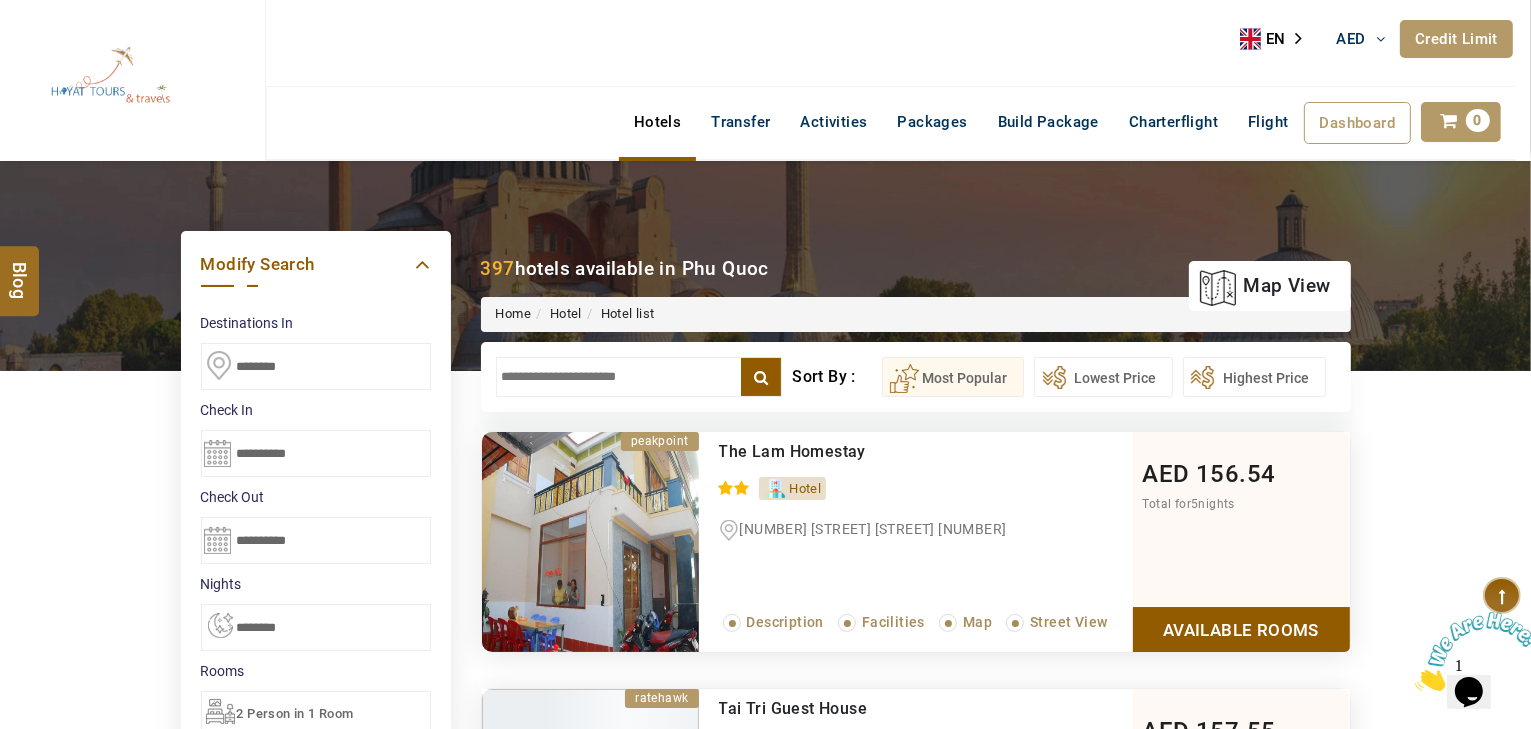 scroll, scrollTop: 0, scrollLeft: 0, axis: both 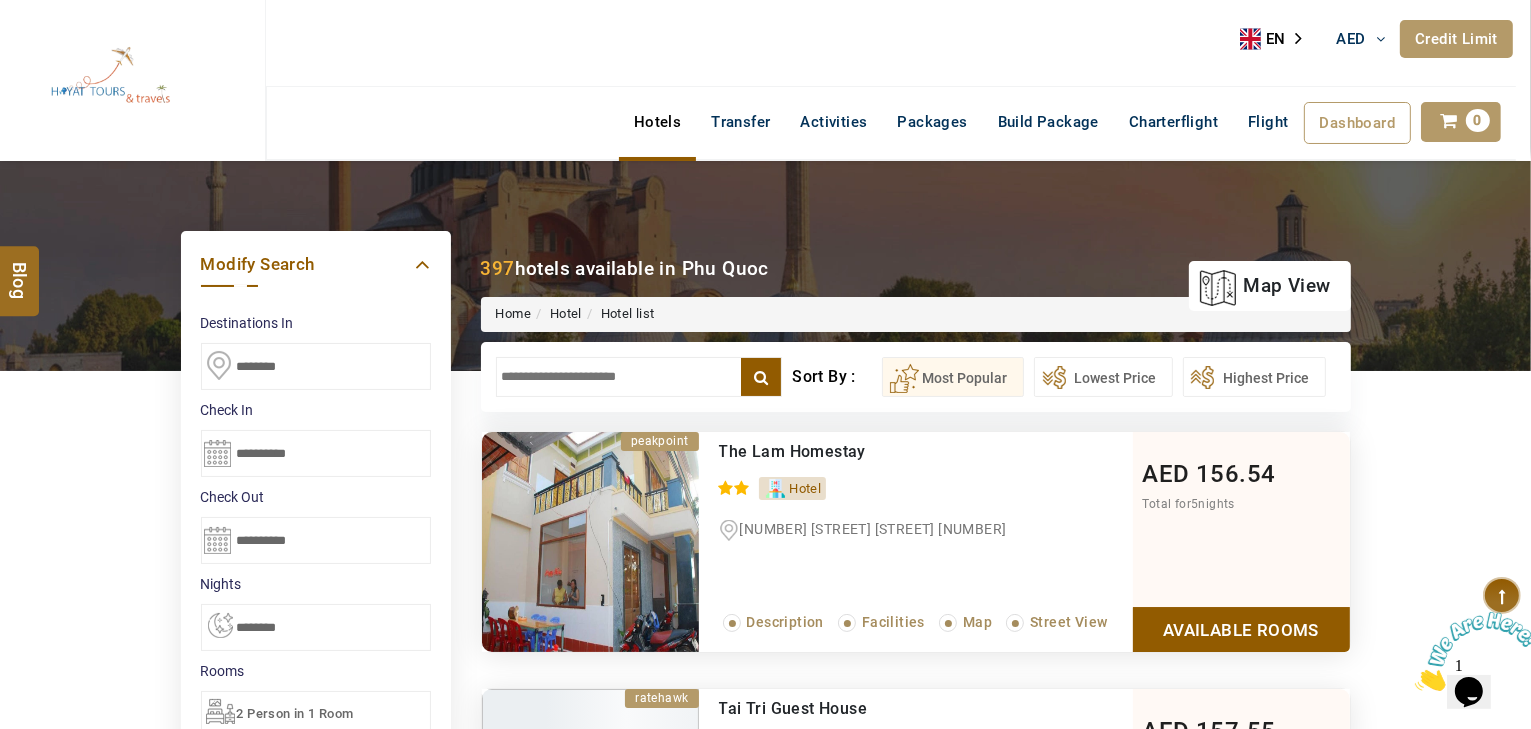 click at bounding box center [639, 377] 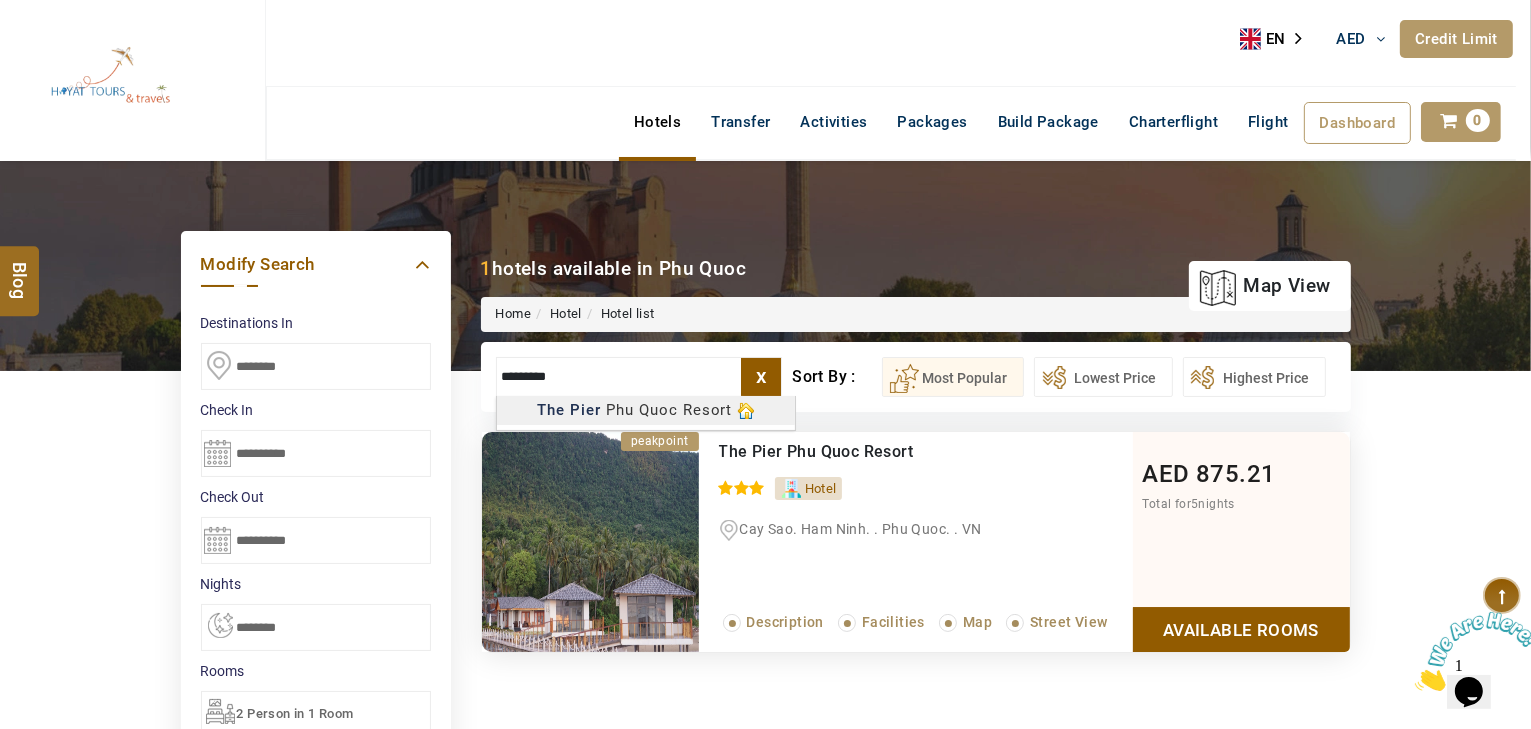 click on "HAYAYT TOURS AED AED  AED EUR  € USD  $ INR  ₹ THB  ฿ IDR  Rp BHD  BHD TRY  ₺ Credit Limit EN HE AR ES PT ZH Helpline
+971 55 344 0168 Register Now +971 55 344 0168 info@royallineholidays.com About Us What we Offer Blog Why Us Contact Hotels  Transfer Activities Packages Build Package Charterflight Flight Dashboard My Profile My Booking My Reports My Quotation Sign Out 0 Points Redeem Now To Redeem 58318  Points Future Points  1074   Points Credit Limit Credit Limit USD 30000.00 70% Complete Used USD 12418.90 Available USD 17581.10 Setting  Looks like you haven't added anything to your cart yet Countinue Shopping ***** ****** Please Wait.. Blog demo
Remember me Forgot
password? LOG IN Don't have an account?   Register Now My Booking View/ Print/Cancel Your Booking without Signing in Submit Applying Filters...... Hotels For You Will Be Loading Soon demo
In A Few Moment, You Will Be Celebrating Best Hotel options galore ! Check In   CheckOut Rooms Rooms X Map Wifi" at bounding box center (765, 1132) 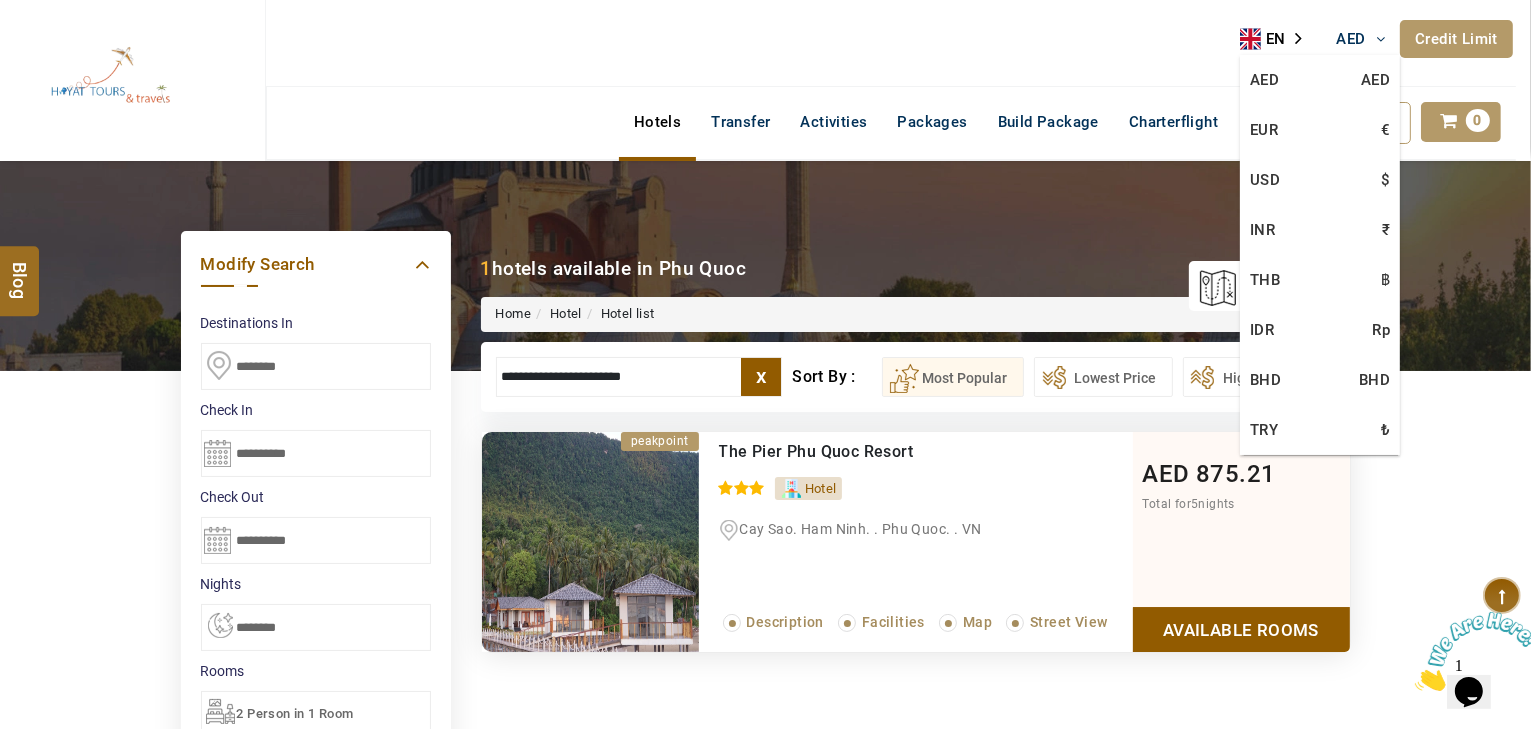 type on "**********" 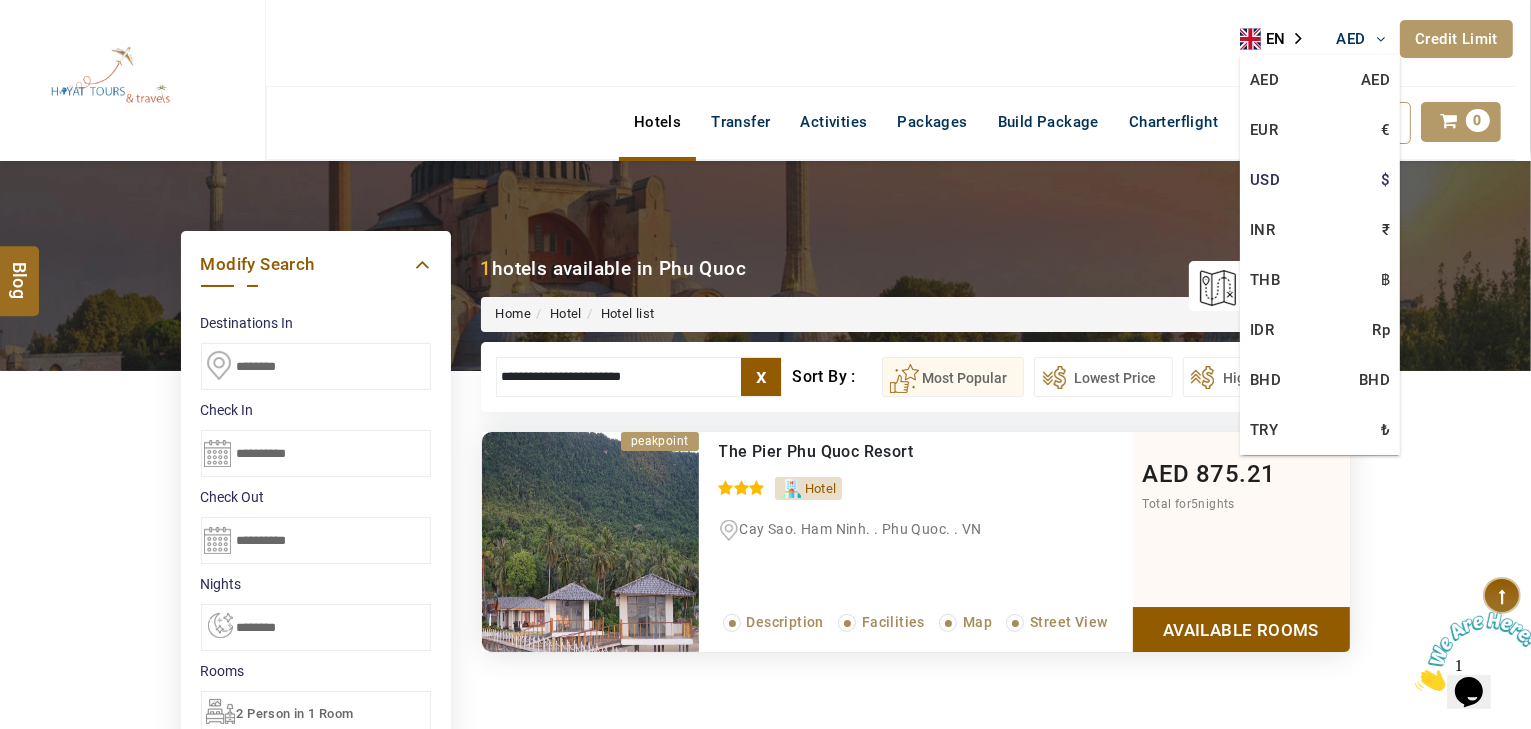 click on "USD  $" at bounding box center [1320, 180] 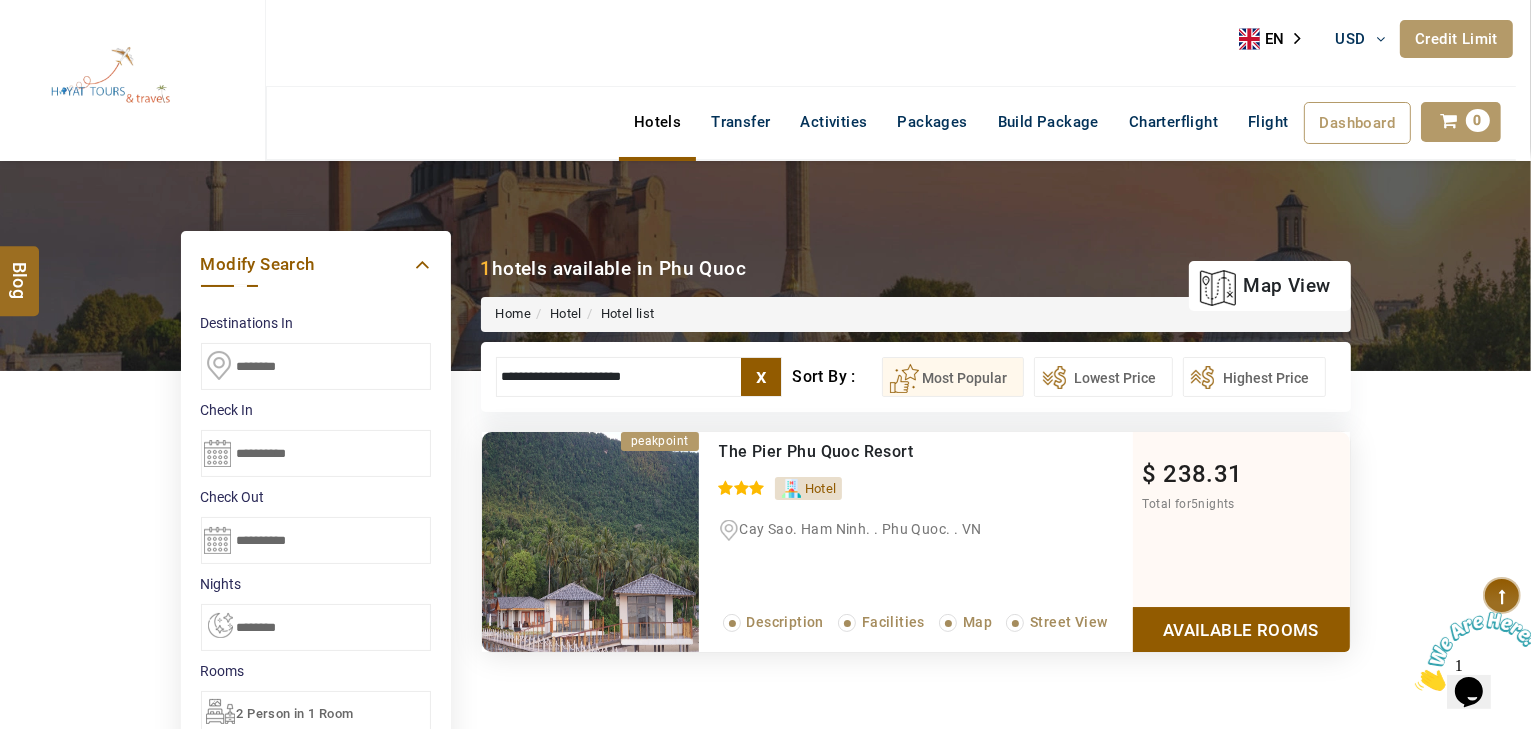 click on "DESTINATION + Add Destination  Nationality Afghanistan Albania Algeria American Samoa Andorra Angola Anguilla Antigua And Barbuda Argentina Armenia Aruba Australia Austria Azerbaijan Bahamas Bahrain Bangladesh Barbados Belarus Belgium Belize Benin Bermuda Bhutan Bolivia Bosnia Herzegovina Botswana Brazil British Indian Ocean Territory British Virgin Islands Brunei Darussalam Bulgaria Burkina Faso Burundi Cambodia Cameroon Canada Cape Verde Caribbean Cayman Islands Central African Republic Chad Chile China Christmas Island Cocos (Keeling) Islands Colombia Comoros Congo (Democratic Republic) Congo (Republic Of) Cook Islands Costa Rica Croatia Cuba Cyprus Czech Republic Denmark Djibouti Dominica Dominican Republic East Timor Ecuador Egypt El Salvador Equatorial Guinea Eritrea Estonia Ethiopia Falkland Islands(Malvinas) Faroe Islands Fiji Finland France French Guiana French Polynesia French Southern Territories Gabon Gambia Georgia Germany Ghana Gibraltar Greece Greenland Grenada Guadeloupe Guam Guatemala Guinea" at bounding box center (765, 933) 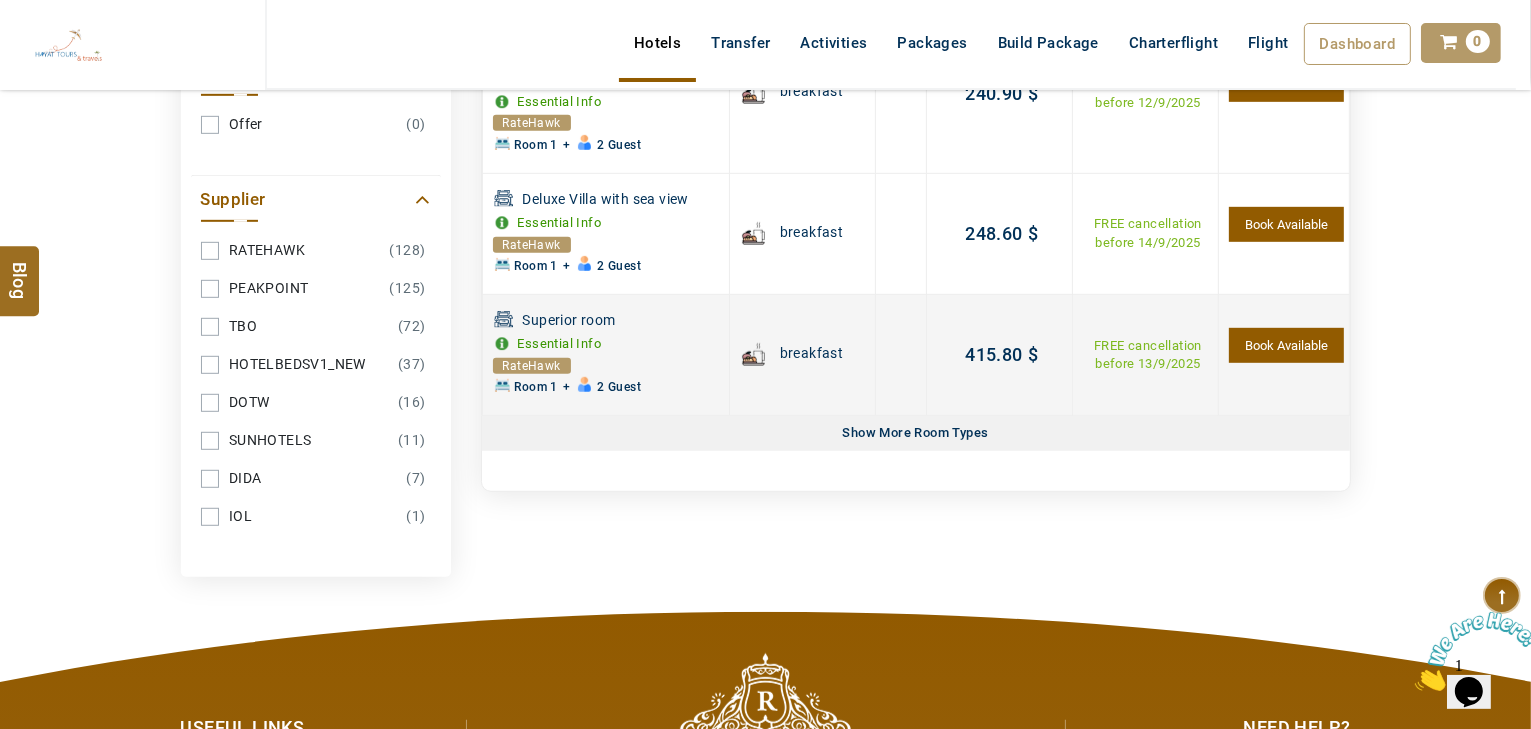 scroll, scrollTop: 1260, scrollLeft: 0, axis: vertical 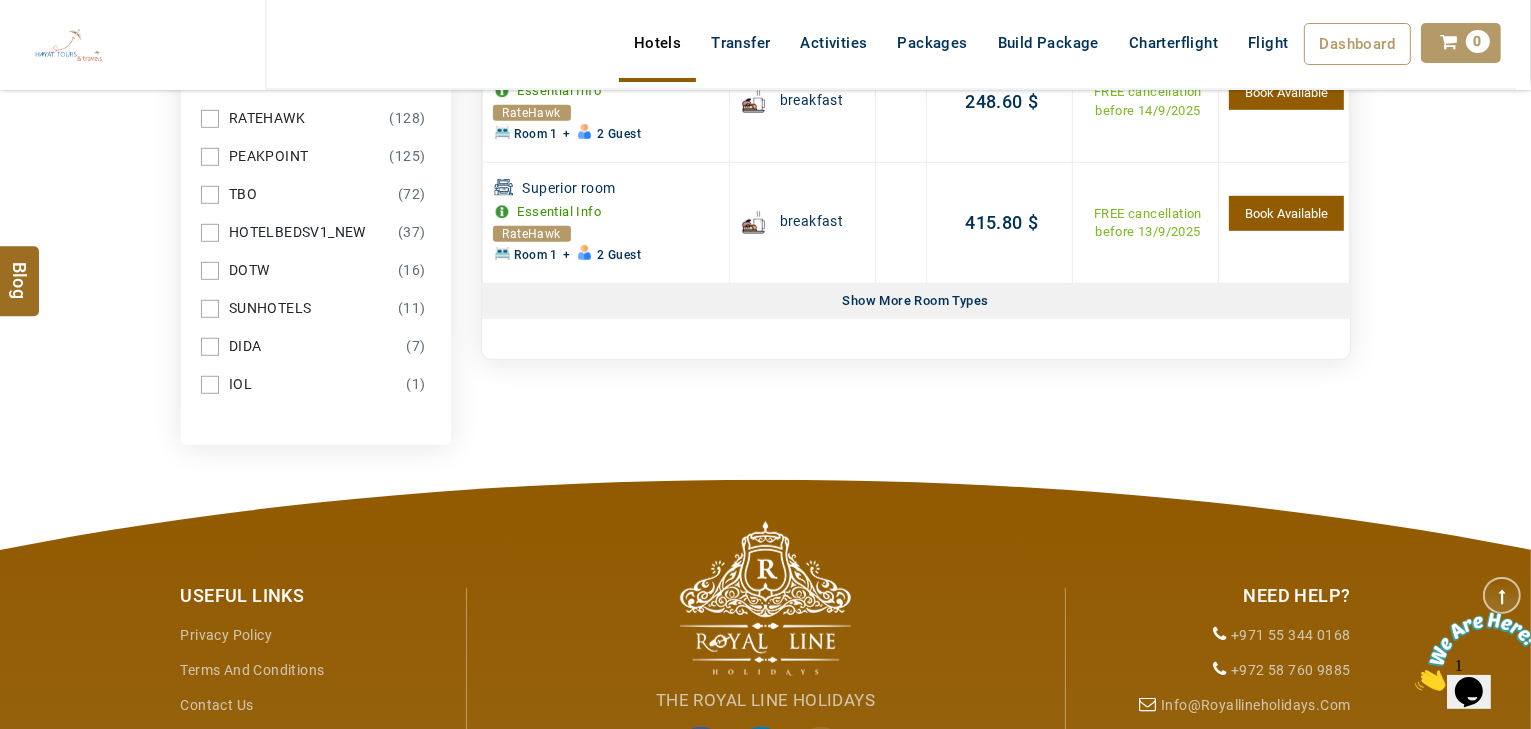 click on "Show More Room Types" at bounding box center (916, 301) 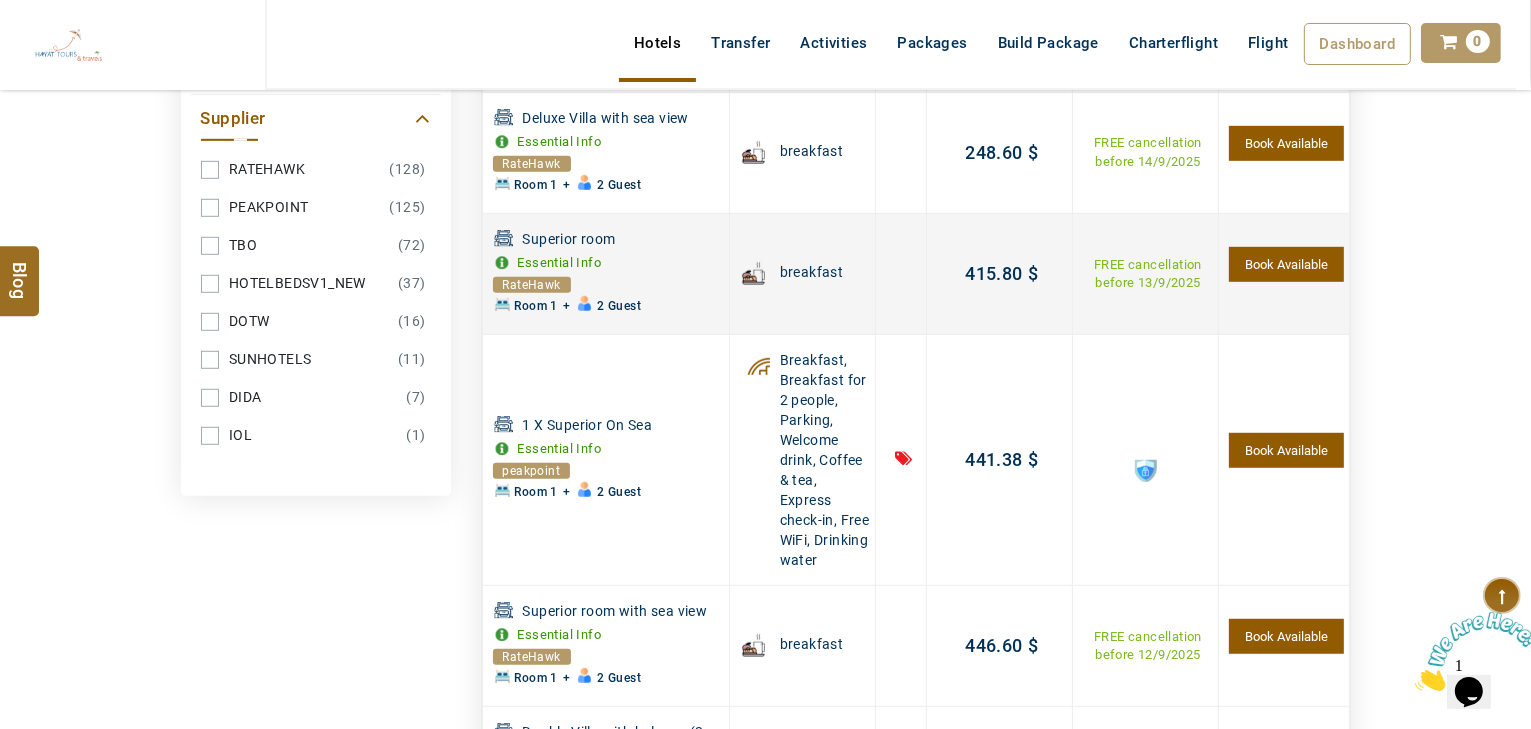 scroll, scrollTop: 1260, scrollLeft: 0, axis: vertical 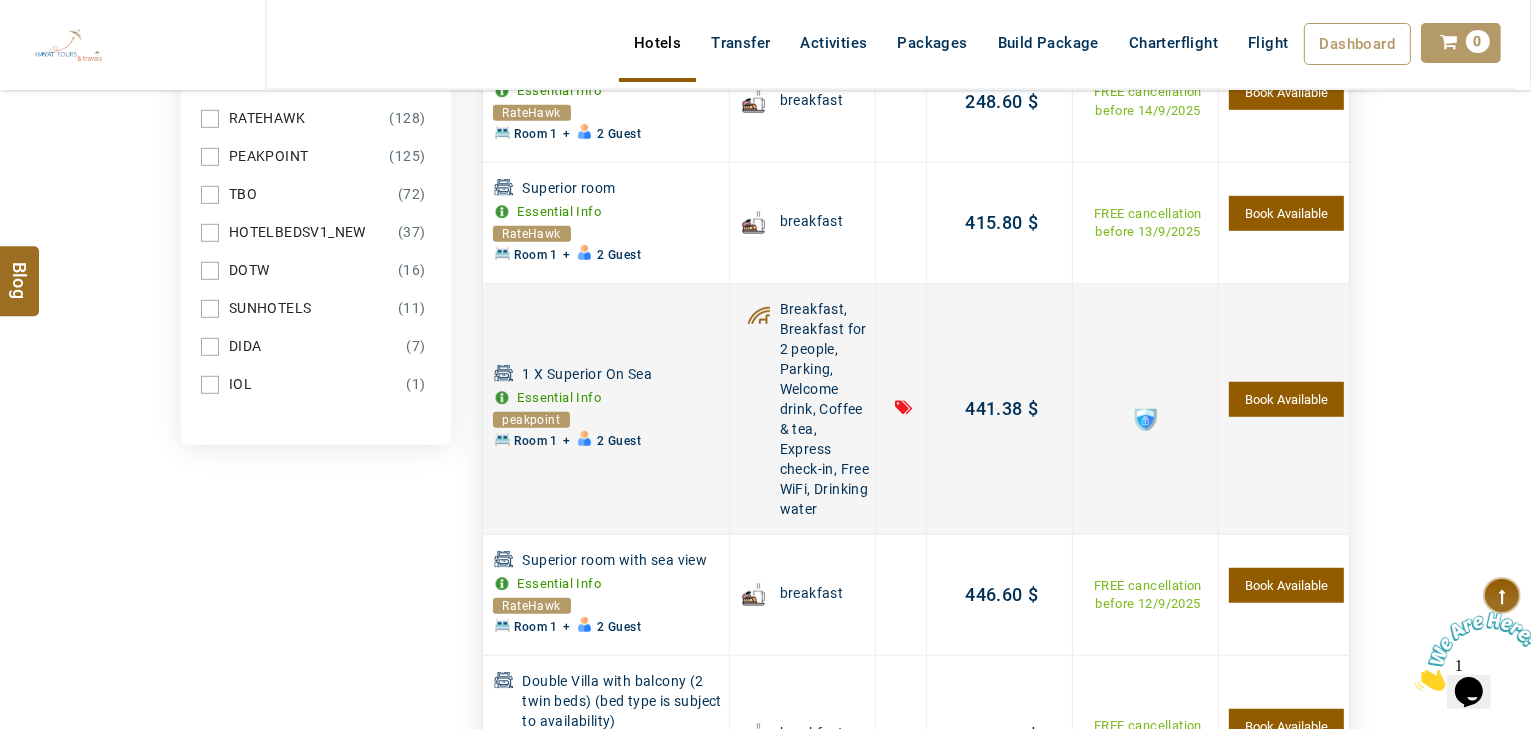 click on "Essential Info" at bounding box center (560, 397) 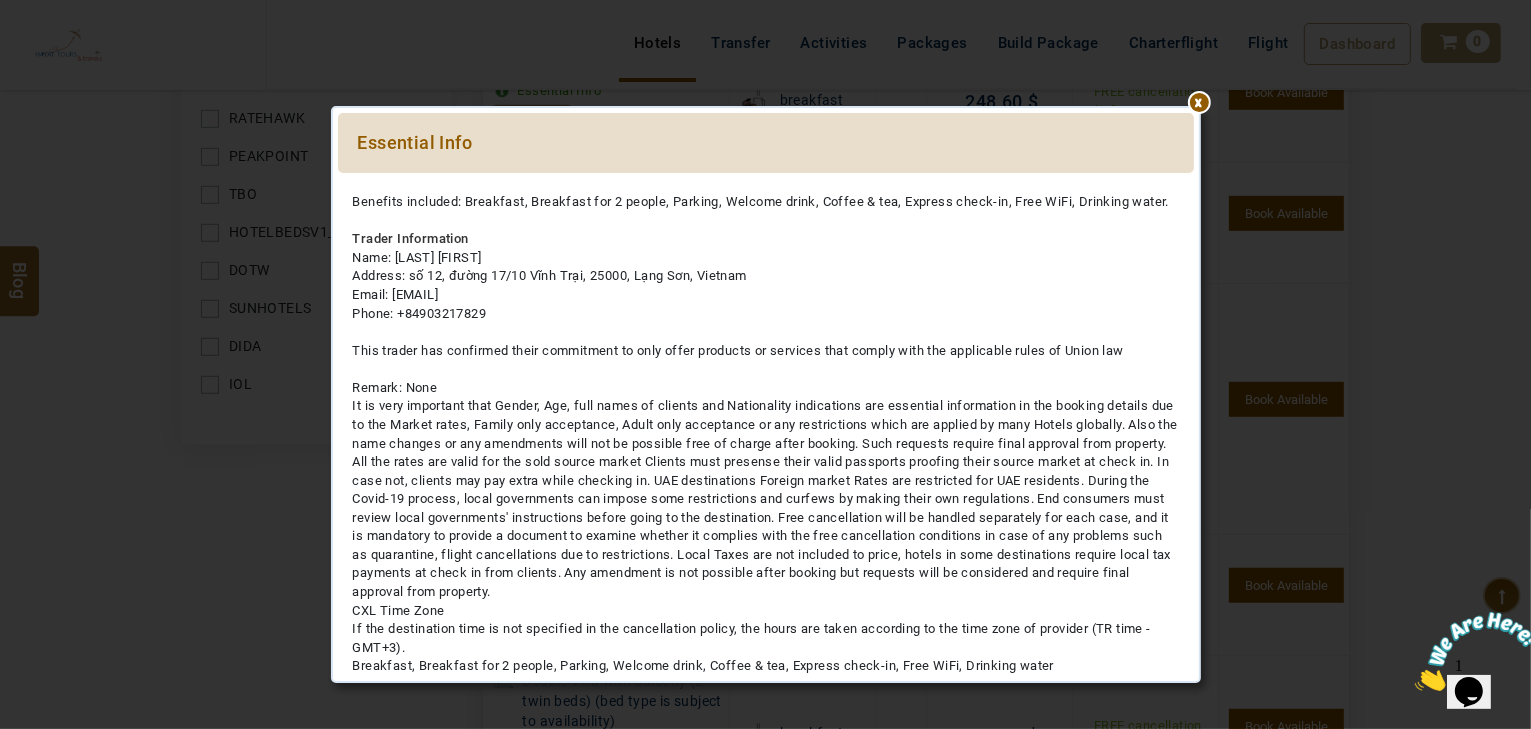 click at bounding box center (766, 183) 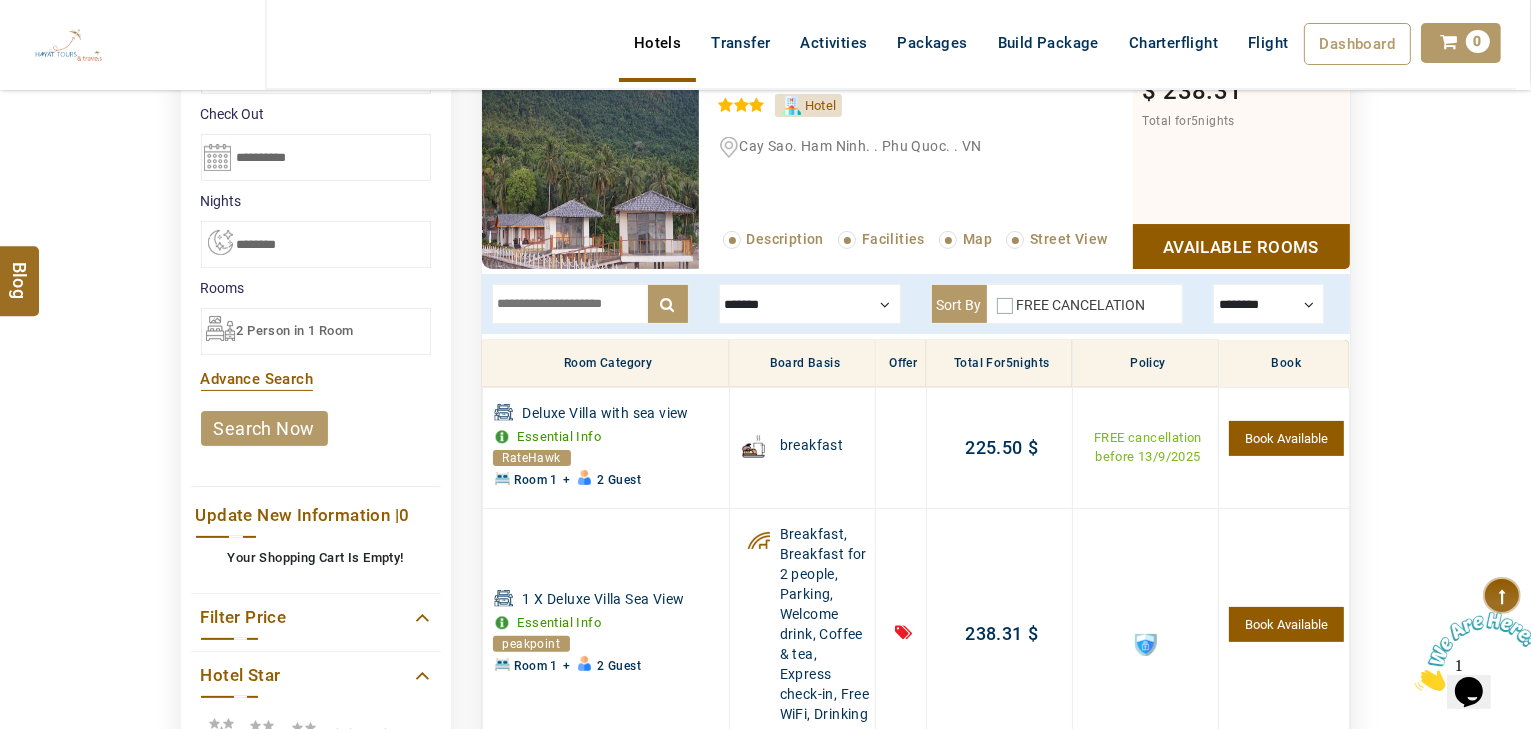 scroll, scrollTop: 380, scrollLeft: 0, axis: vertical 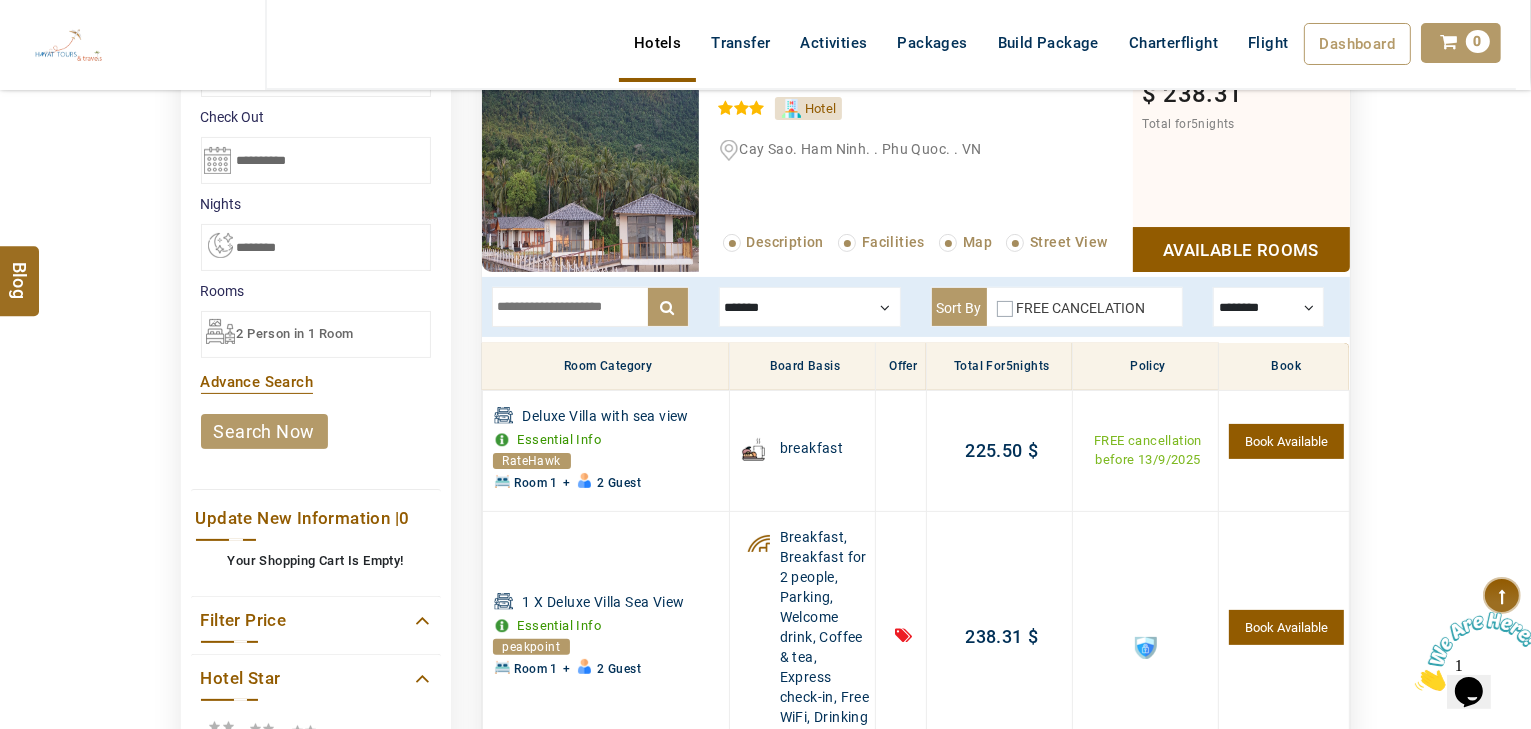 click at bounding box center [590, 162] 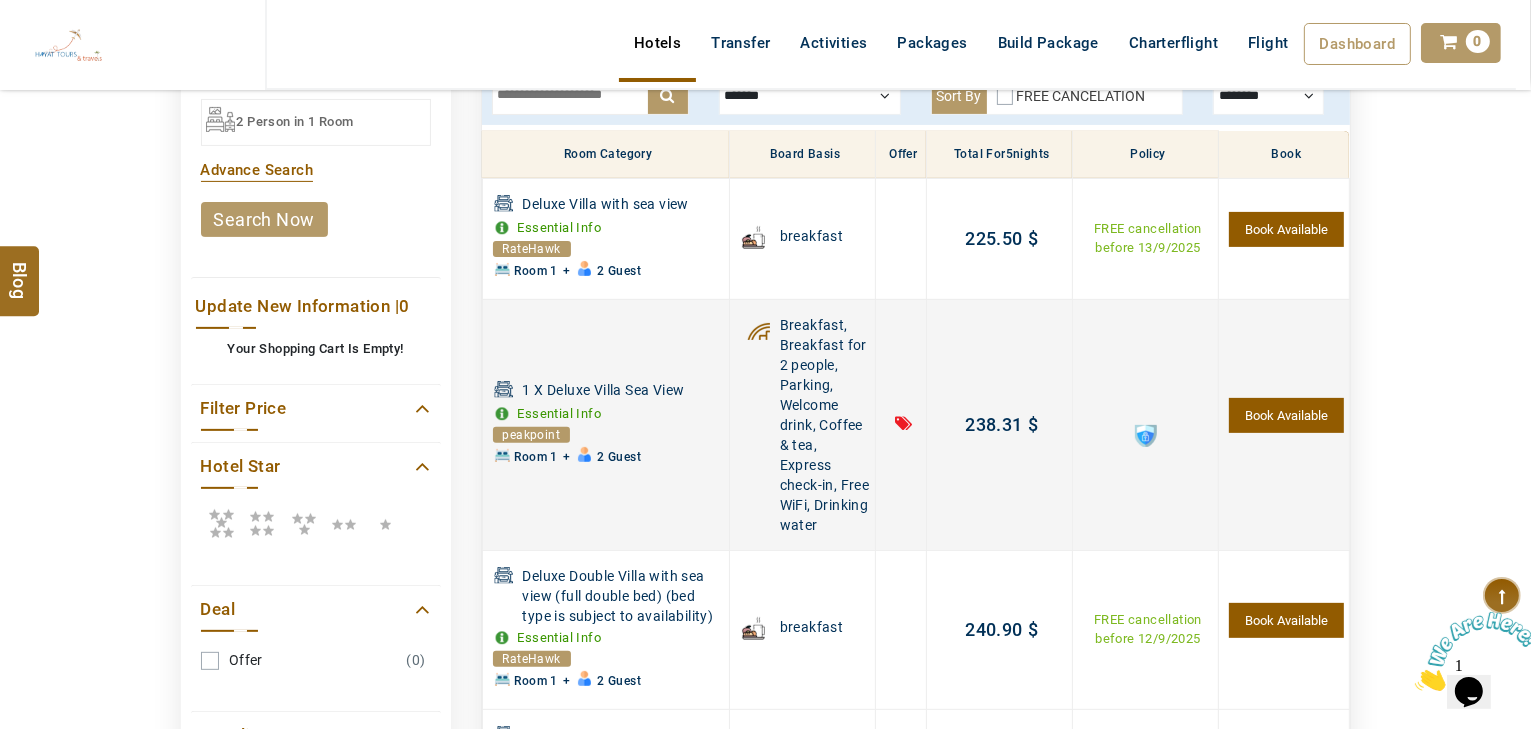 scroll, scrollTop: 620, scrollLeft: 0, axis: vertical 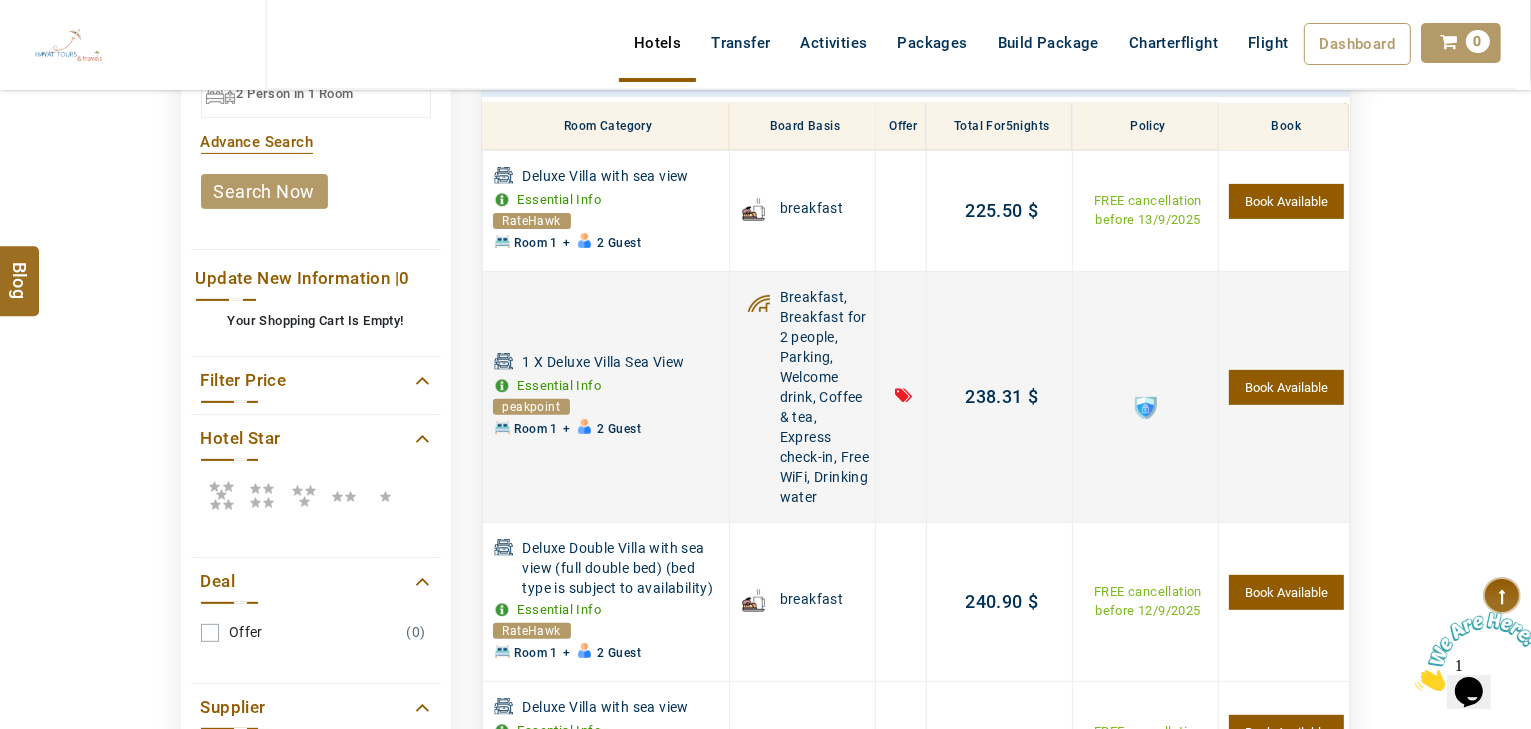 click on "Book Available" at bounding box center (1286, 387) 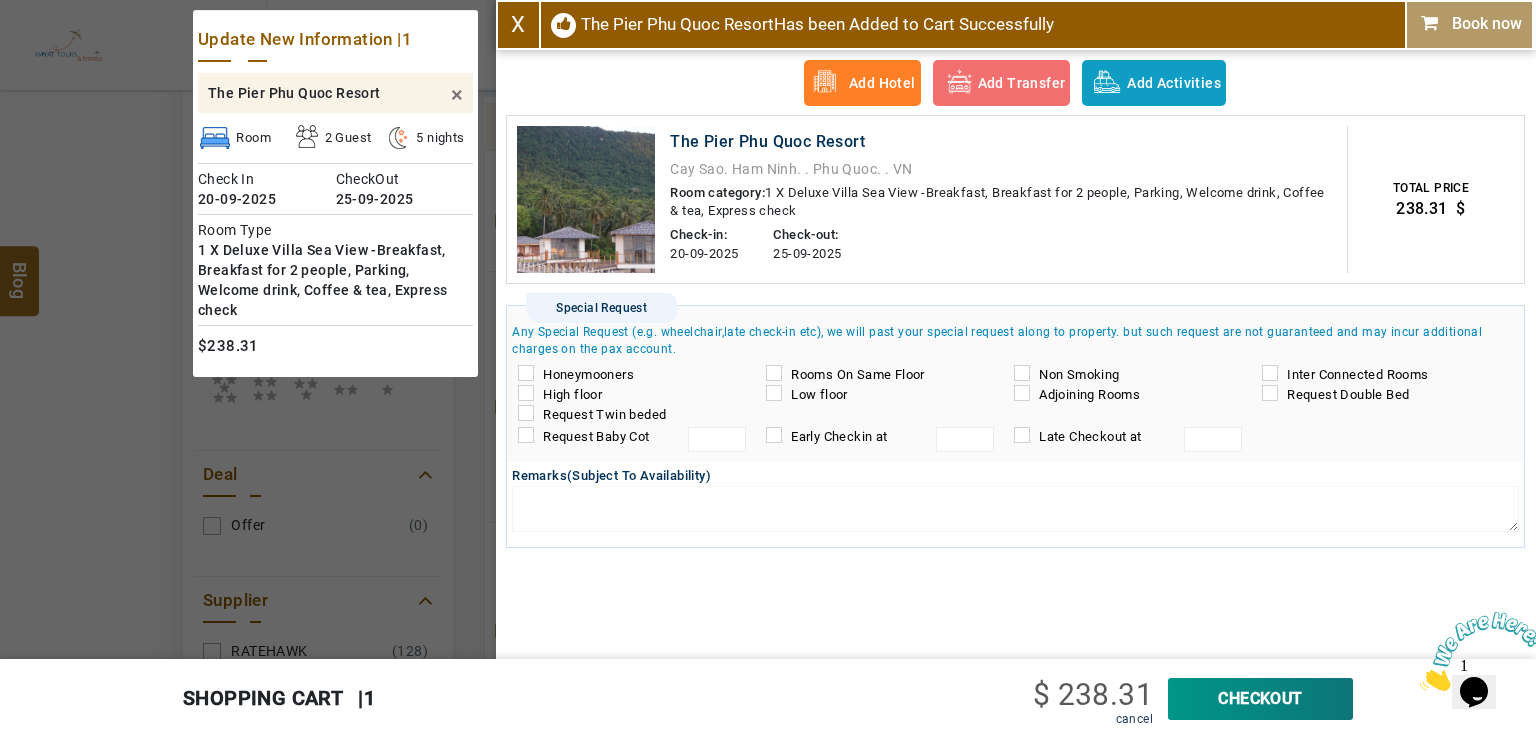 click at bounding box center (586, 199) 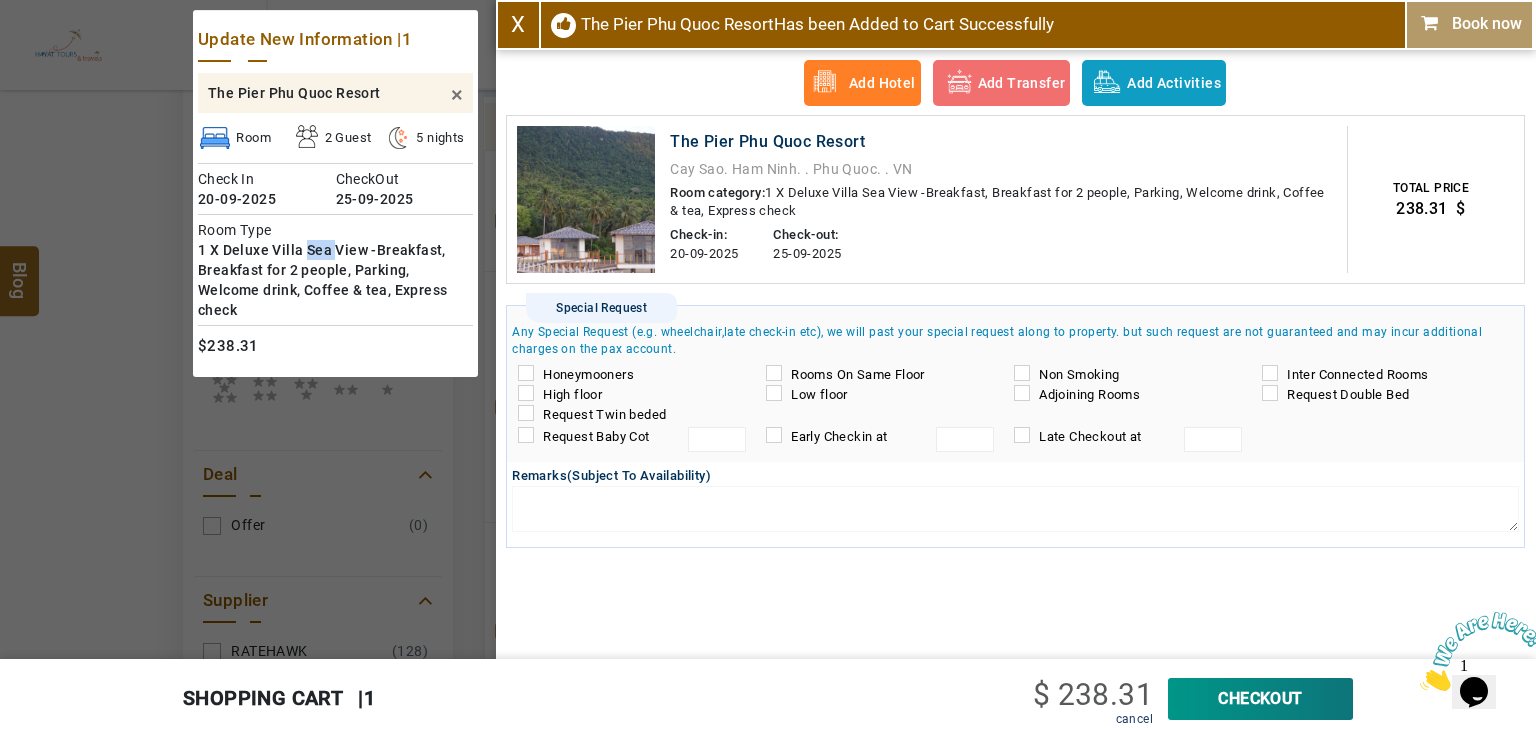 click on "1 X Deluxe Villa Sea View -Breakfast, Breakfast for 2 people, Parking, Welcome drink, Coffee & tea, Express check" at bounding box center (322, 280) 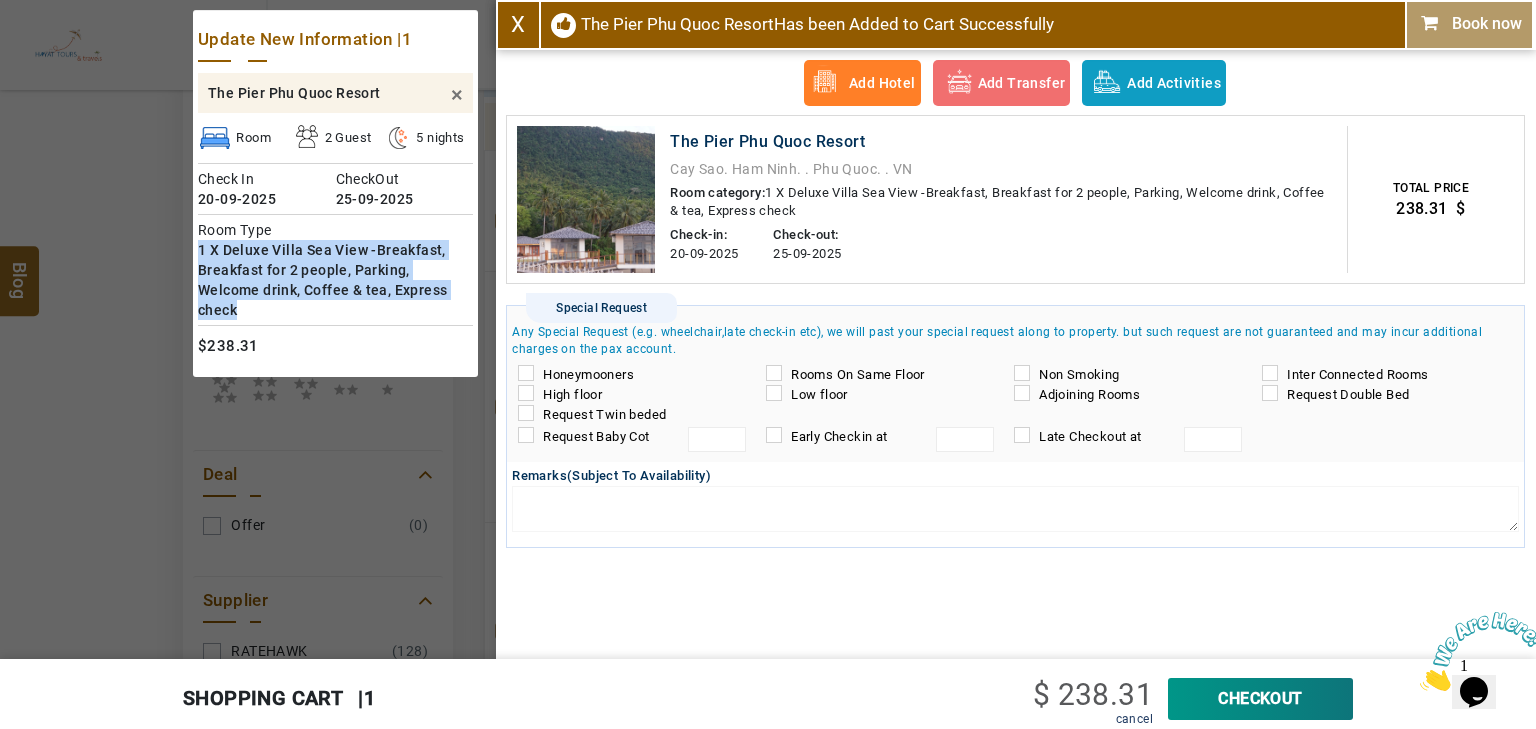 click on "1 X Deluxe Villa Sea View -Breakfast, Breakfast for 2 people, Parking, Welcome drink, Coffee & tea, Express check" at bounding box center [322, 280] 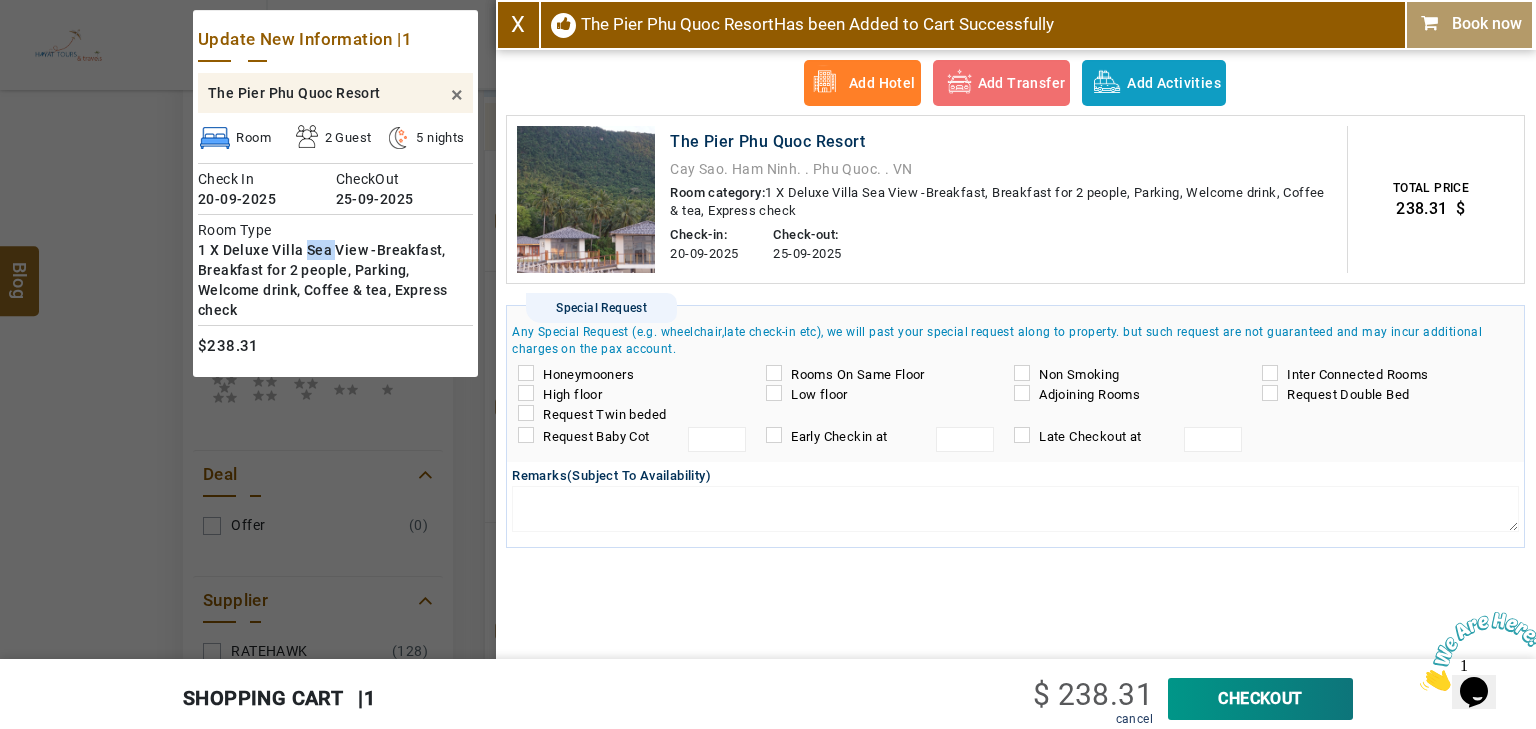 click on "1 X Deluxe Villa Sea View -Breakfast, Breakfast for 2 people, Parking, Welcome drink, Coffee & tea, Express check" at bounding box center [322, 280] 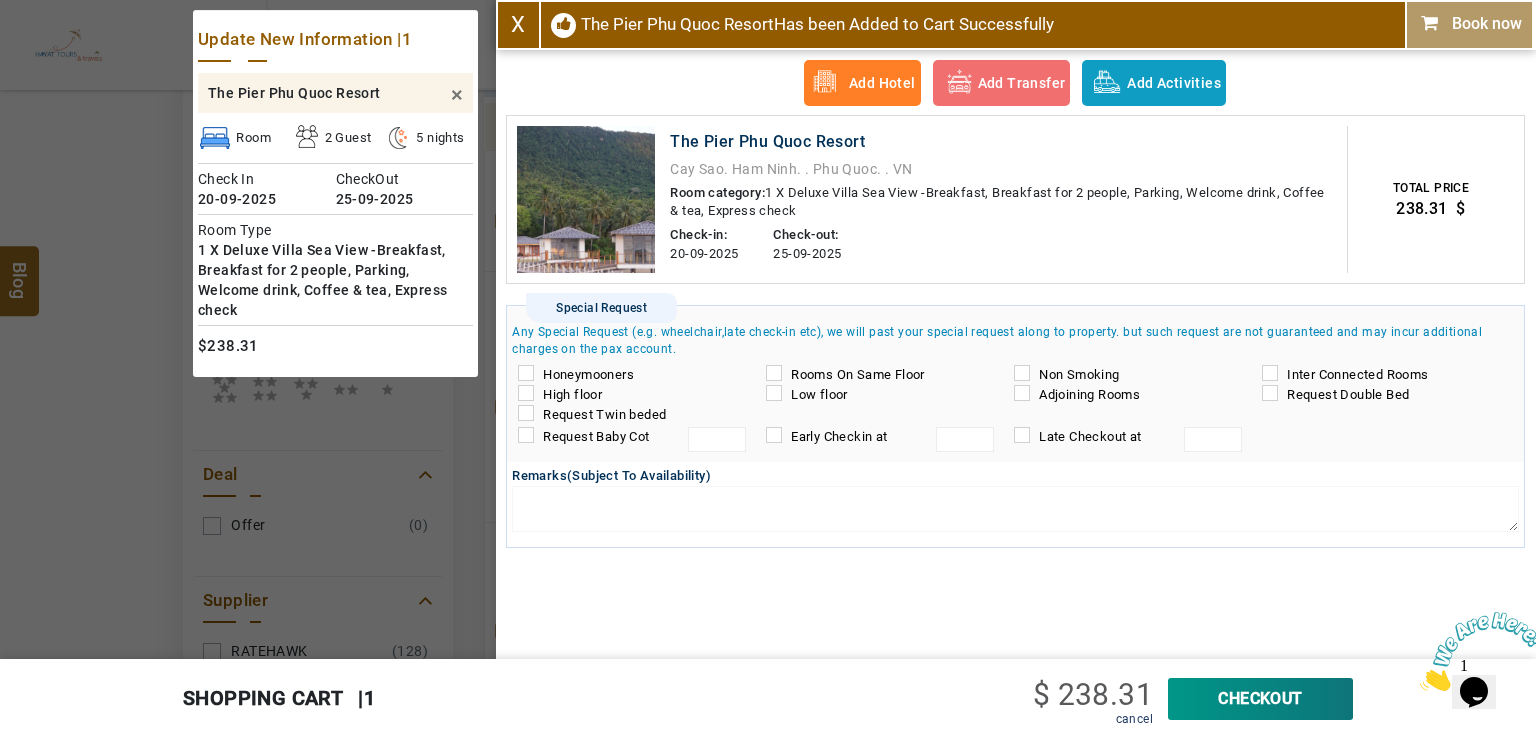 click on "X" at bounding box center (518, 24) 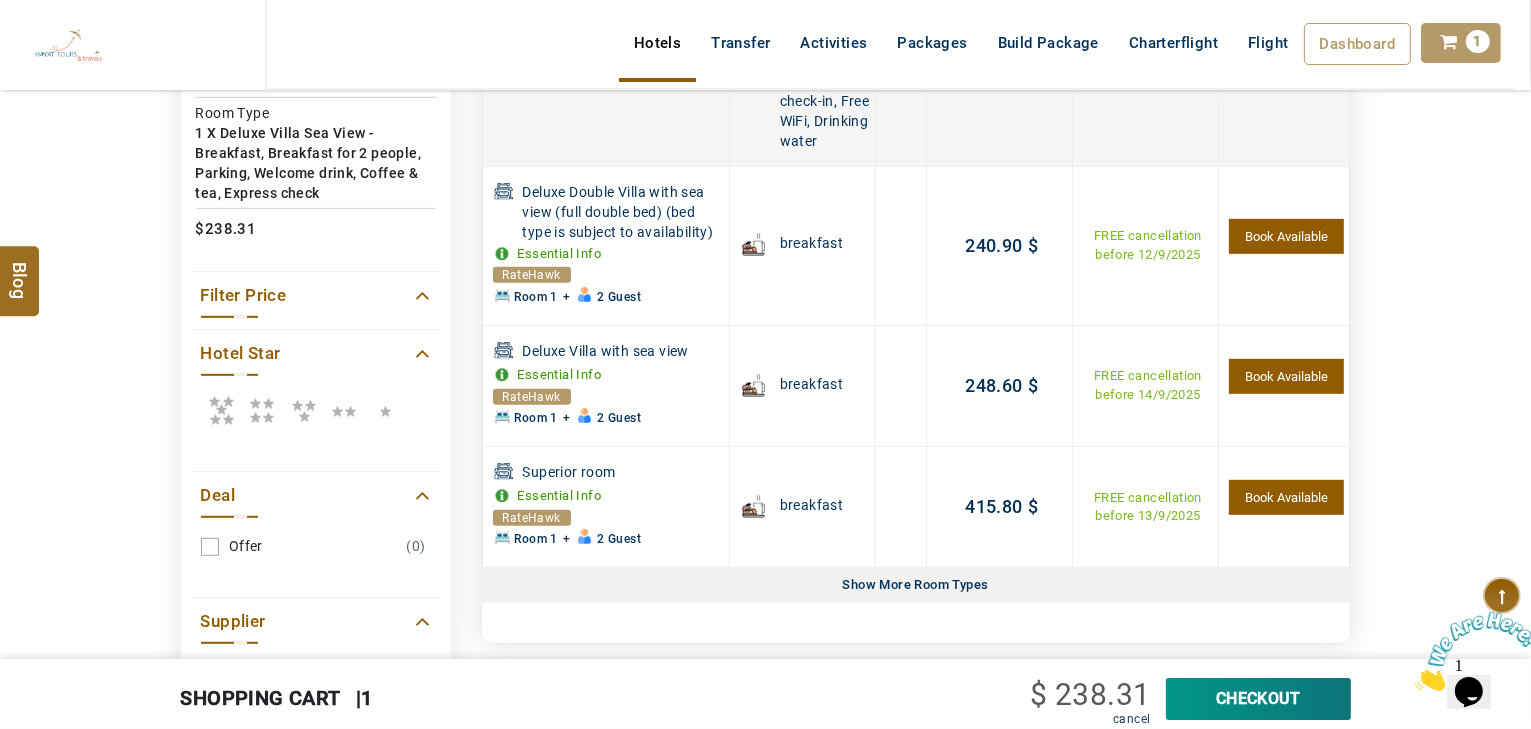 scroll, scrollTop: 1020, scrollLeft: 0, axis: vertical 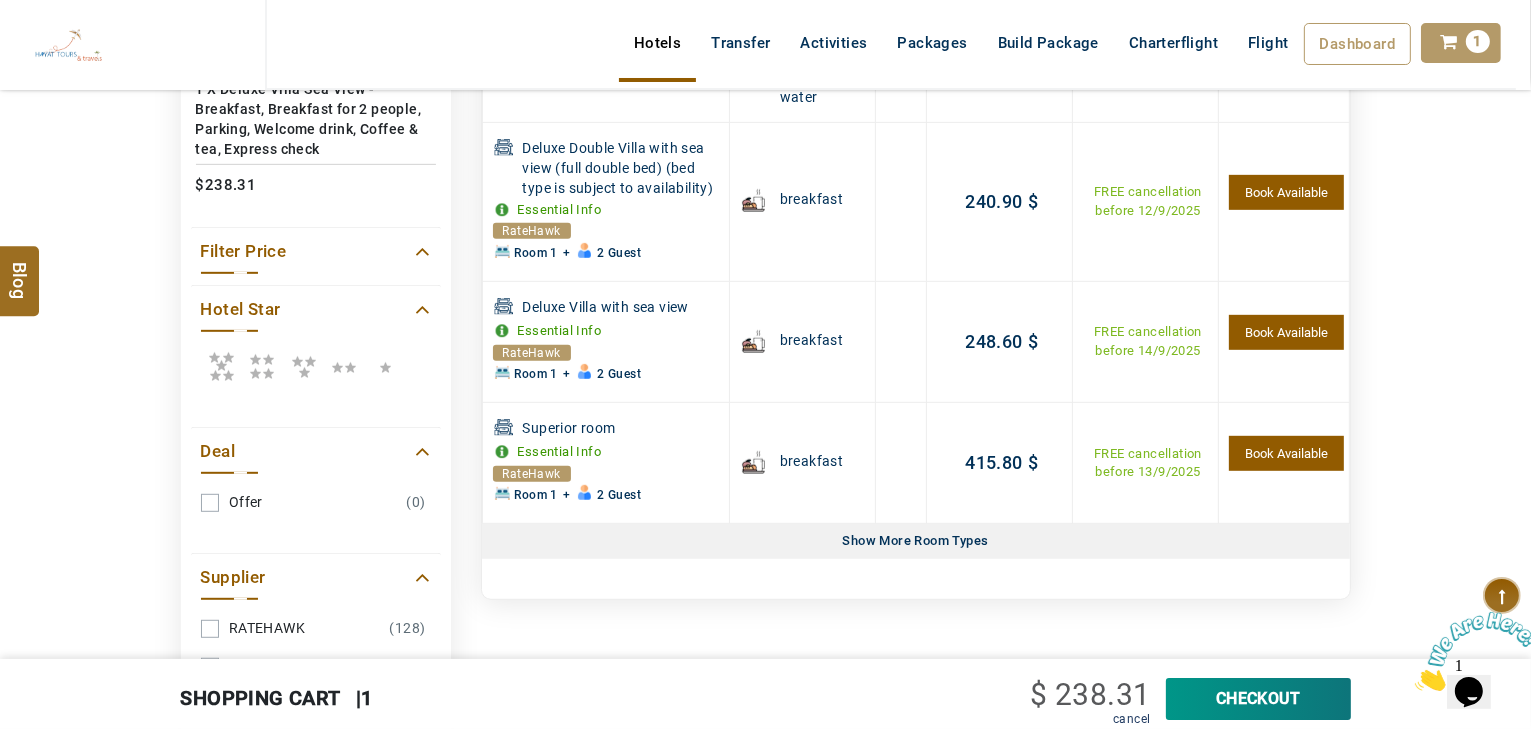 click on "Show More Room Types" at bounding box center [916, 541] 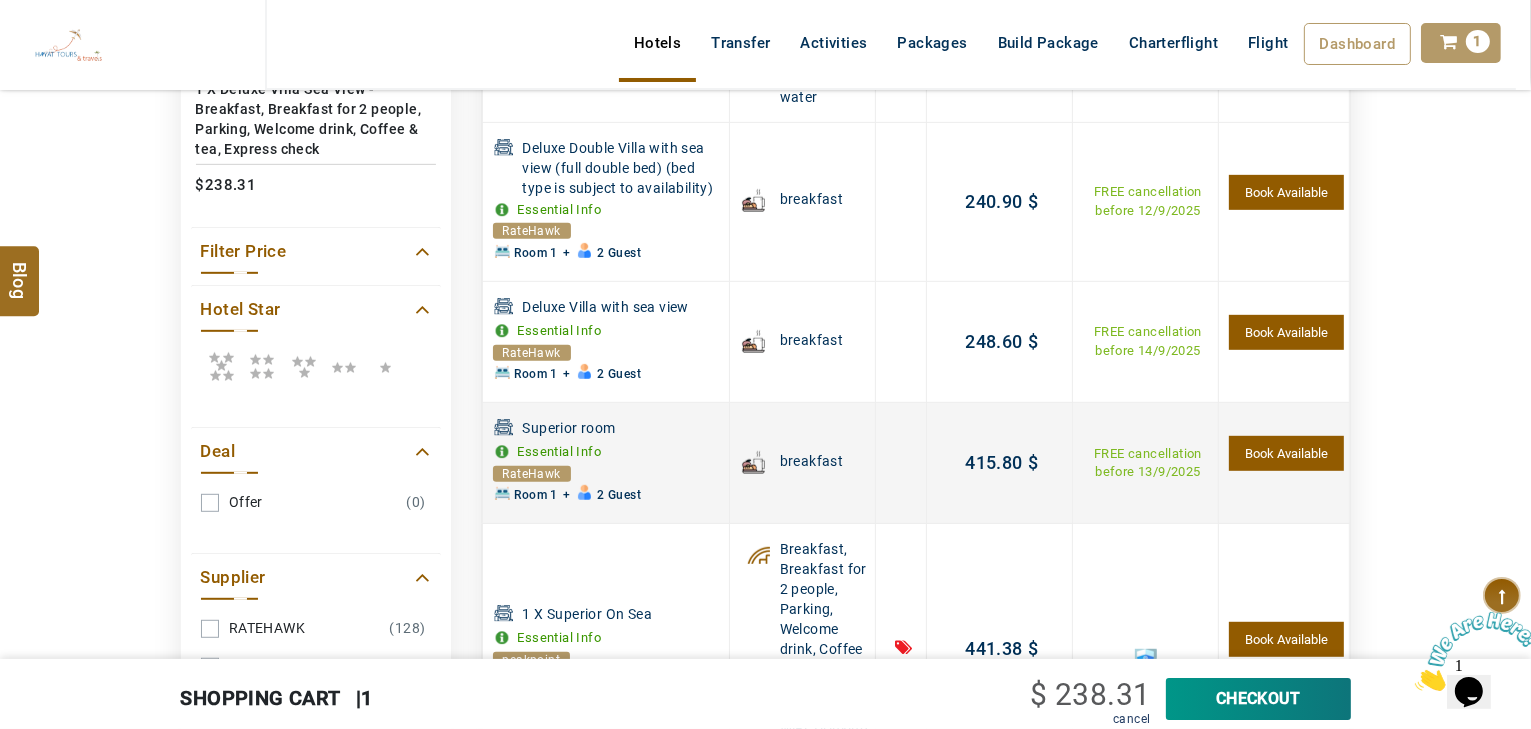 click on "Superior room" at bounding box center [623, 429] 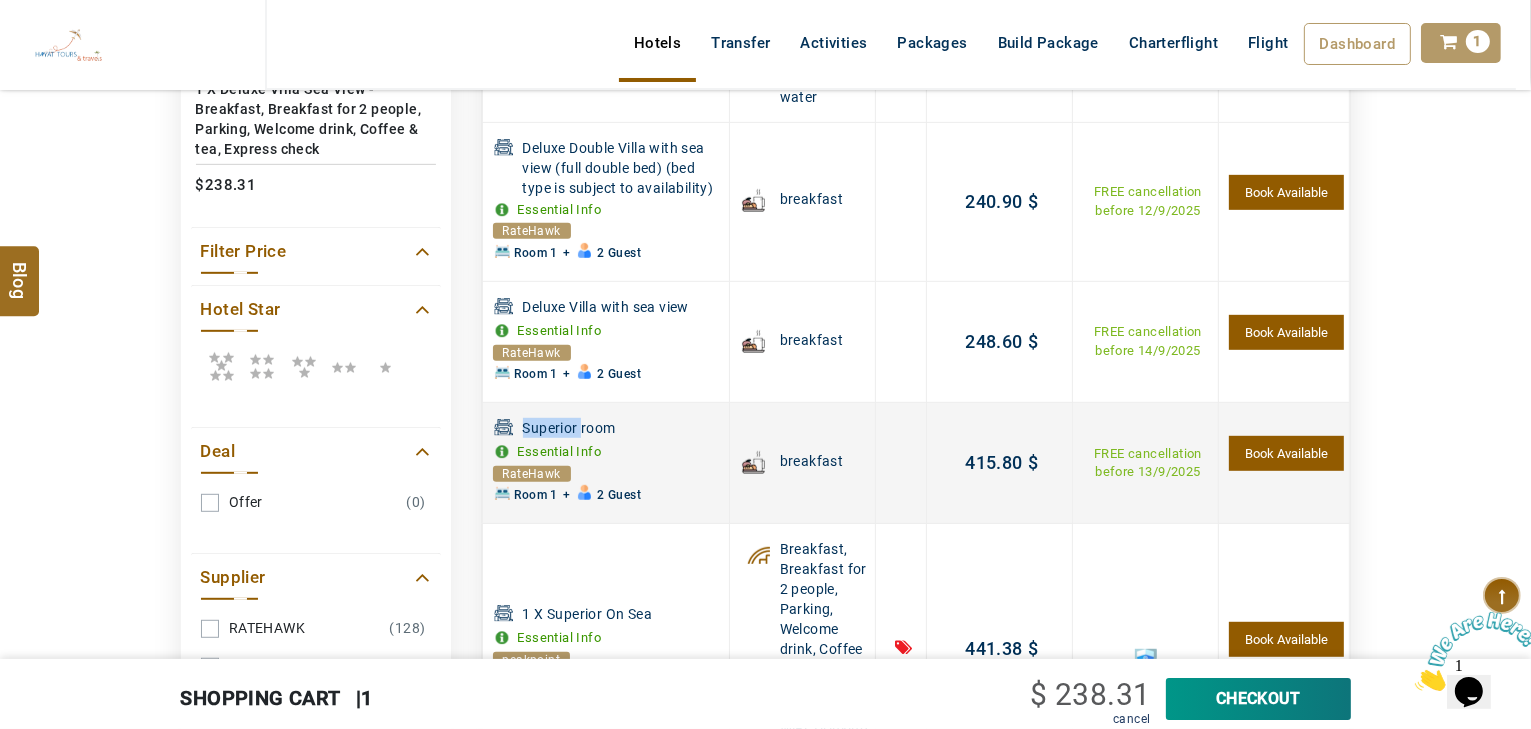 click on "Superior room" at bounding box center [623, 429] 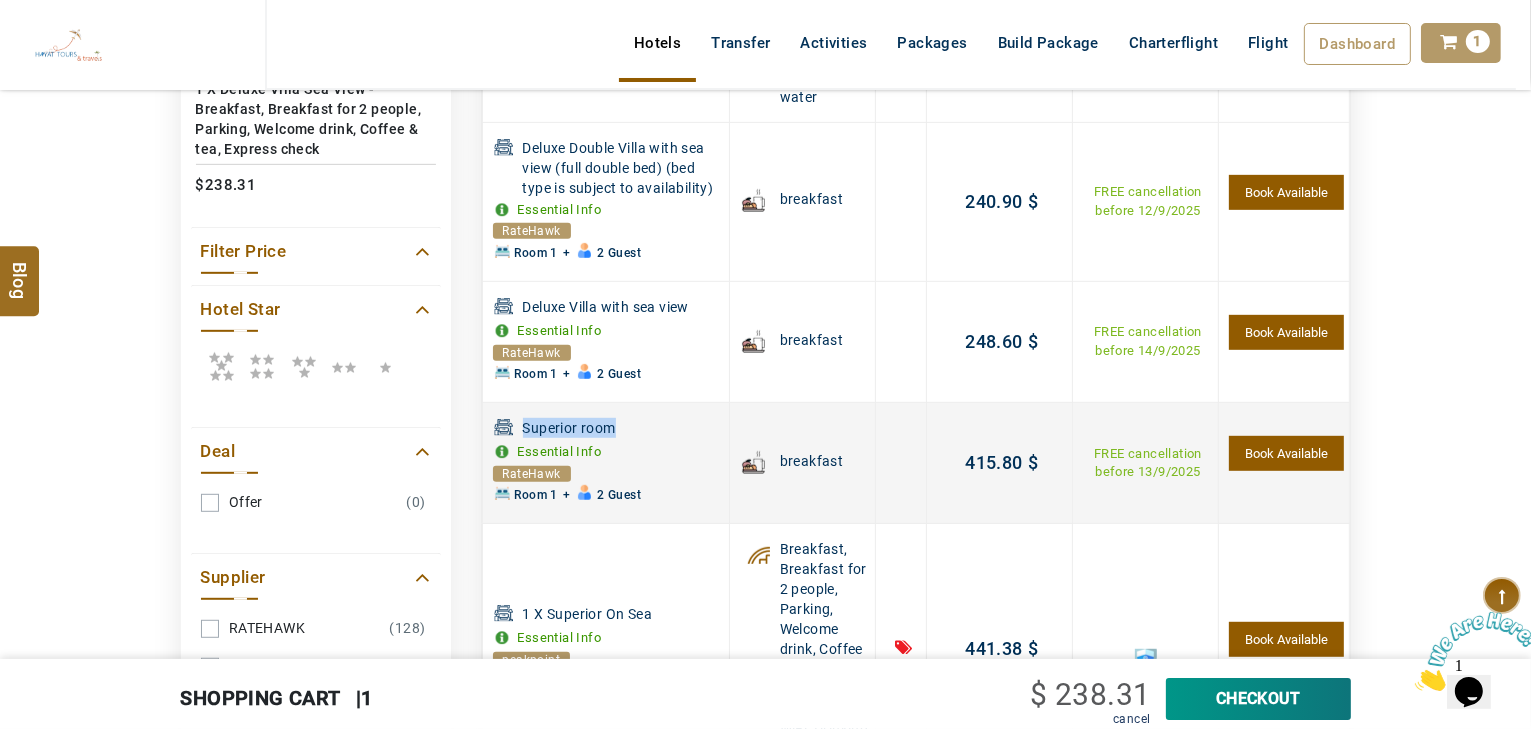 click on "Superior room" at bounding box center (623, 429) 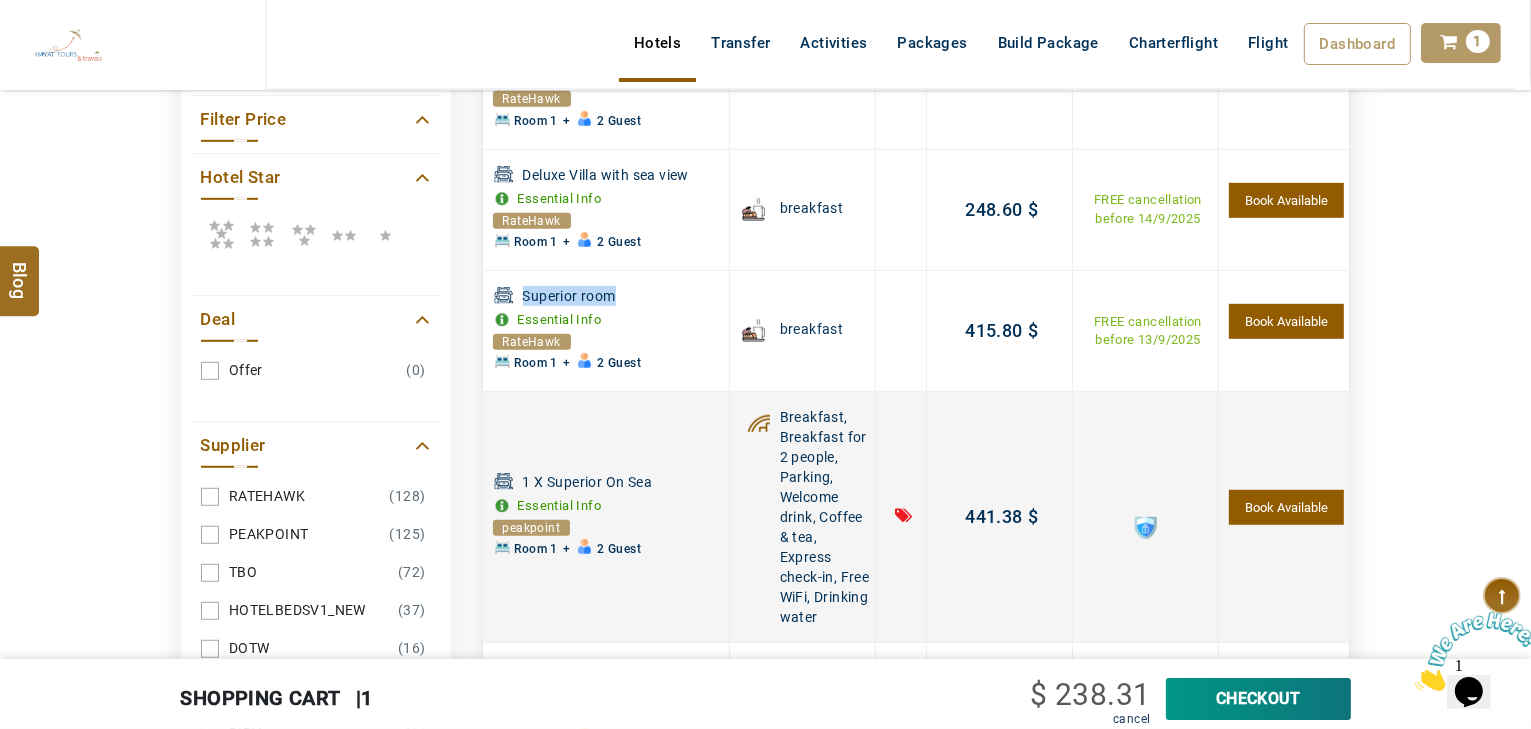 scroll, scrollTop: 1260, scrollLeft: 0, axis: vertical 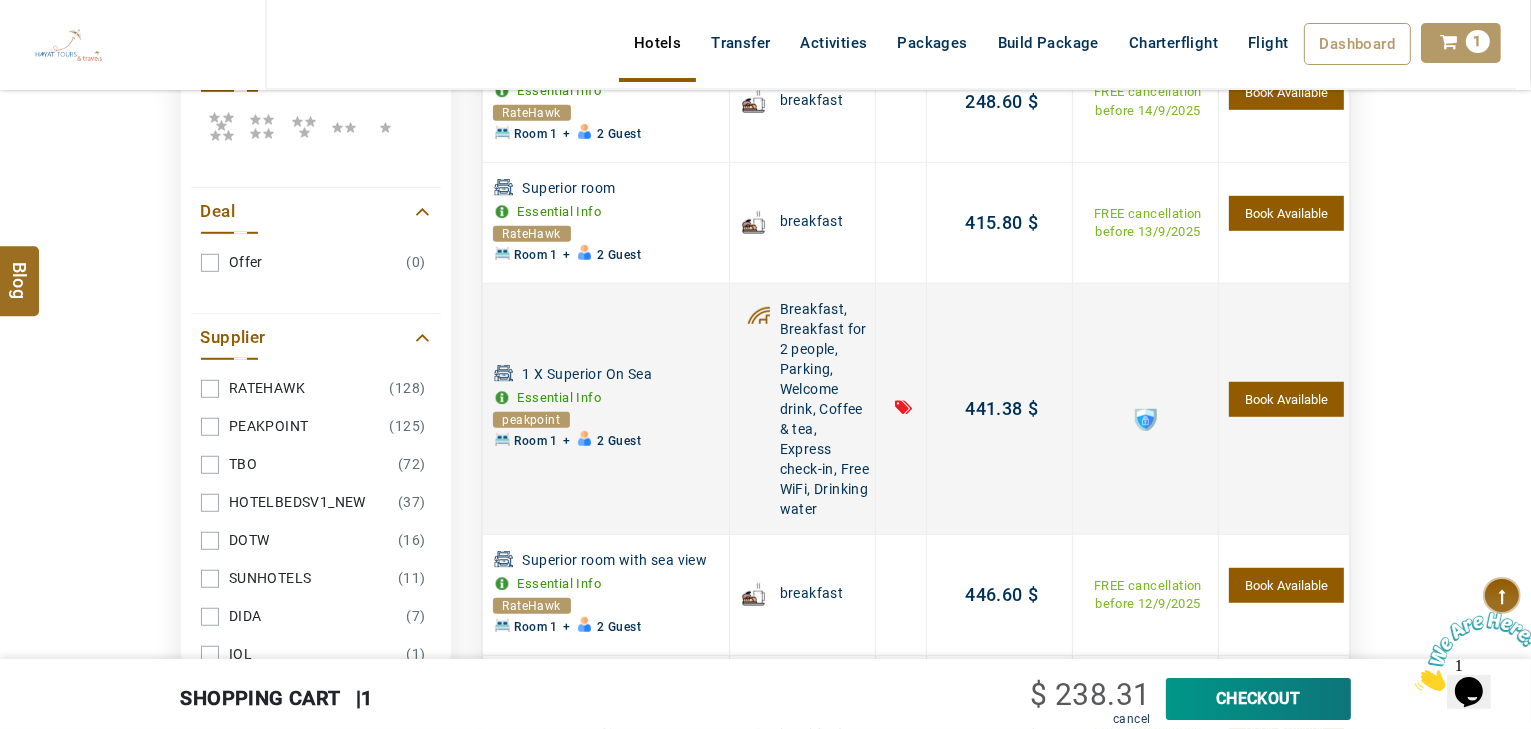 click on "1 X Superior On Sea" at bounding box center (623, 375) 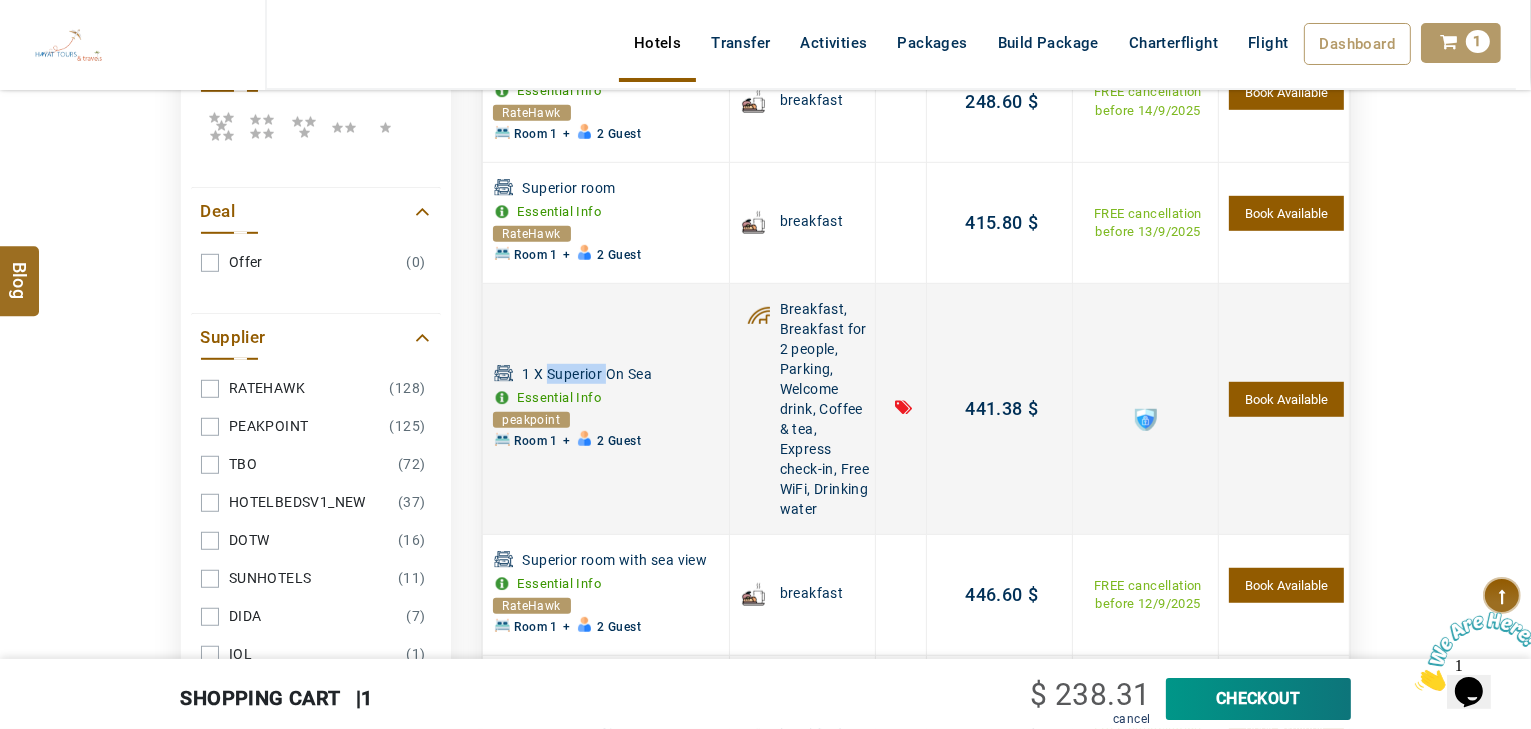 click on "1 X Superior On Sea" at bounding box center (623, 375) 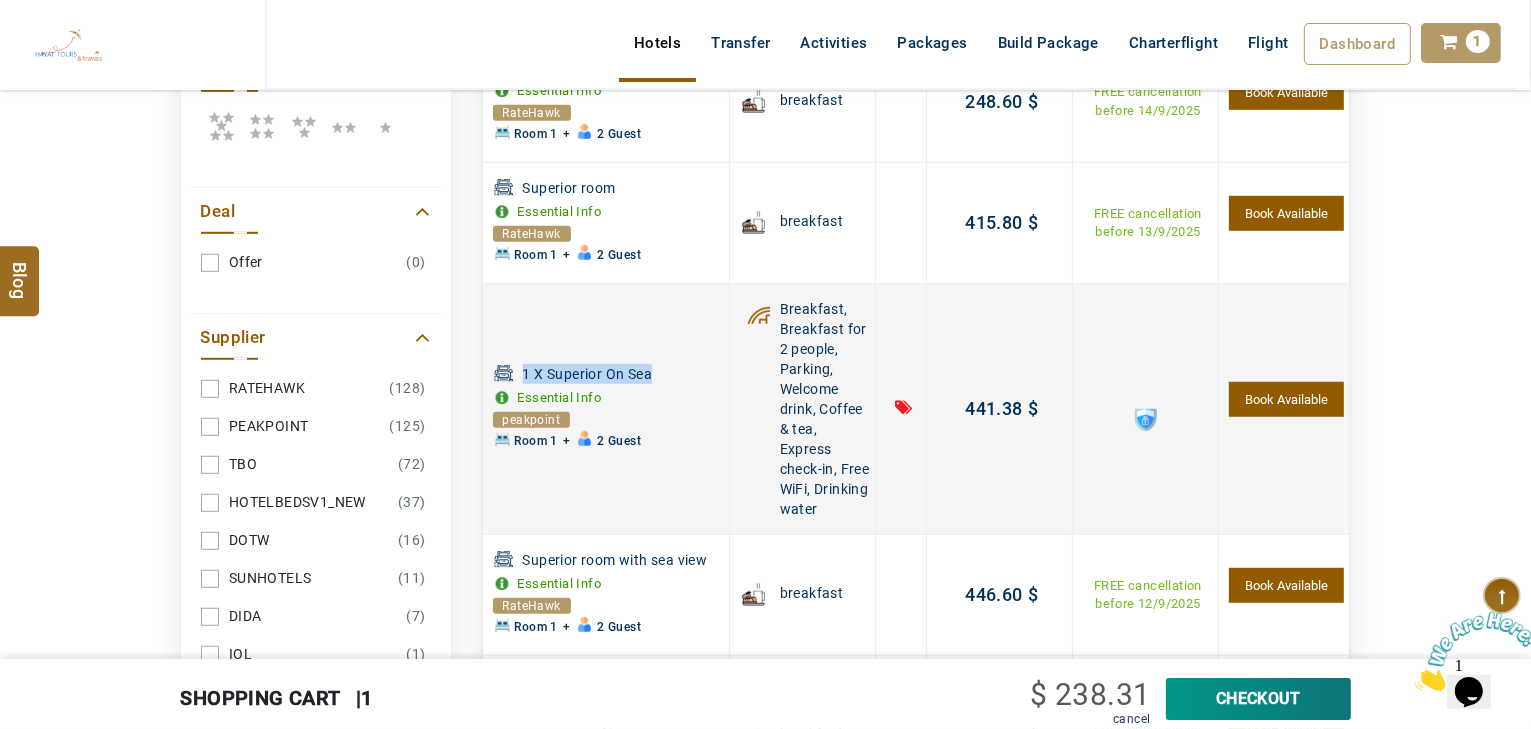 click on "1 X Superior On Sea" at bounding box center (623, 375) 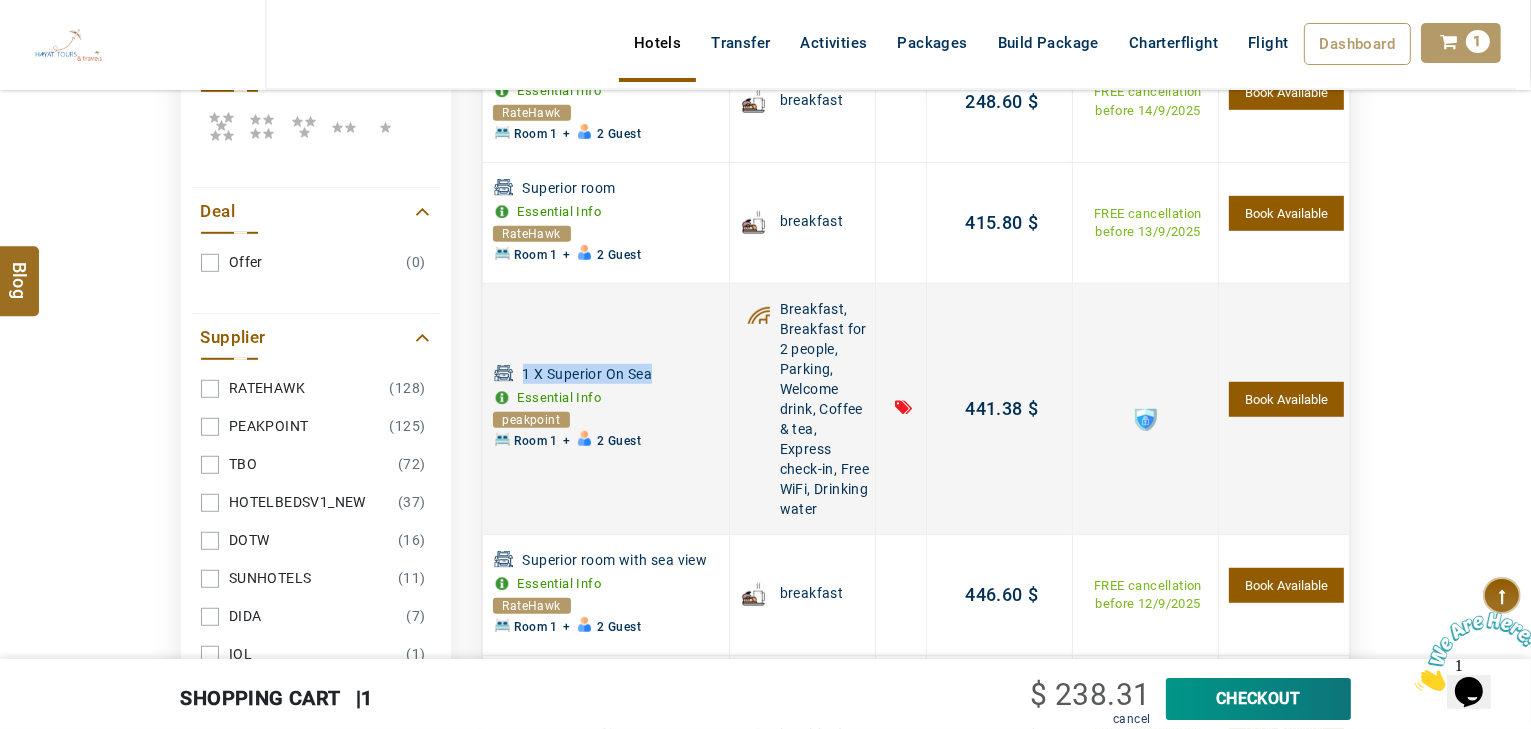 click on "441.38" at bounding box center [993, 408] 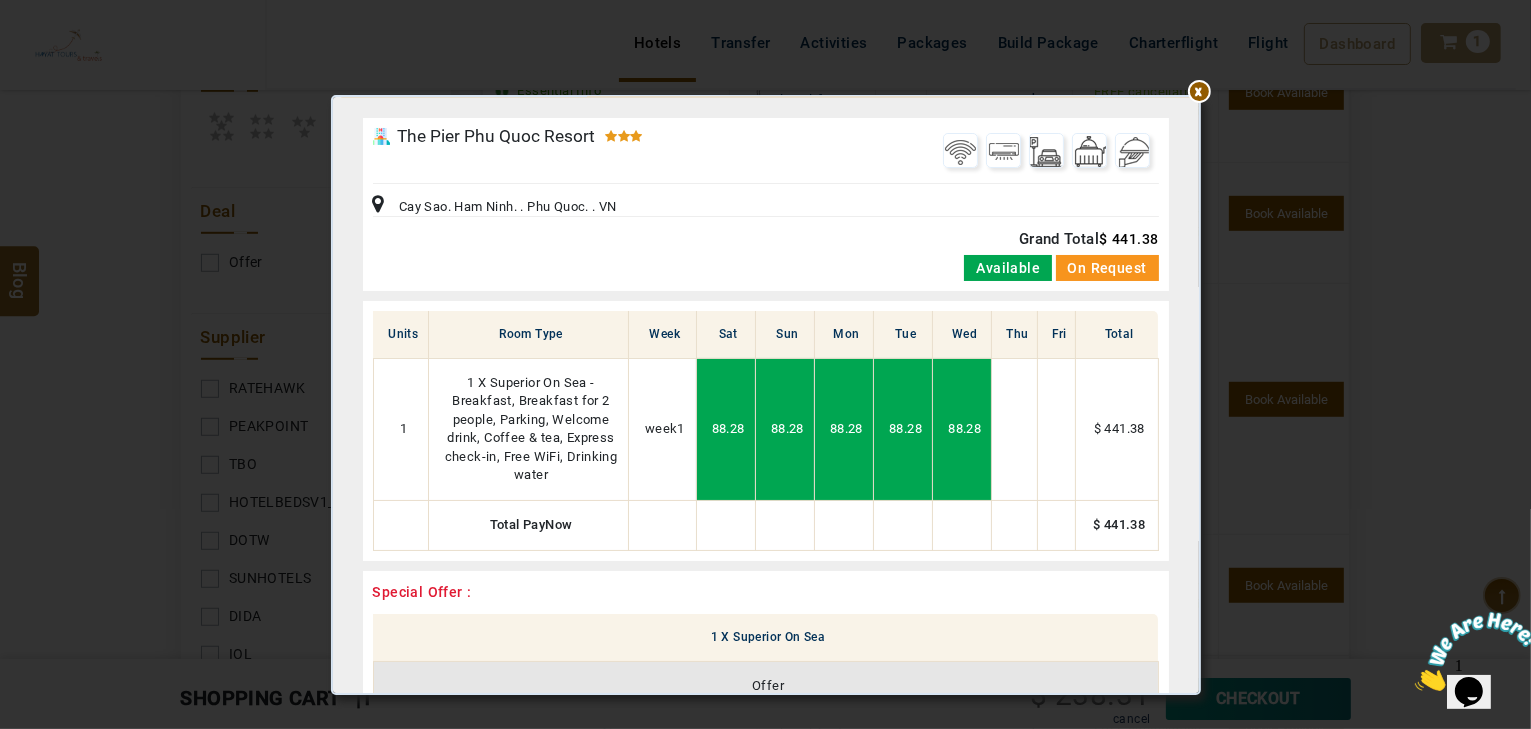 scroll, scrollTop: 0, scrollLeft: 0, axis: both 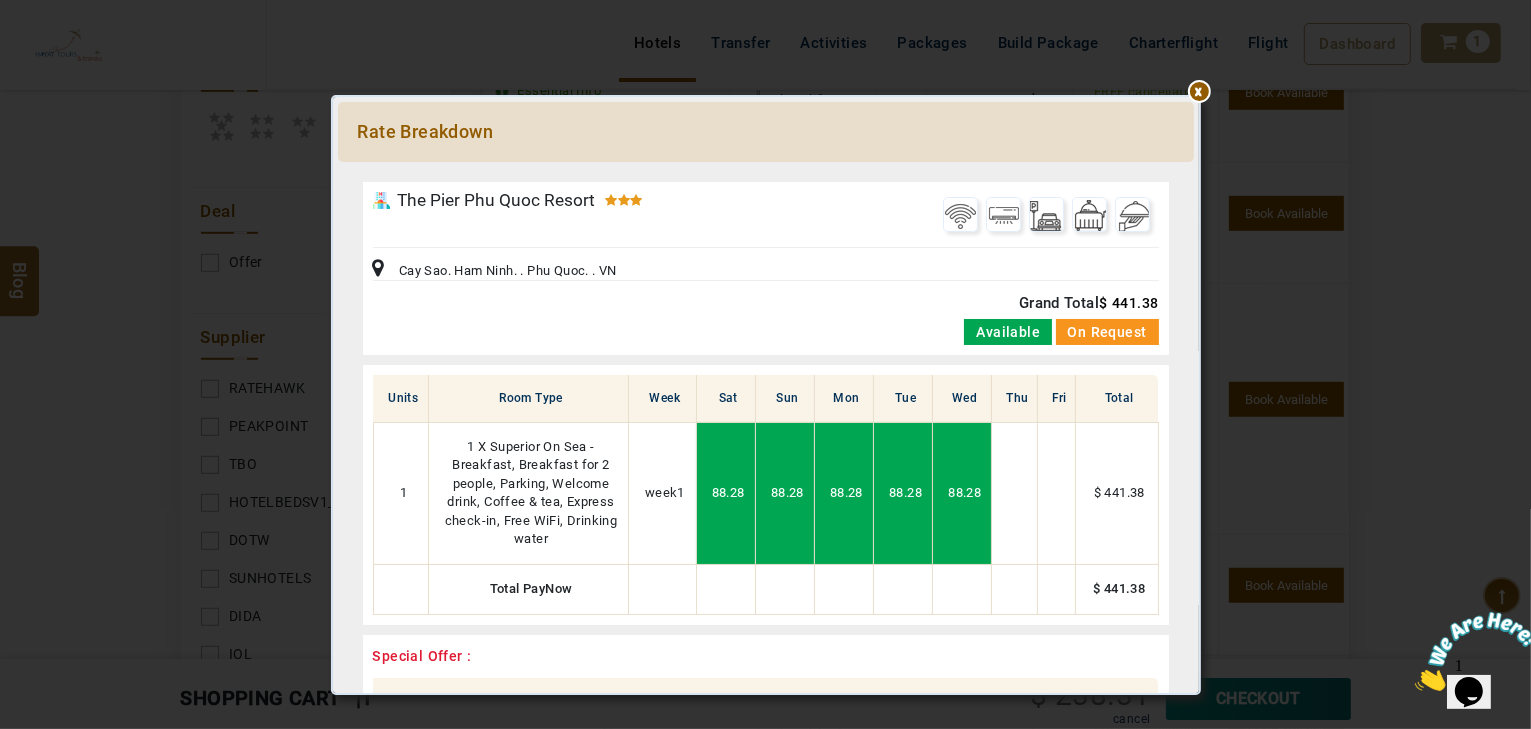 click at bounding box center [766, 172] 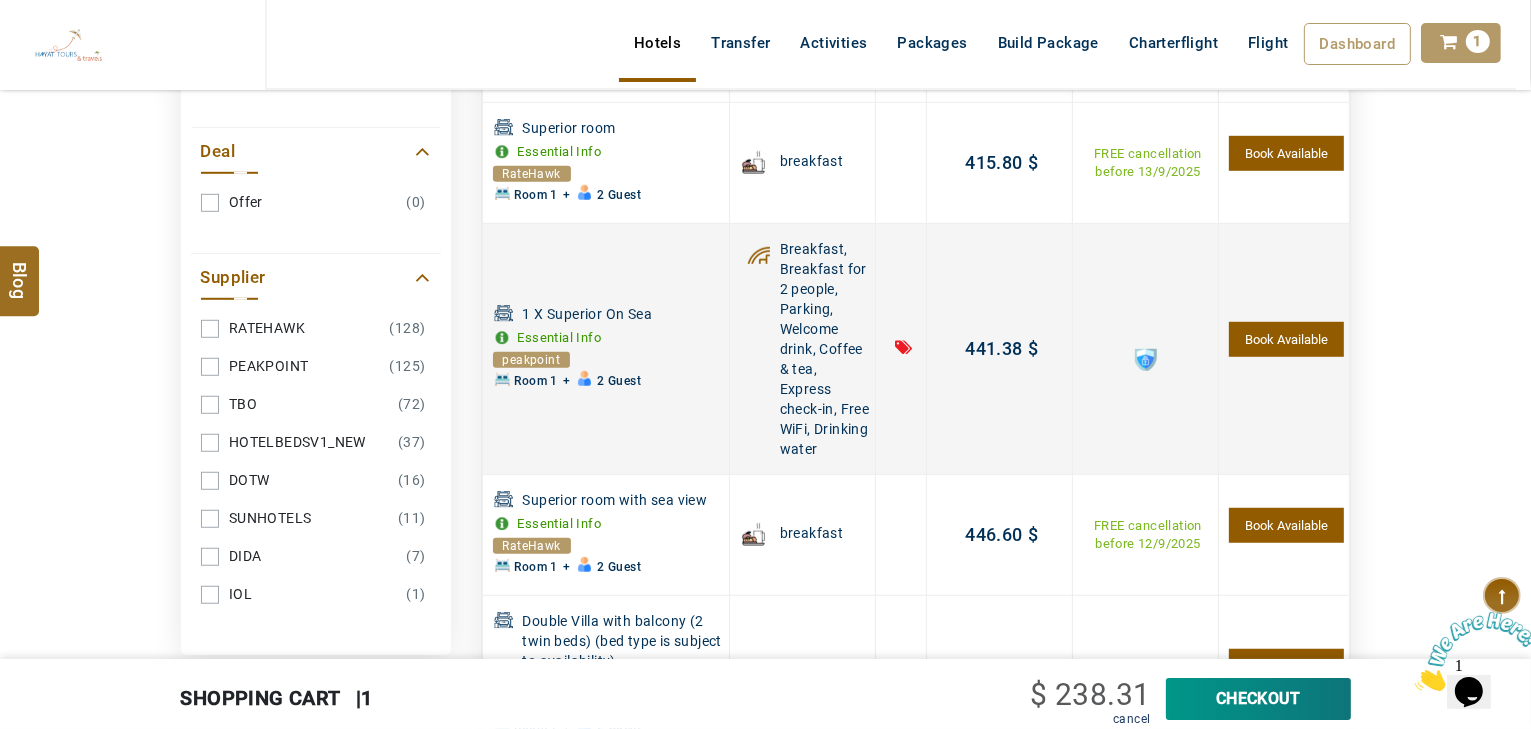 scroll, scrollTop: 1420, scrollLeft: 0, axis: vertical 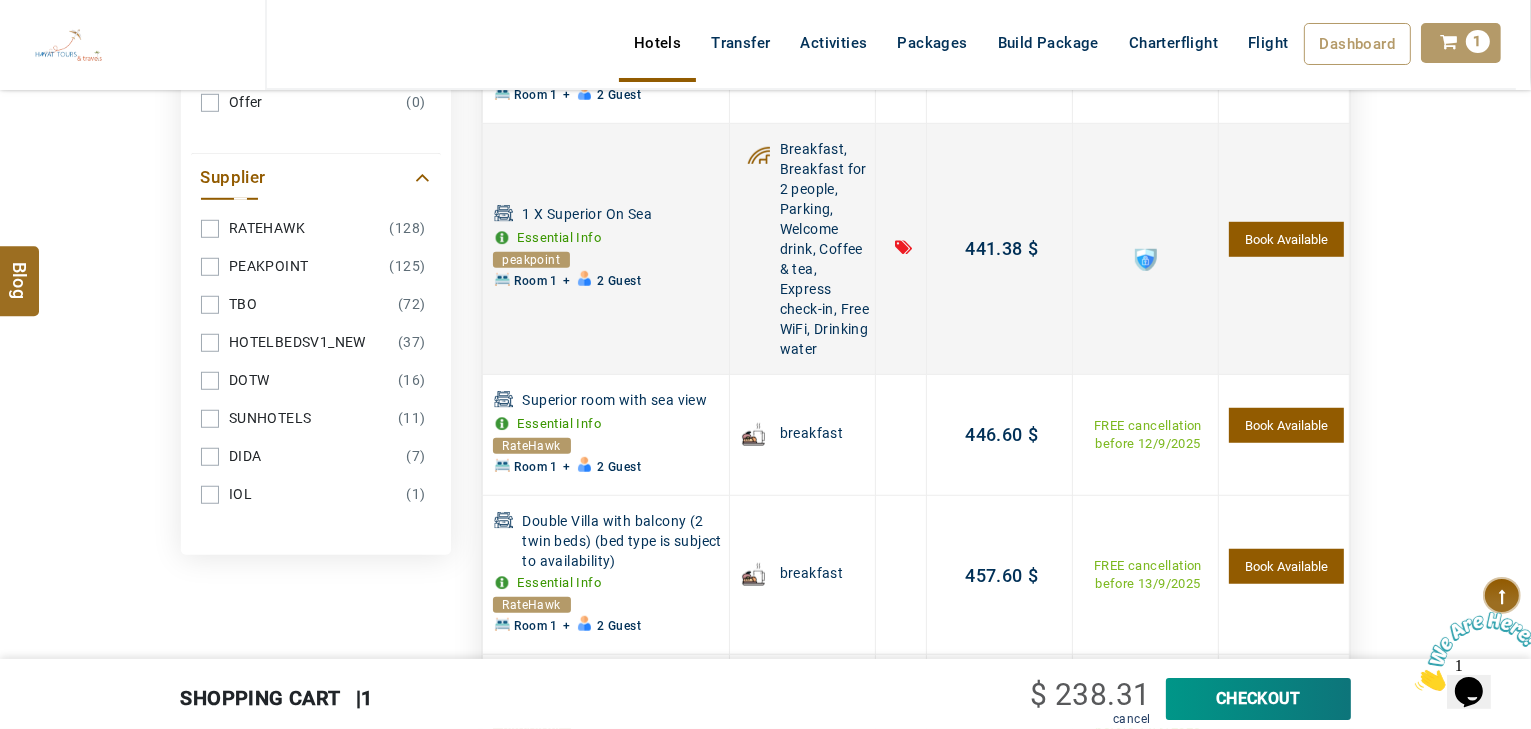 click on "441.38" at bounding box center (993, 248) 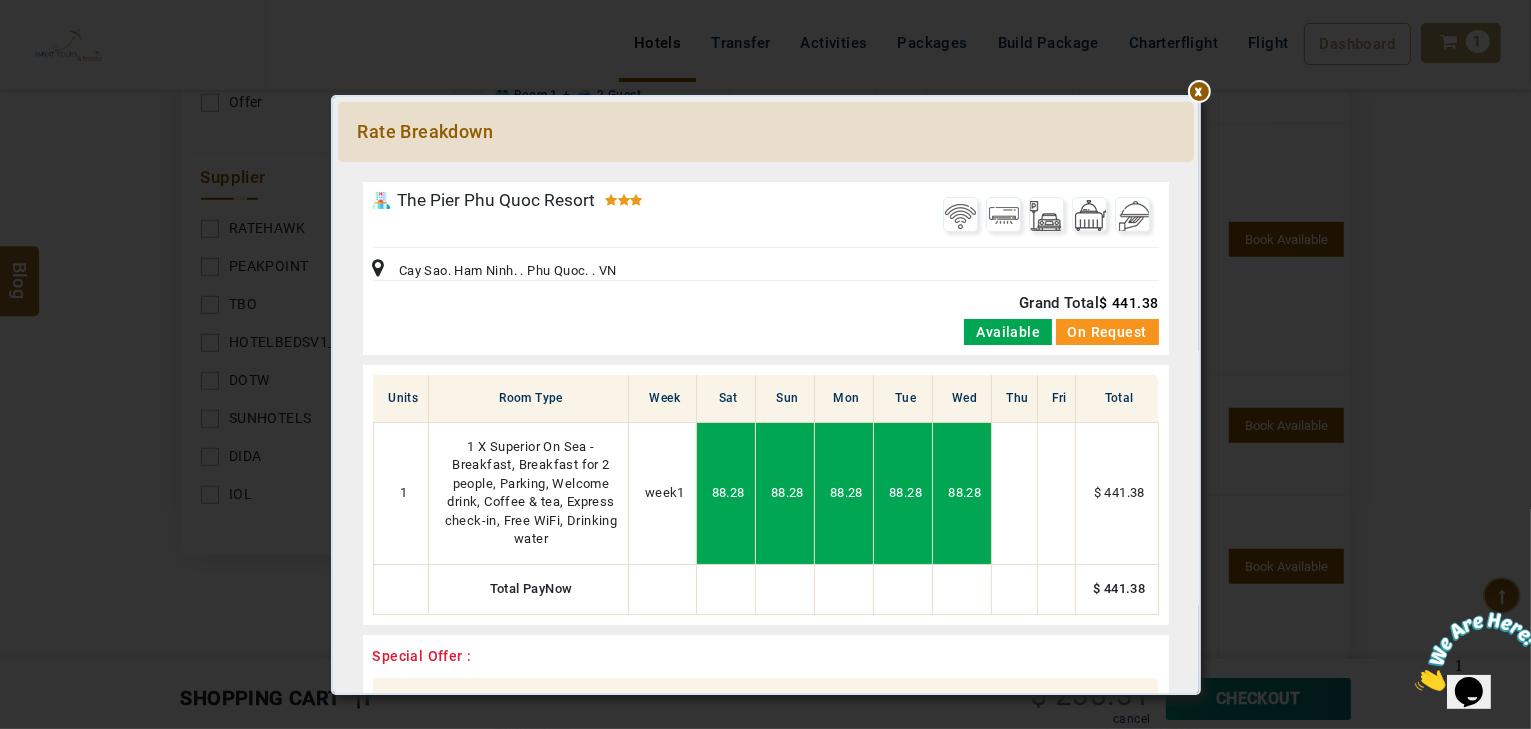 click on "Available" at bounding box center [1008, 332] 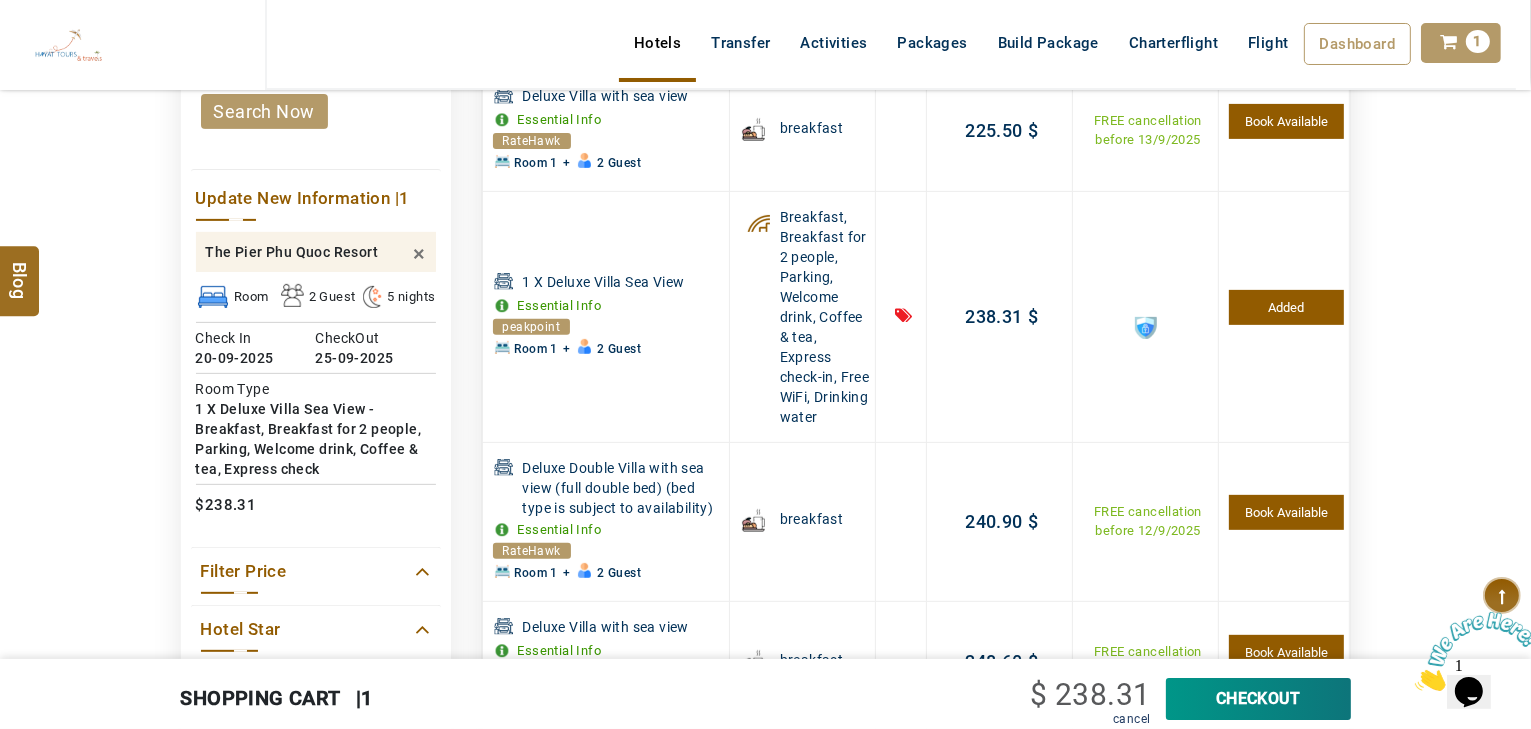 scroll, scrollTop: 60, scrollLeft: 0, axis: vertical 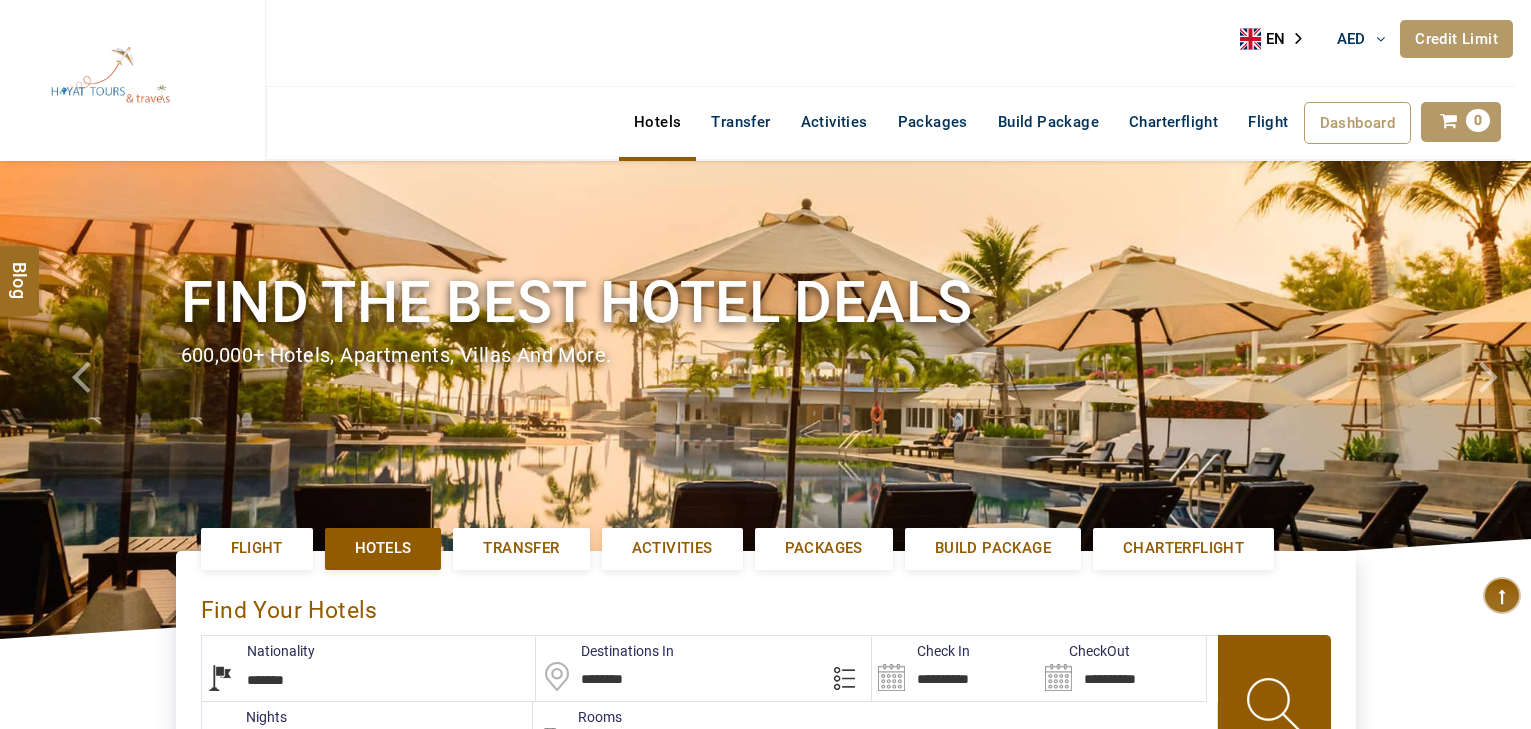 select on "*******" 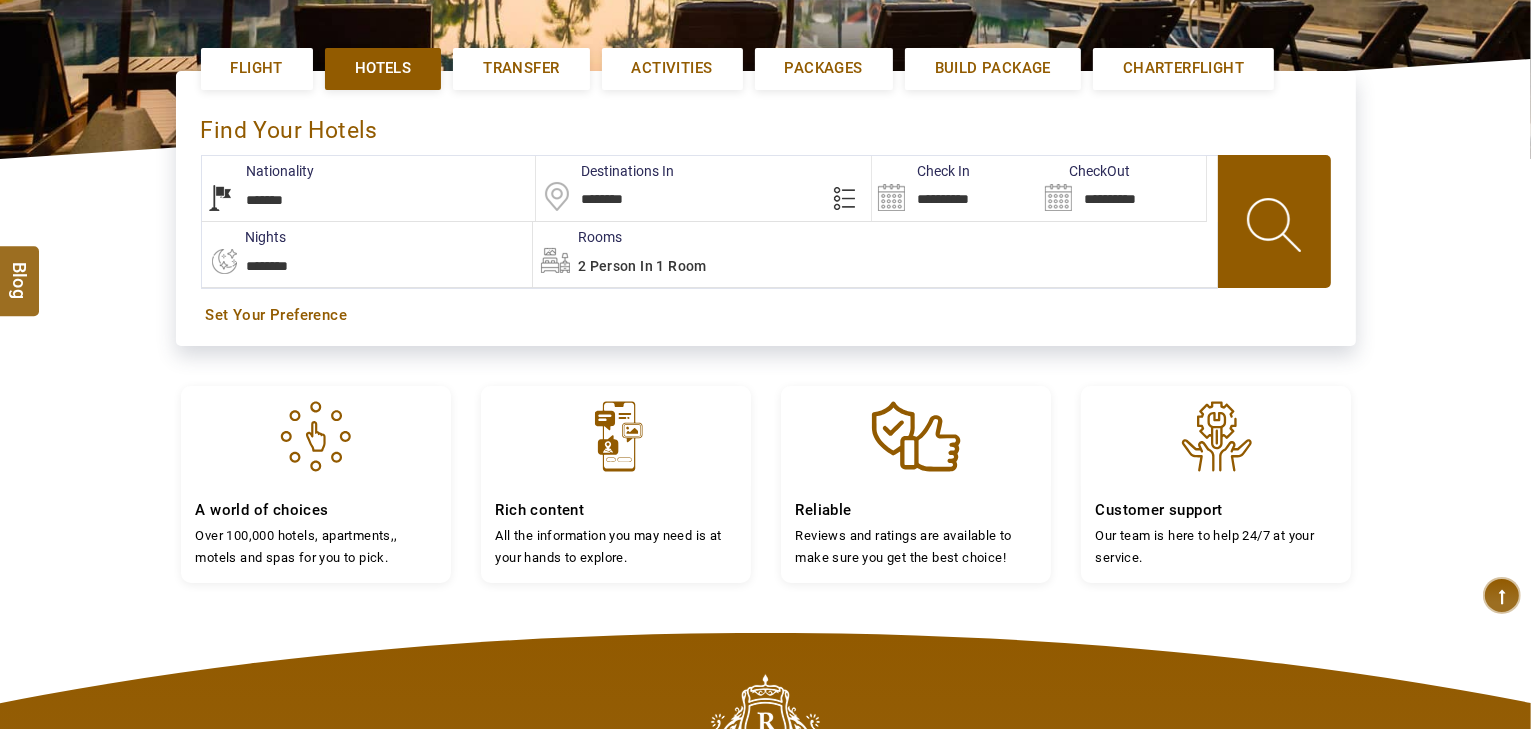 type on "**********" 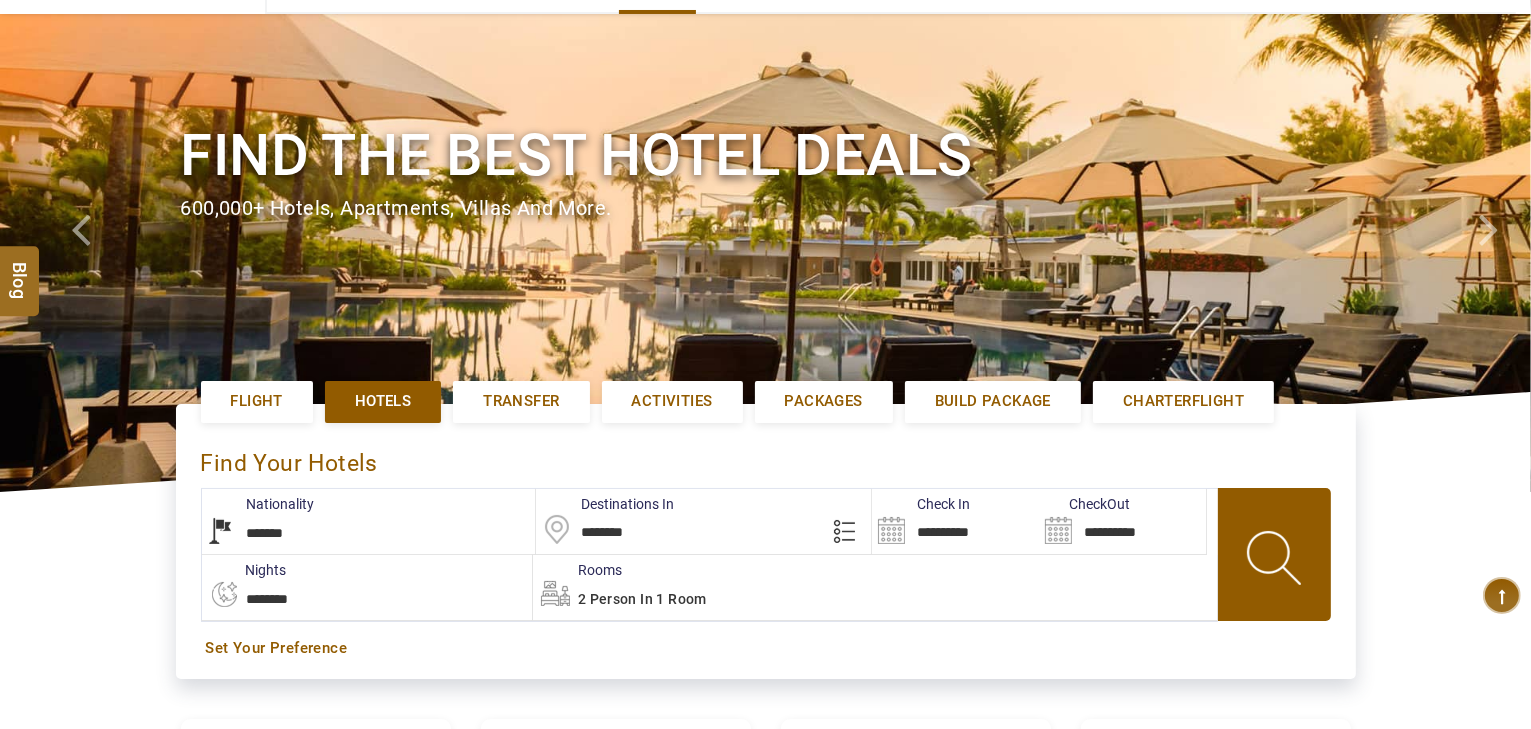 scroll, scrollTop: 160, scrollLeft: 0, axis: vertical 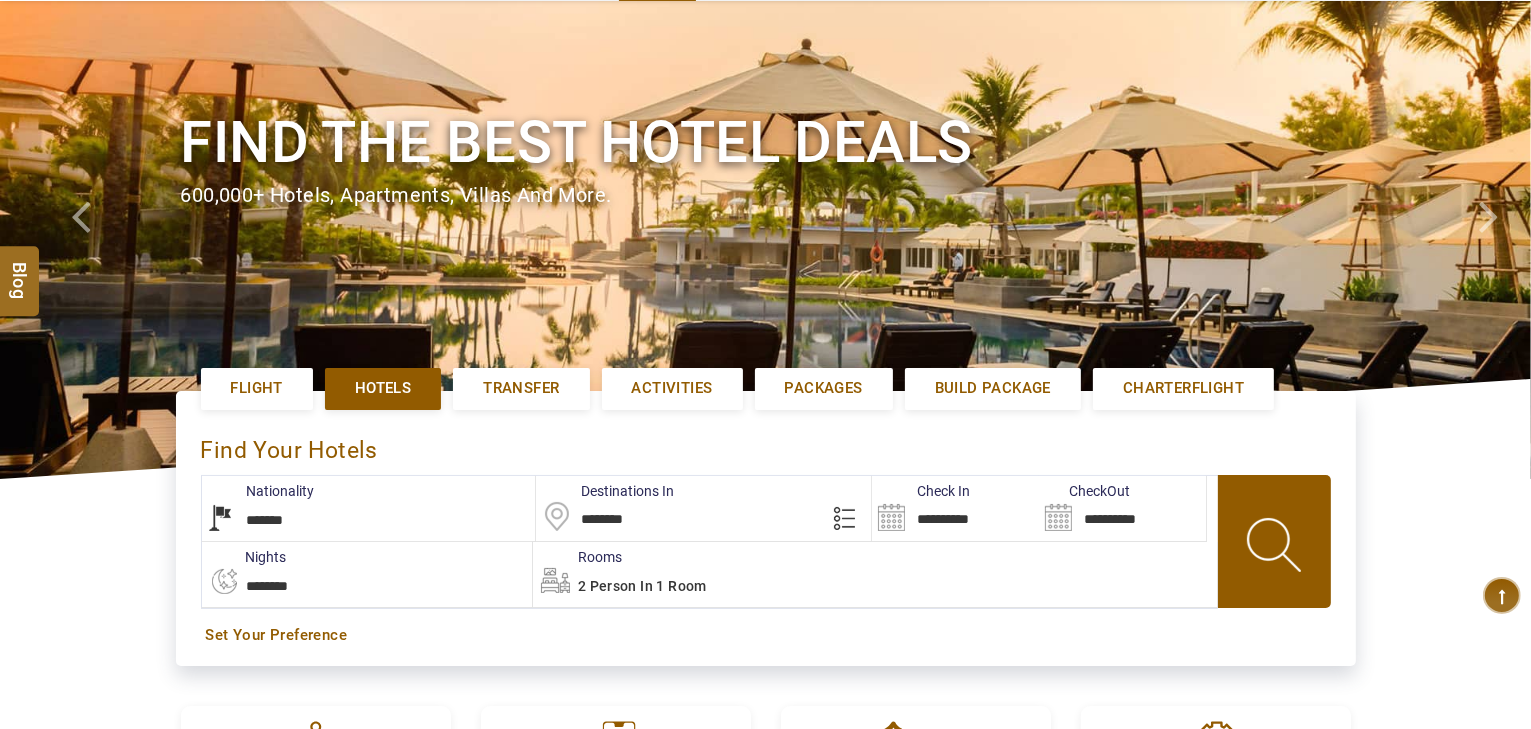 click on "********" at bounding box center [703, 508] 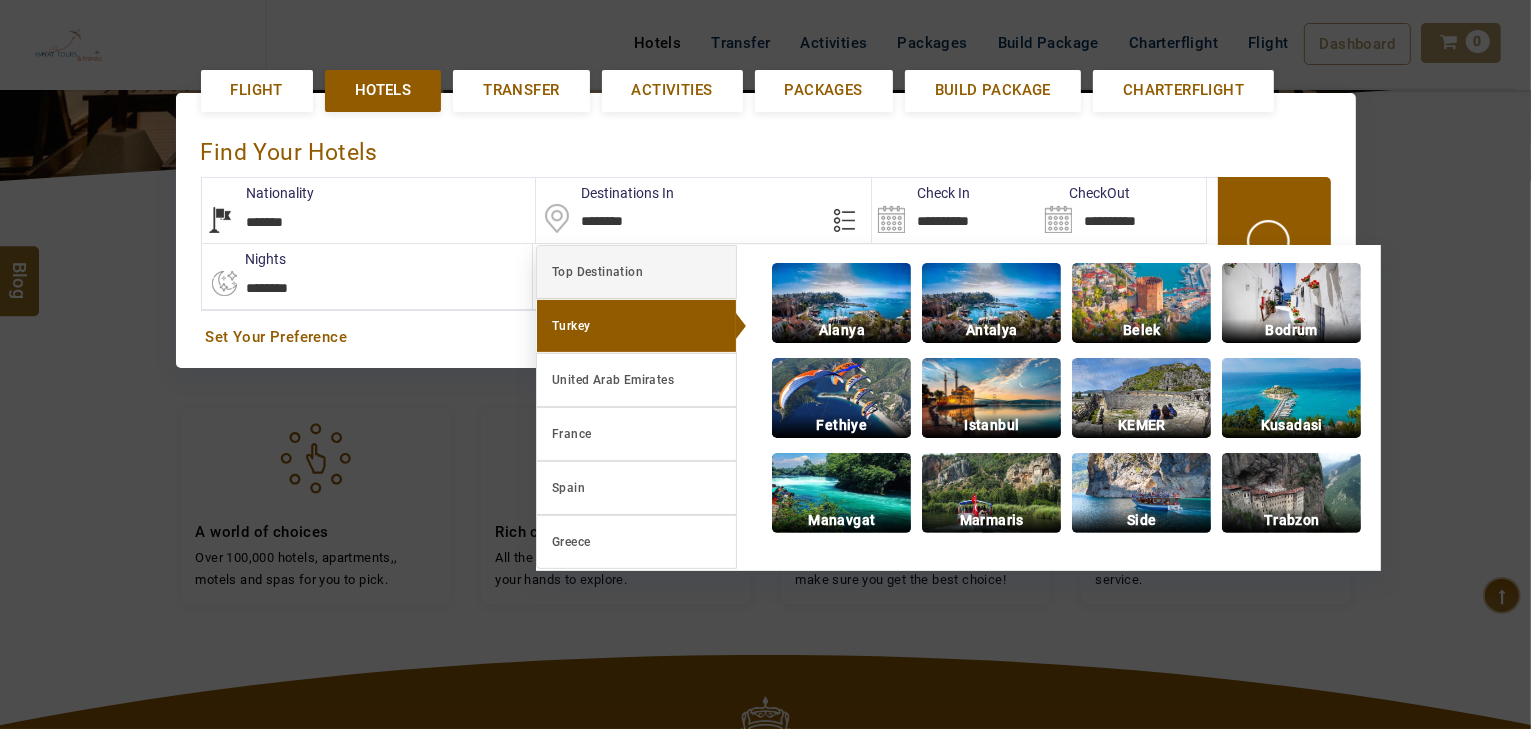 scroll, scrollTop: 460, scrollLeft: 0, axis: vertical 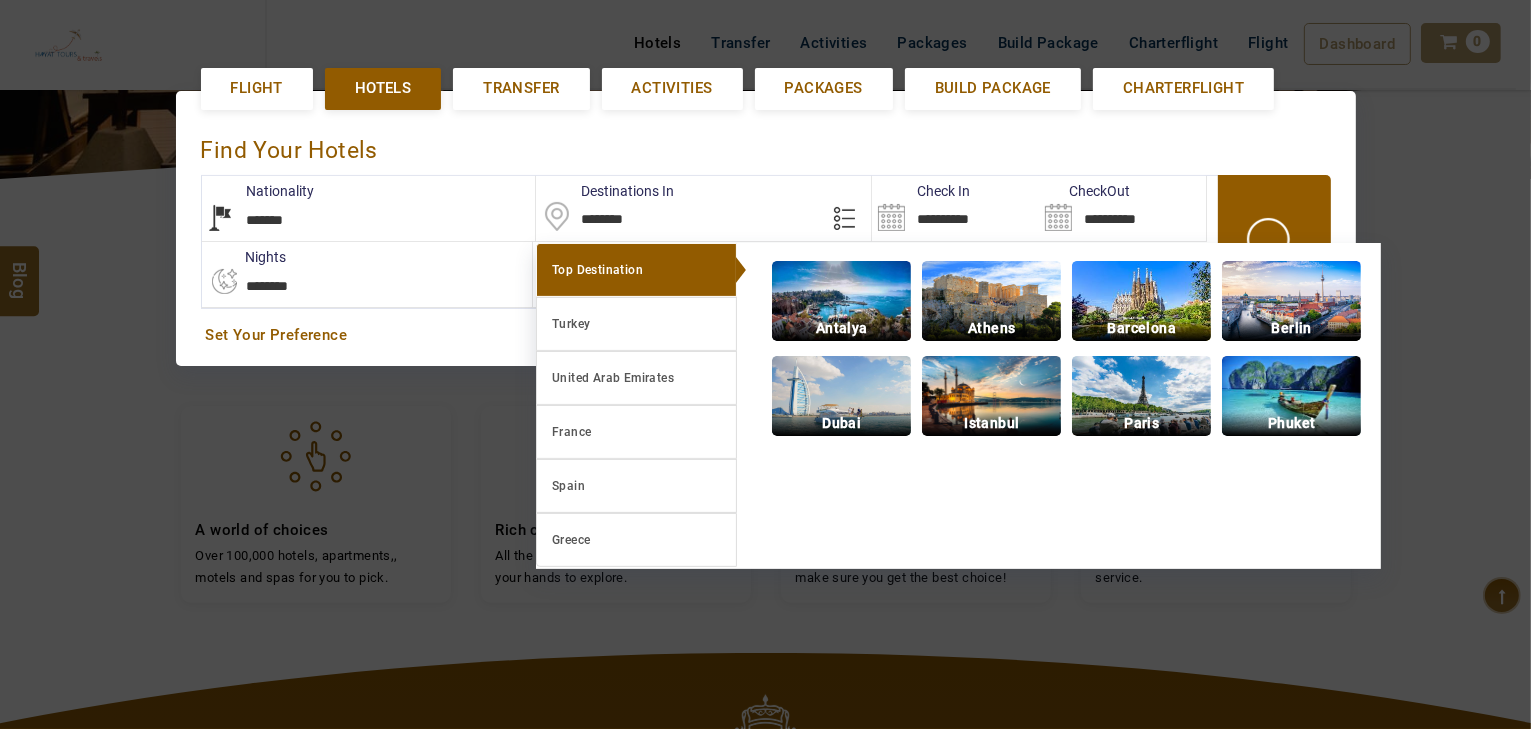 click on "********" at bounding box center [703, 208] 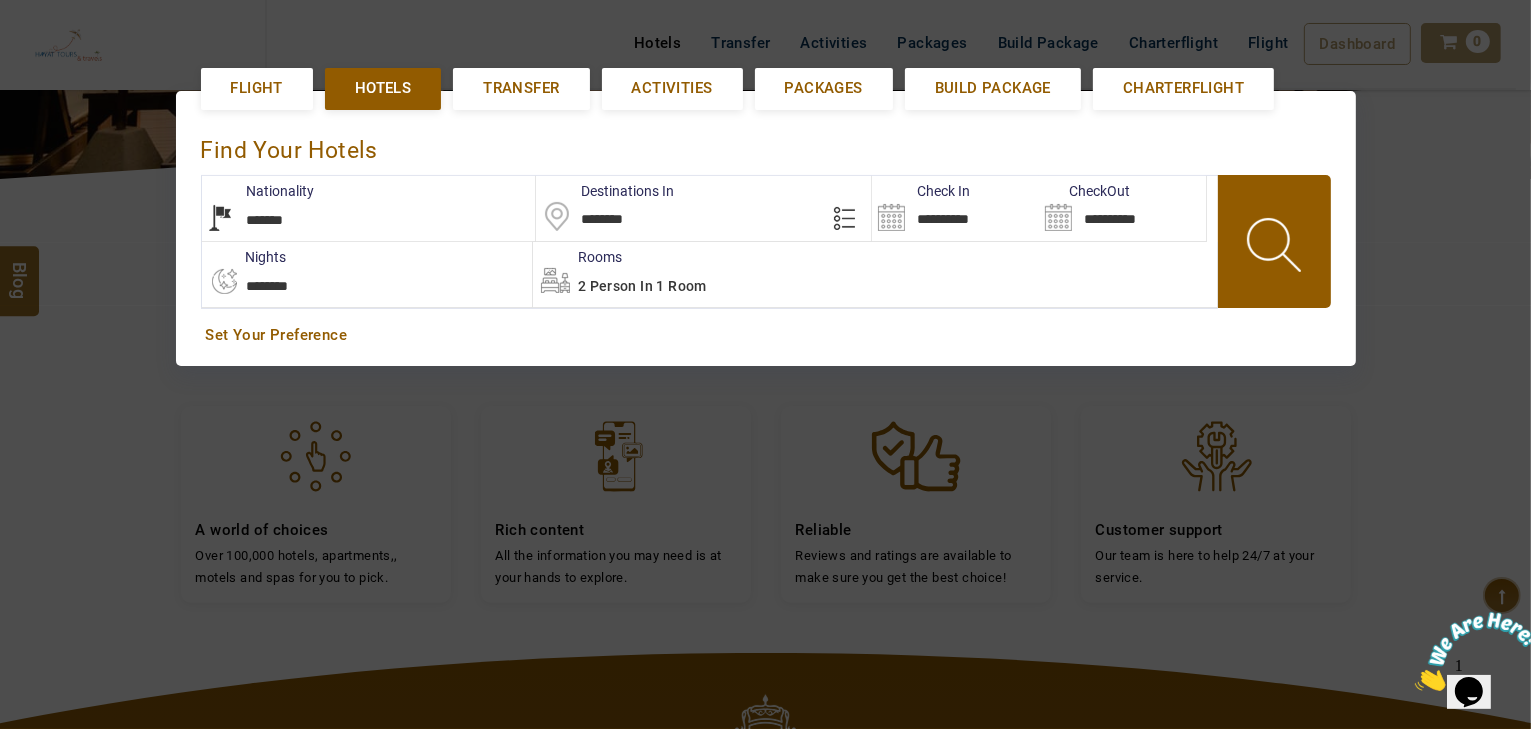 scroll, scrollTop: 0, scrollLeft: 0, axis: both 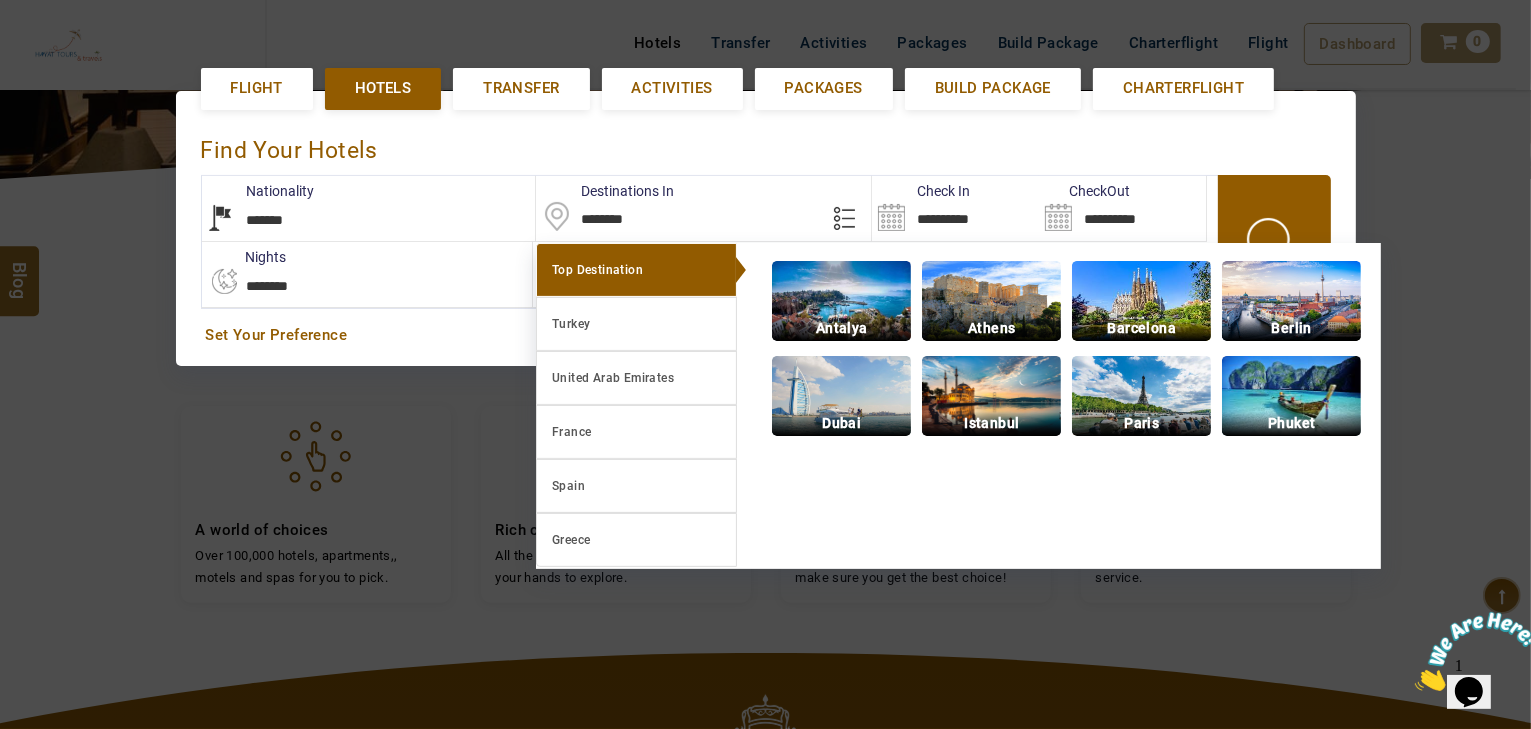 click on "********" at bounding box center (703, 208) 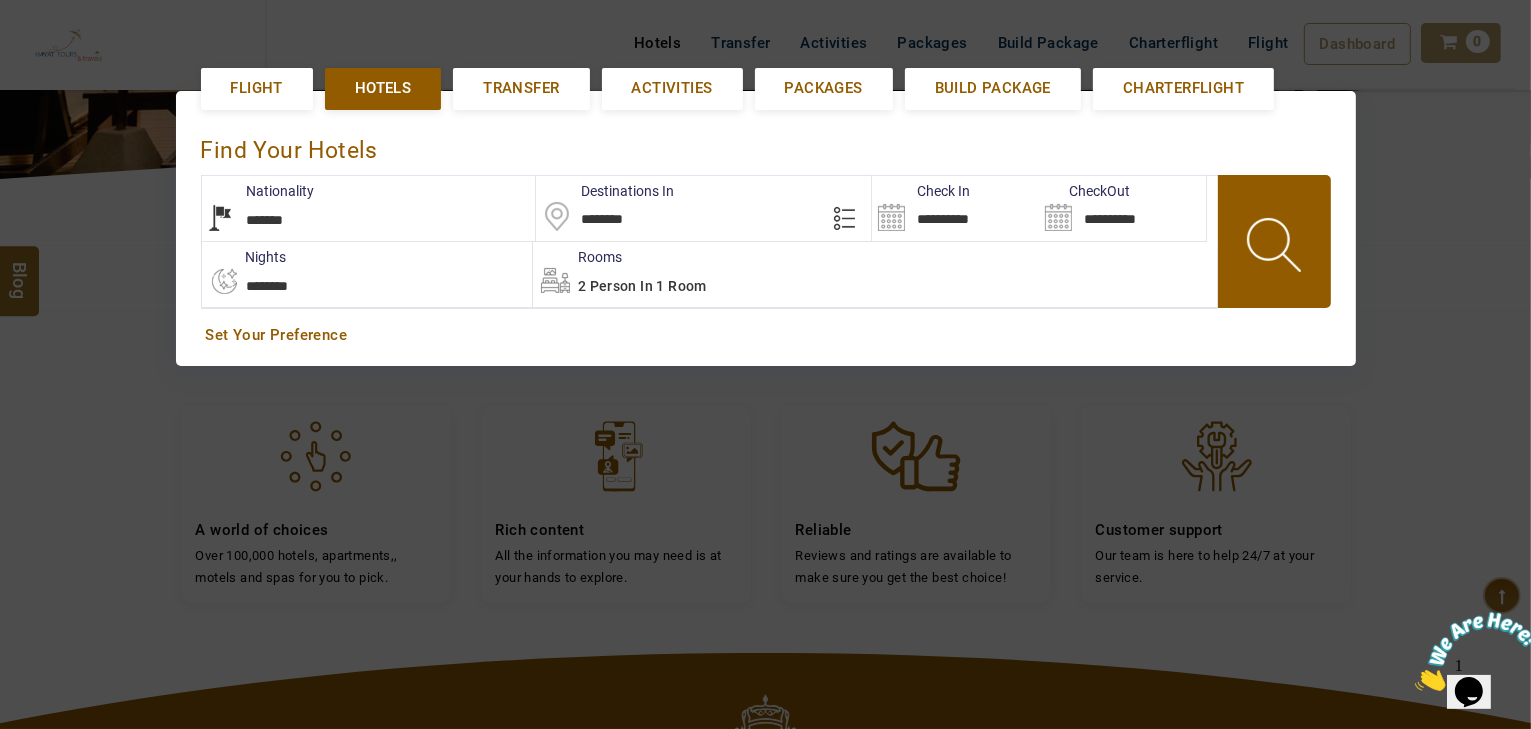 click on "********" at bounding box center [703, 208] 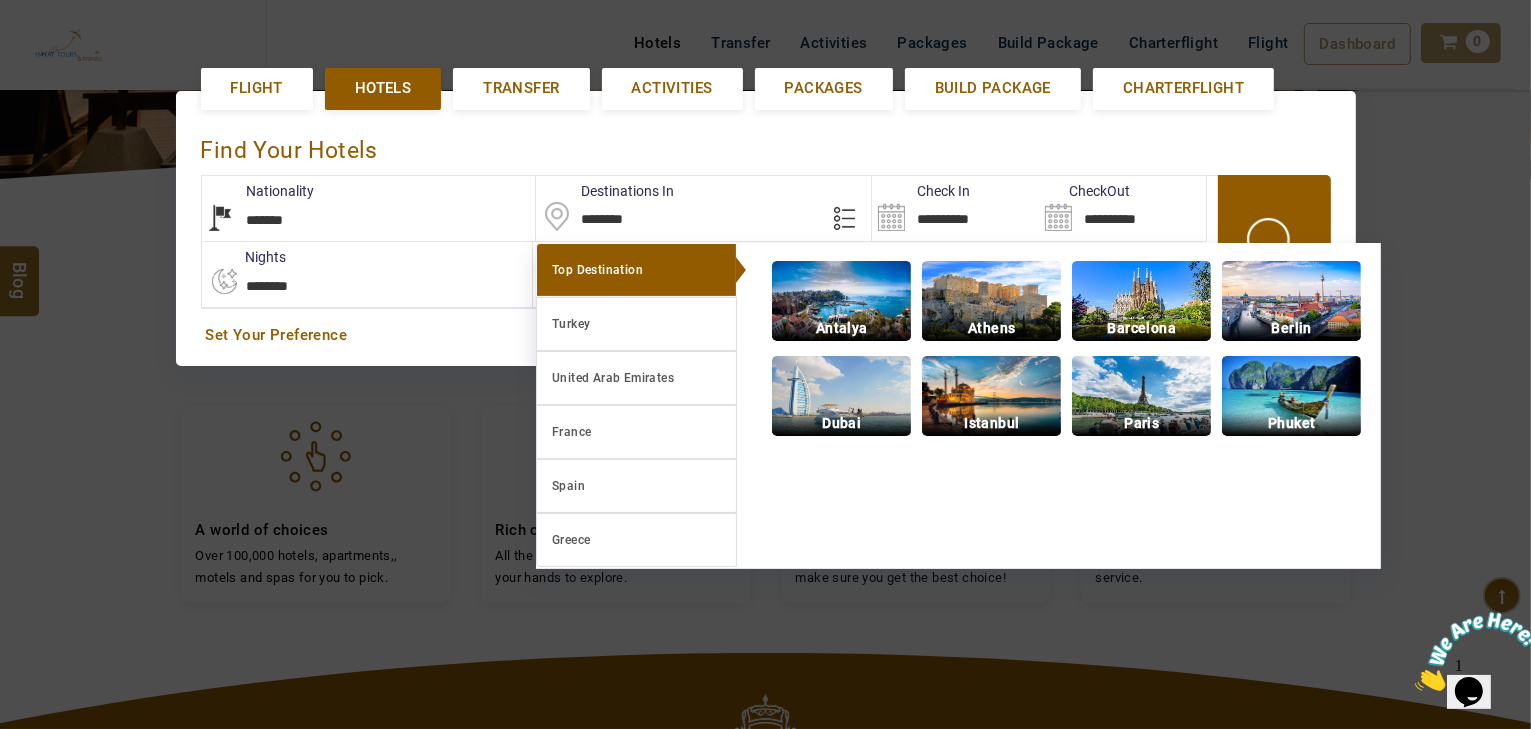 click on "*******" at bounding box center [703, 208] 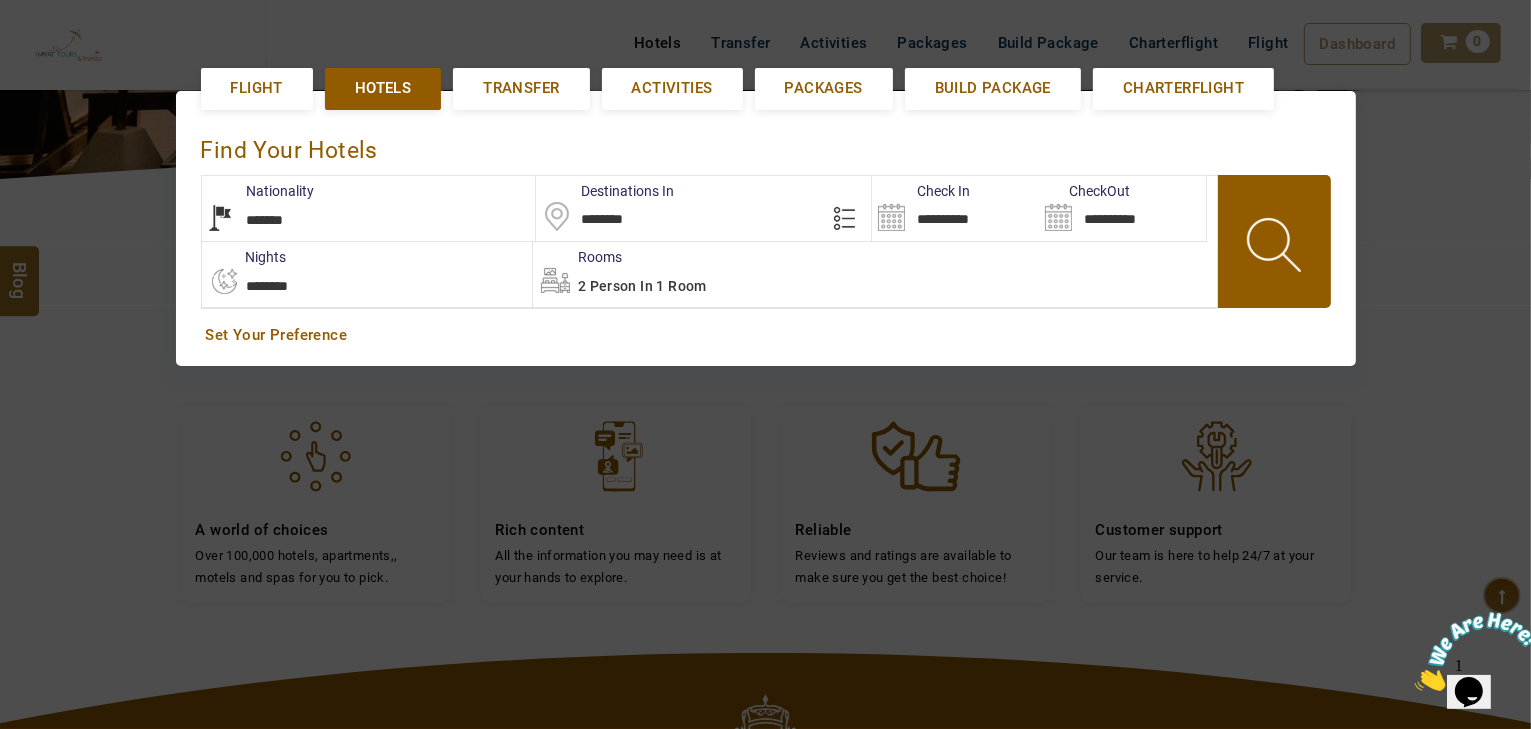 click on "*******" at bounding box center [703, 208] 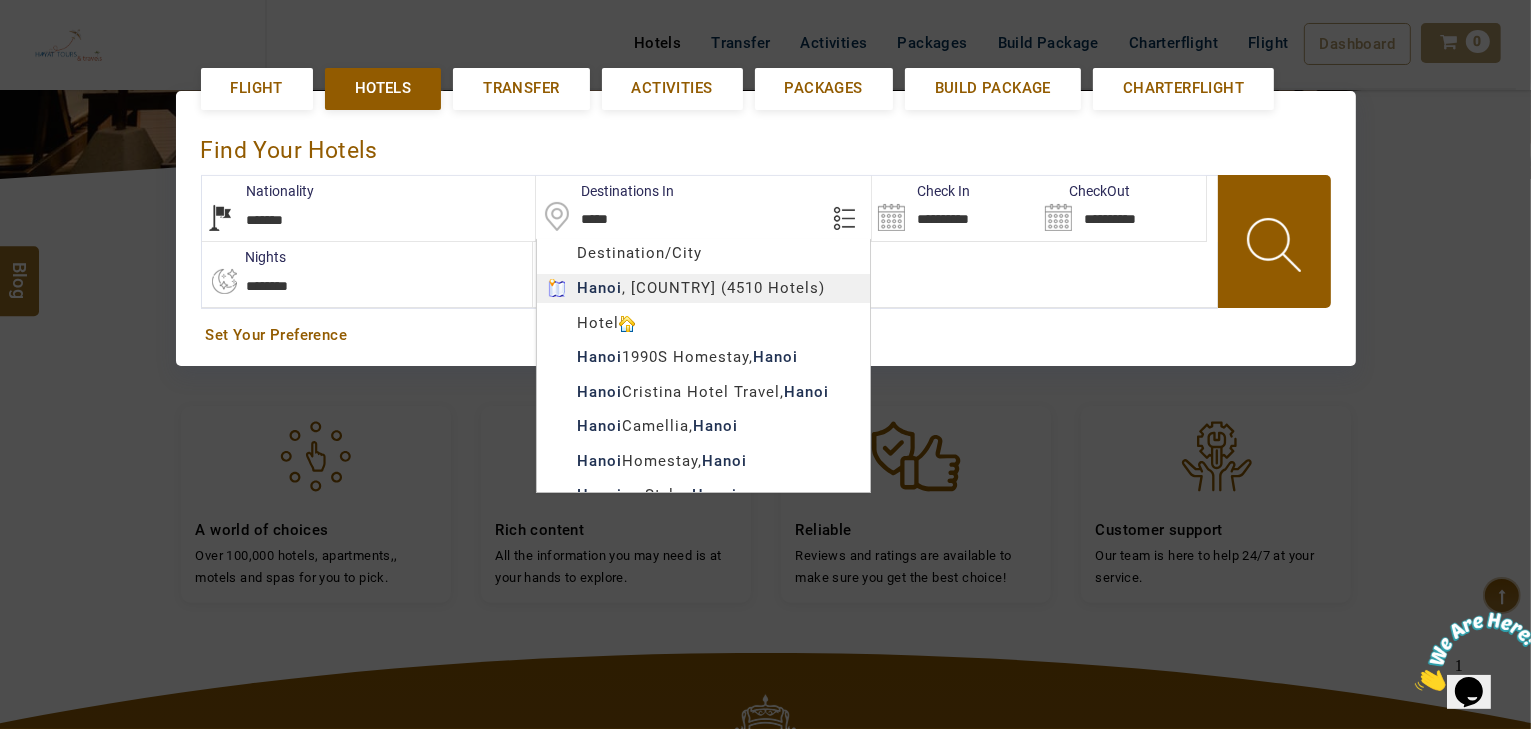 type on "*****" 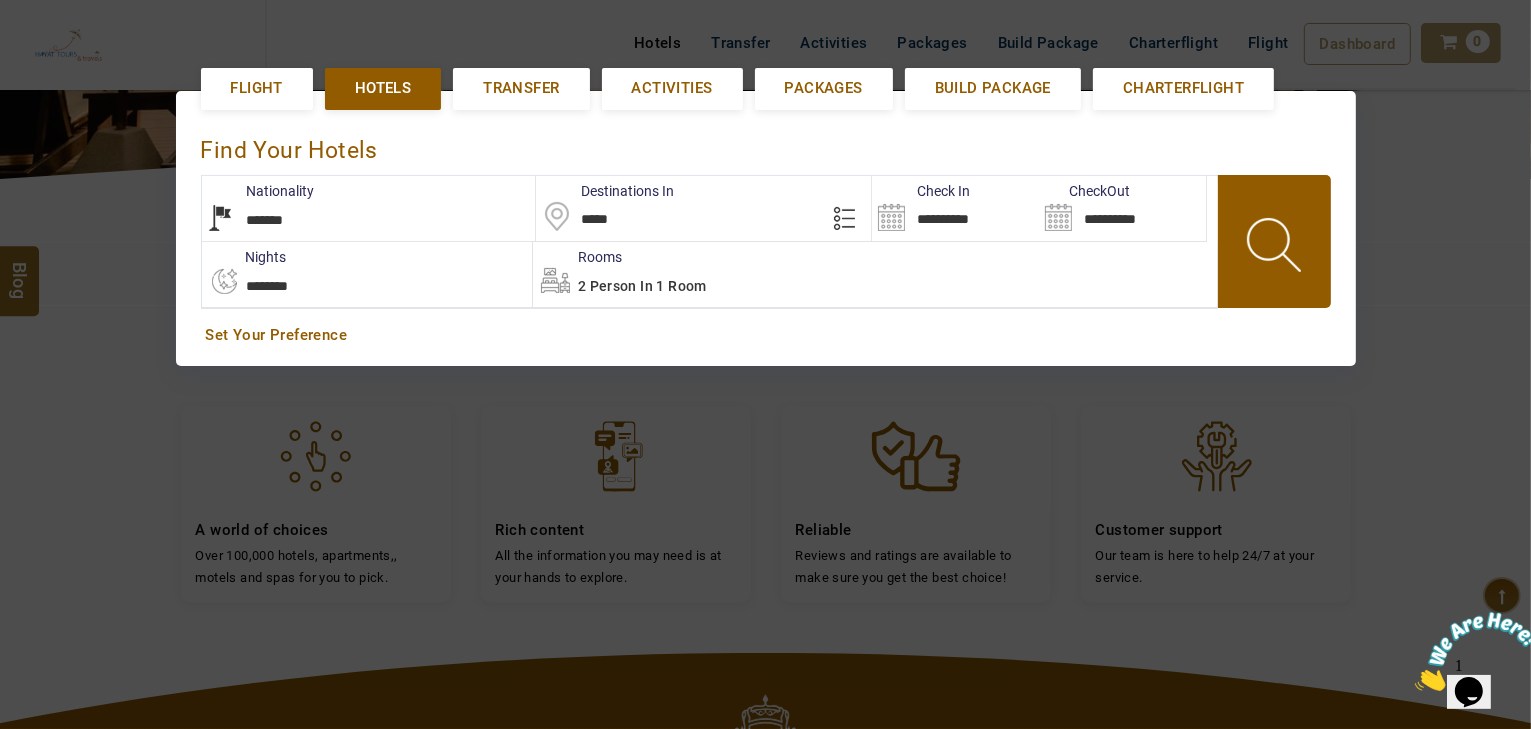 click on "HAYAYT TOURS AED AED  AED EUR  € USD  $ INR  ₹ THB  ฿ IDR  Rp BHD  BHD TRY  ₺ Credit Limit EN HE AR ES PT ZH Helpline
+971 55 344 0168 Register Now +971 55 344 0168 info@royallineholidays.com About Us What we Offer Blog Why Us Contact Hotels  Transfer Activities Packages Build Package Charterflight Flight Dashboard My Profile My Booking My Reports My Quotation Sign Out 0 Points Redeem Now To Redeem 58318 Points Future Points  1074   Points Credit Limit Credit Limit USD 30000.00 70% Complete Used USD 12418.90 Available USD 17581.10 Setting  Looks like you haven't added anything to your cart yet Countinue Shopping ***** ****** Please Wait.. Blog demo
Remember me Forgot
password? LOG IN Don't have an account?   Register Now My Booking View/ Print/Cancel Your Booking without Signing in Submit demo
In A Few Moment, You Will Be Celebrating Best Hotel options galore ! Check In   CheckOut Rooms Rooms Please Wait Find the best hotel deals Flight Hotels  Transfer Packages" at bounding box center (765, 358) 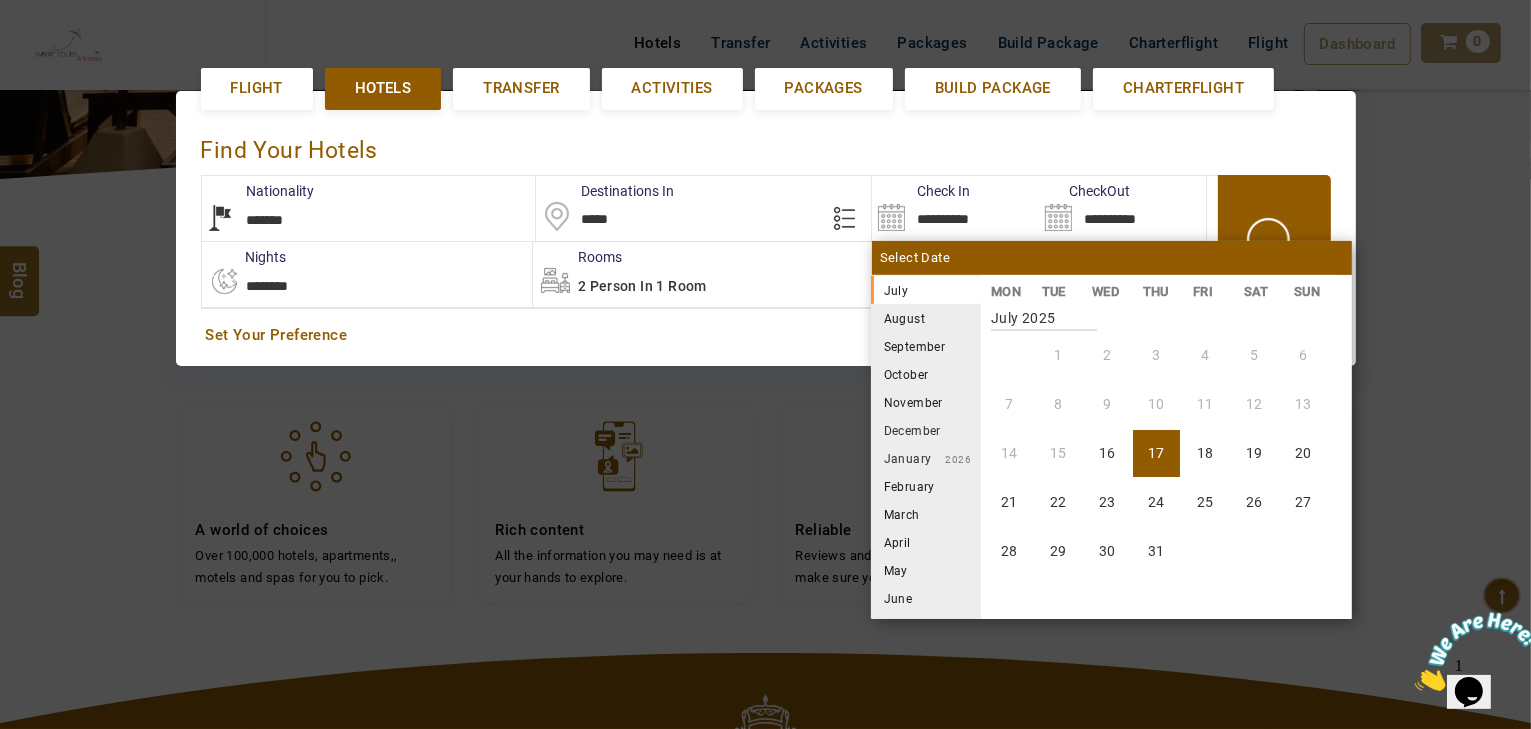 click on "September" at bounding box center (926, 346) 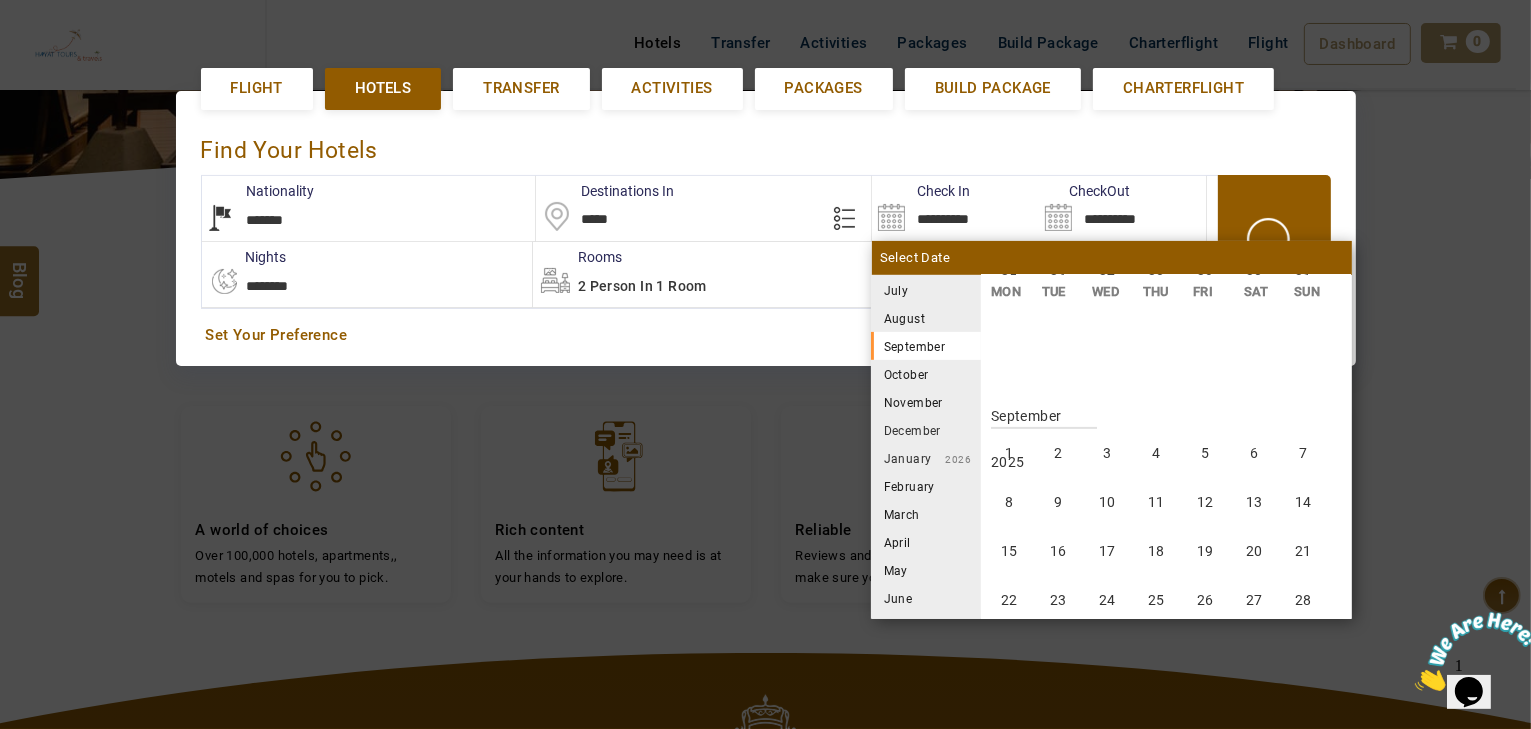 scroll, scrollTop: 740, scrollLeft: 0, axis: vertical 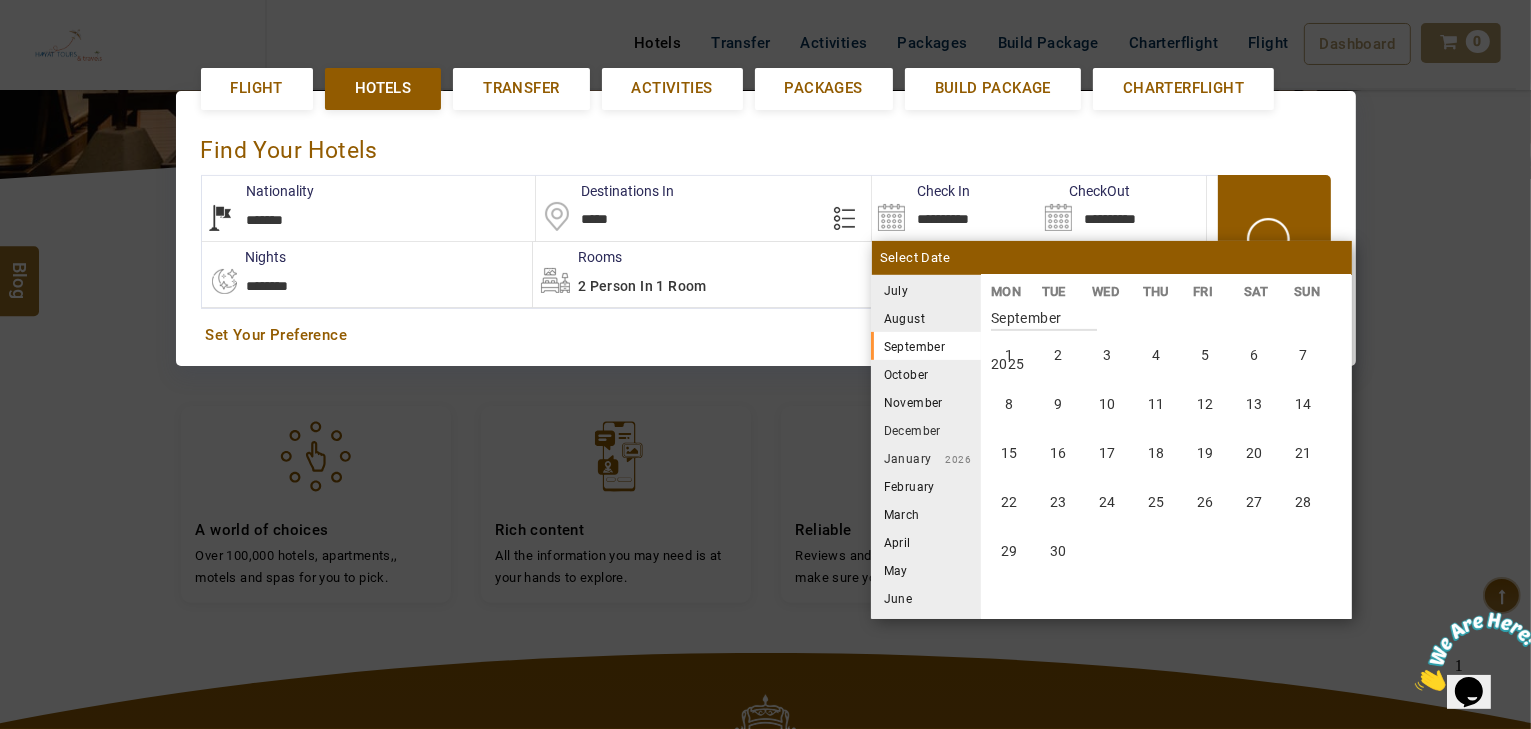 click on "October" at bounding box center (926, 374) 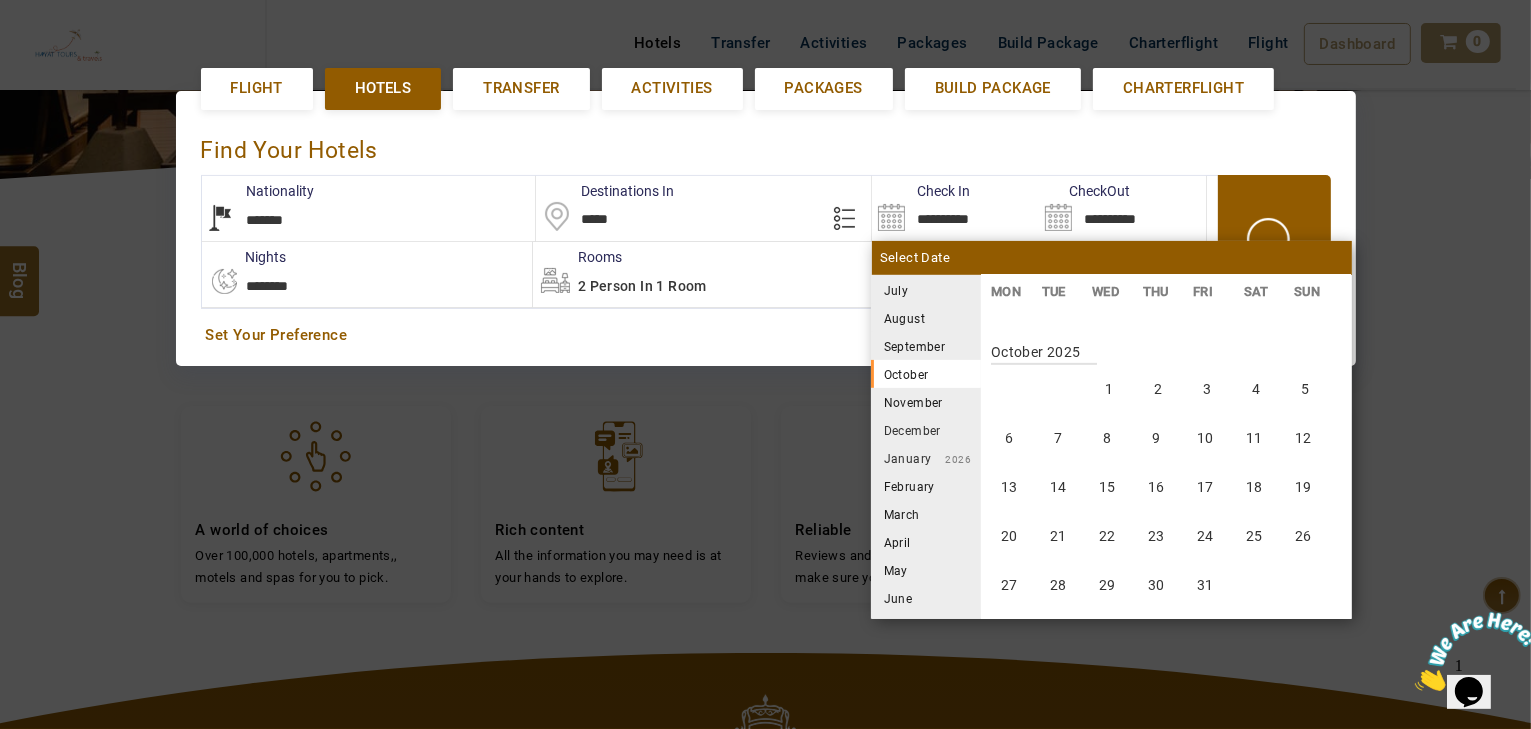 scroll, scrollTop: 1110, scrollLeft: 0, axis: vertical 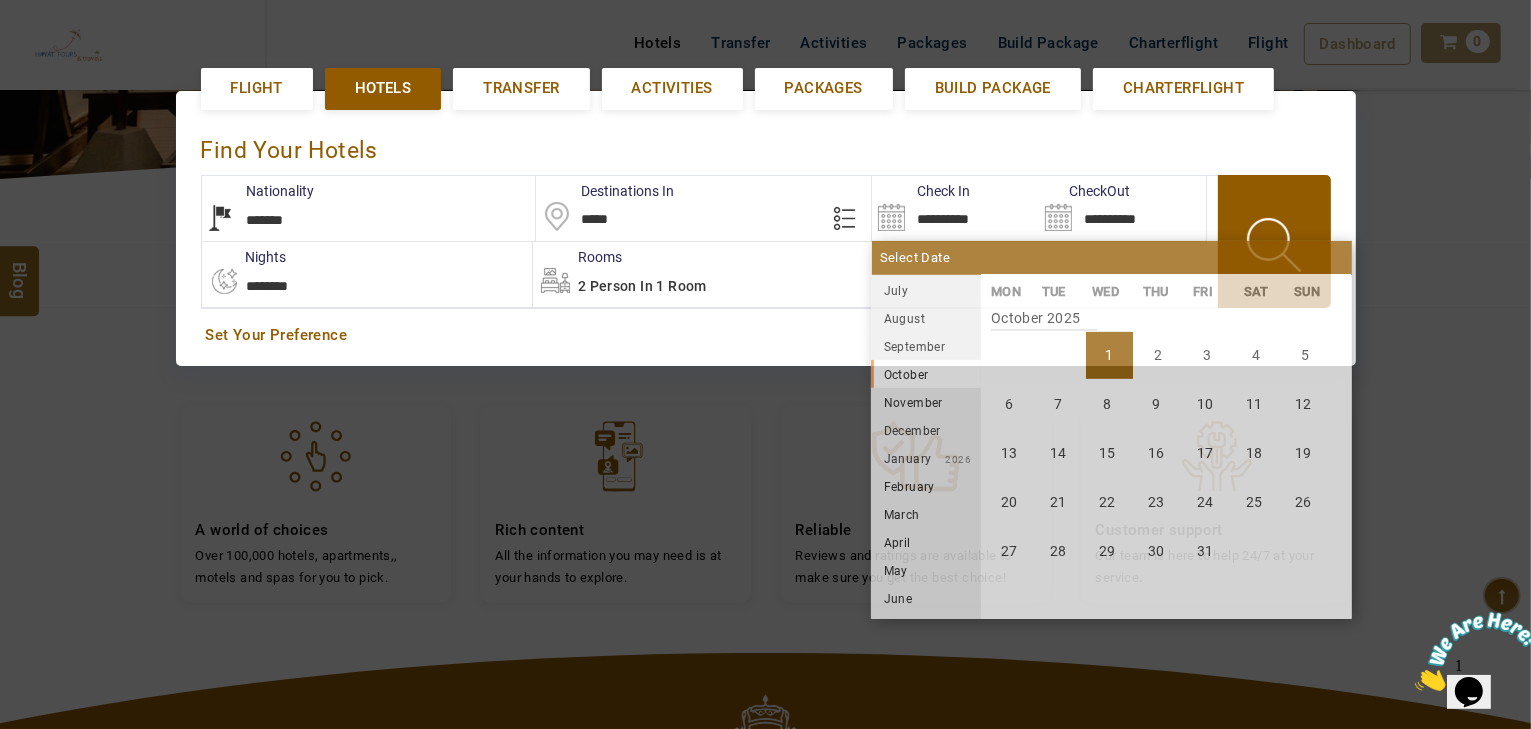 click on "1" at bounding box center [1109, 355] 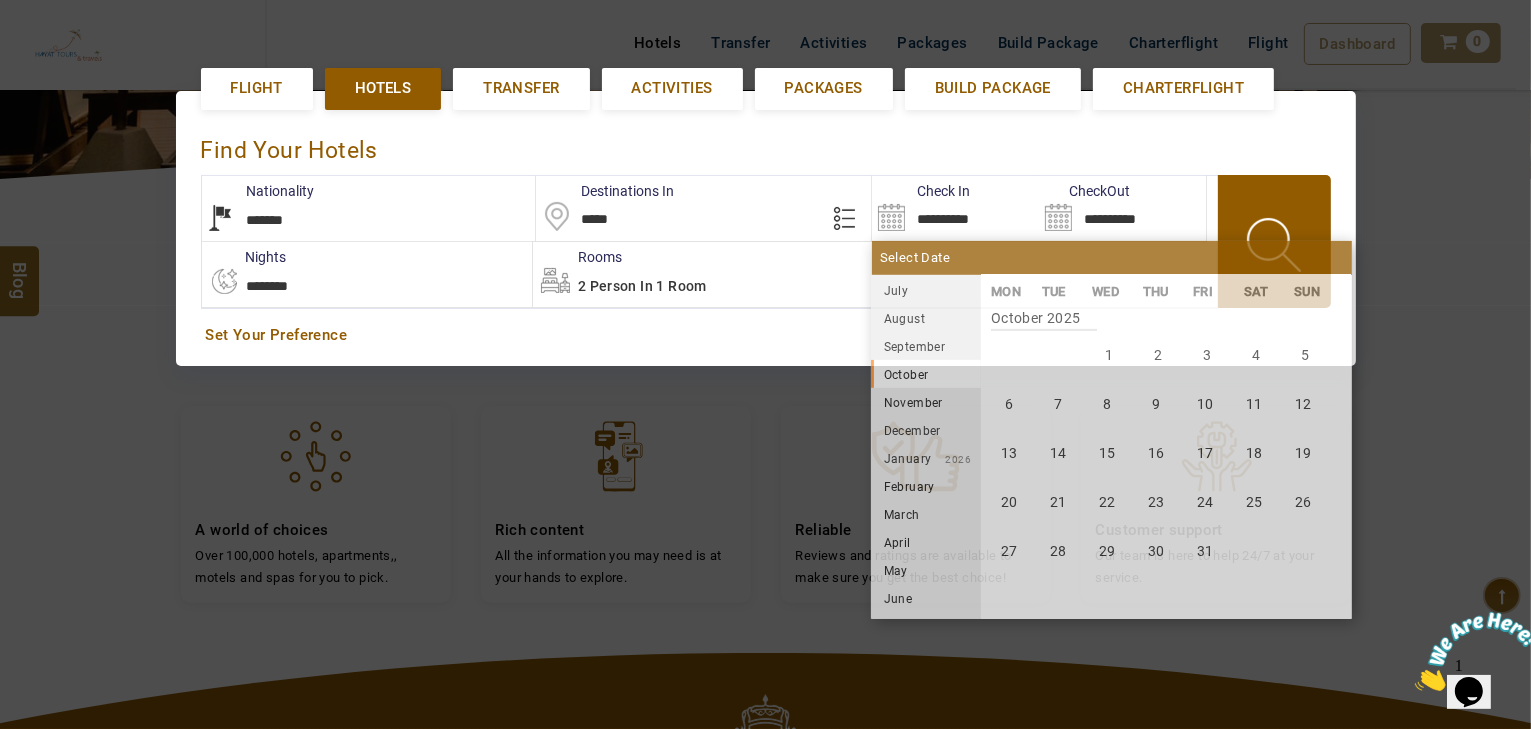type on "**********" 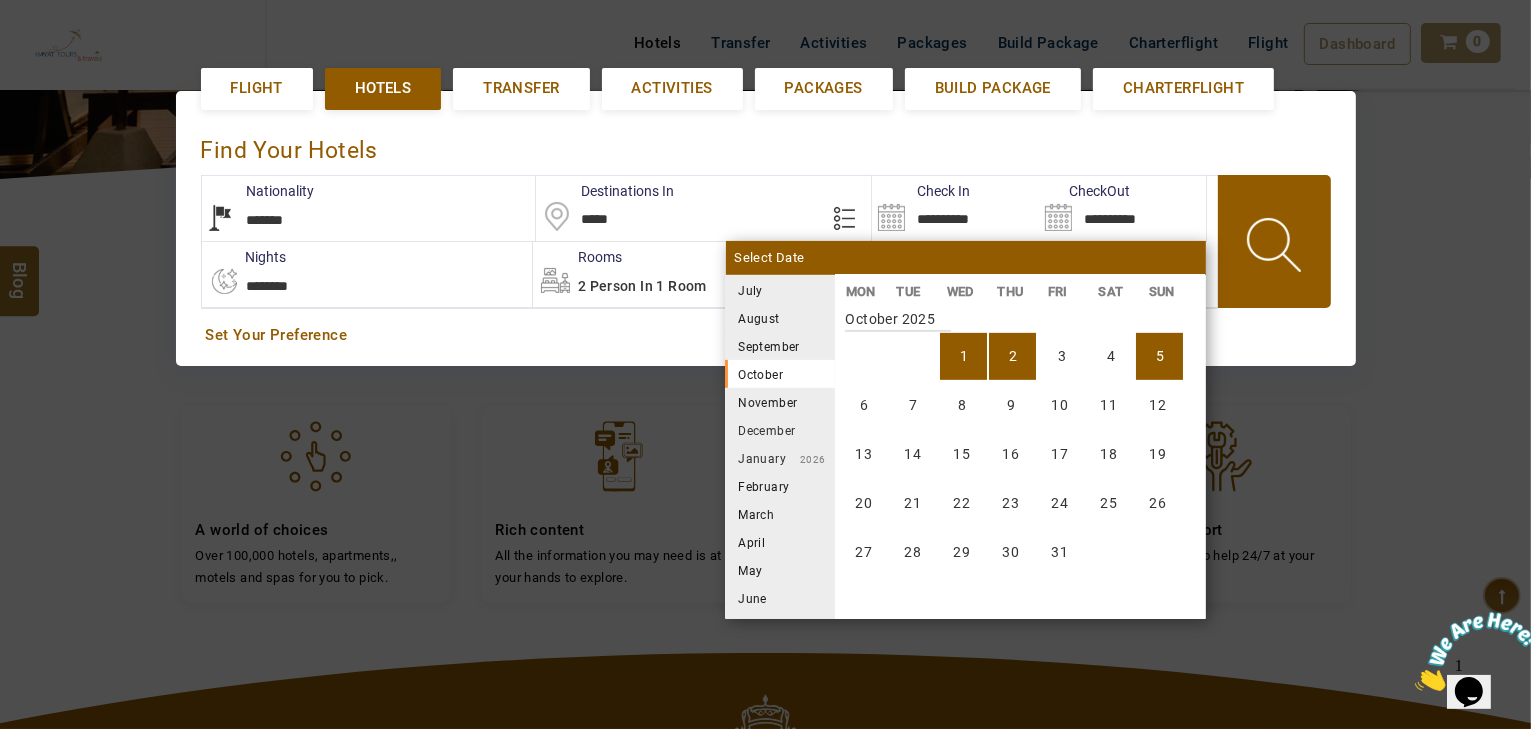 scroll, scrollTop: 1110, scrollLeft: 0, axis: vertical 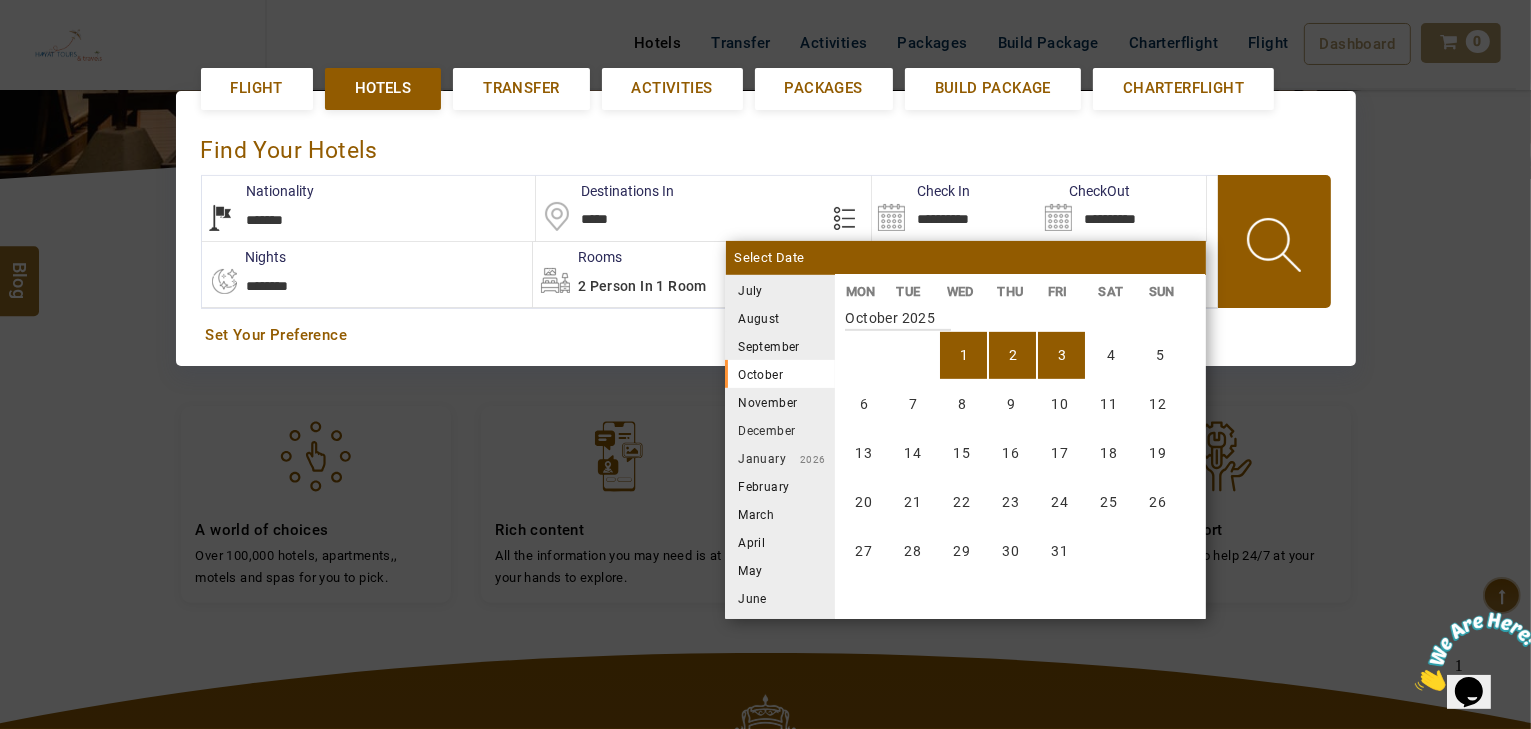 click on "3" at bounding box center [1061, 355] 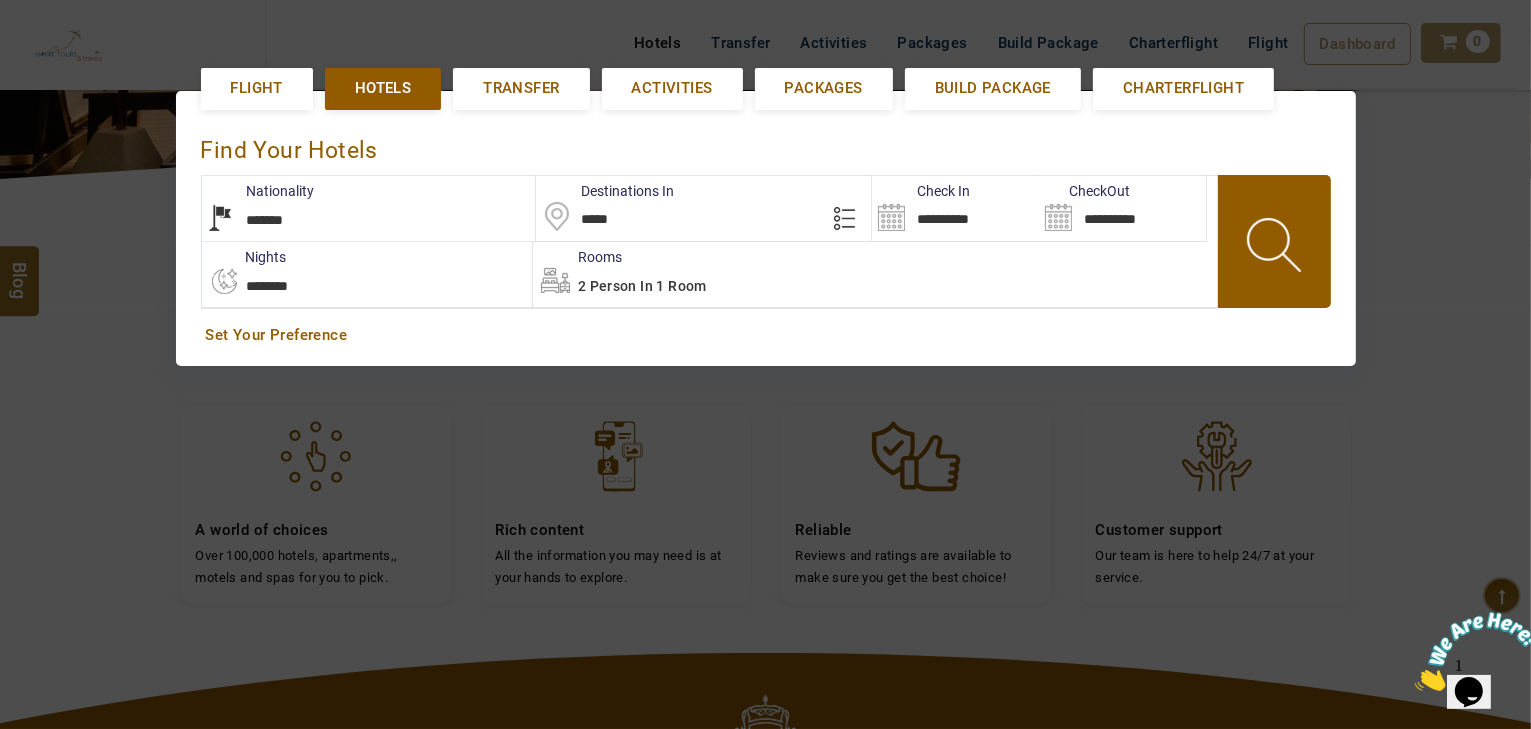 click at bounding box center (1276, 248) 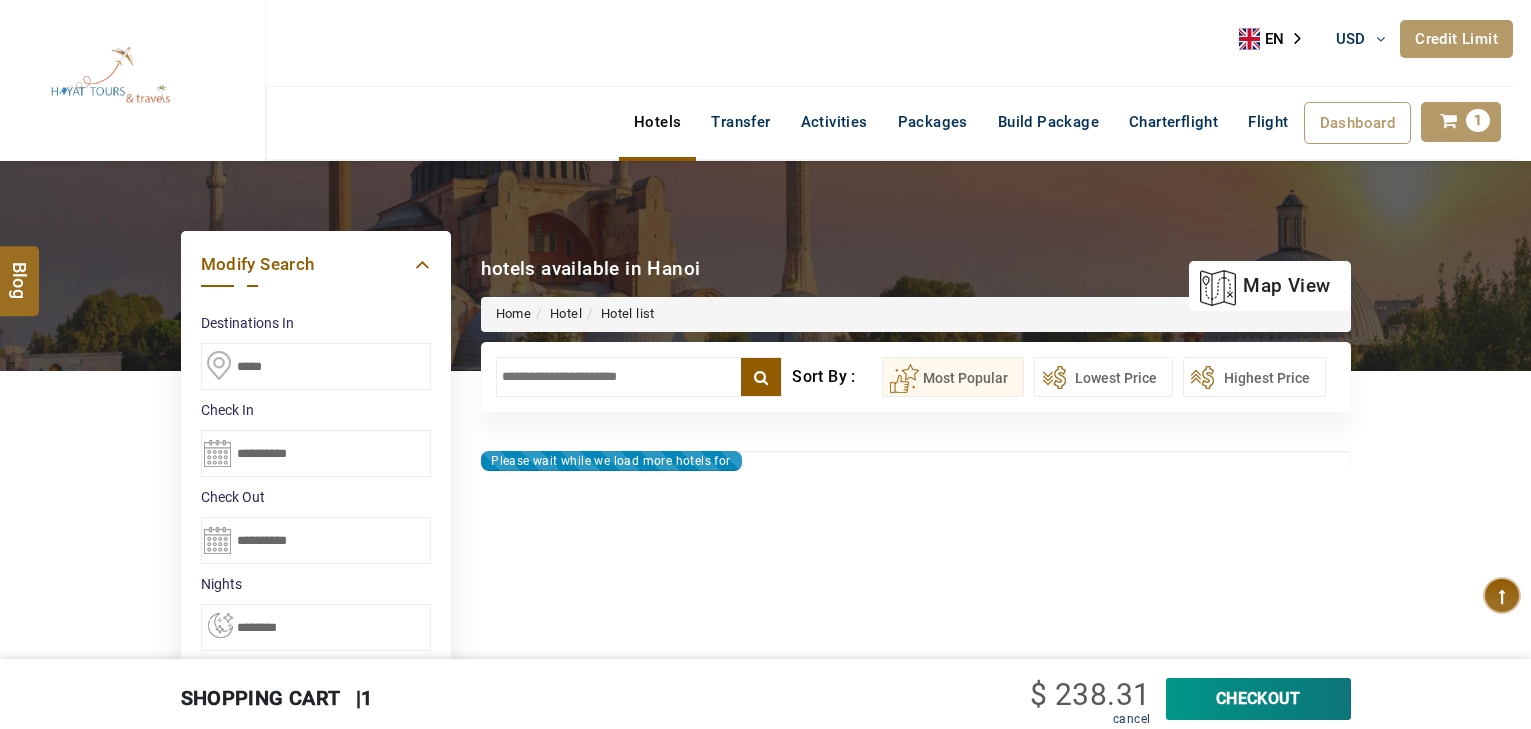 select on "*" 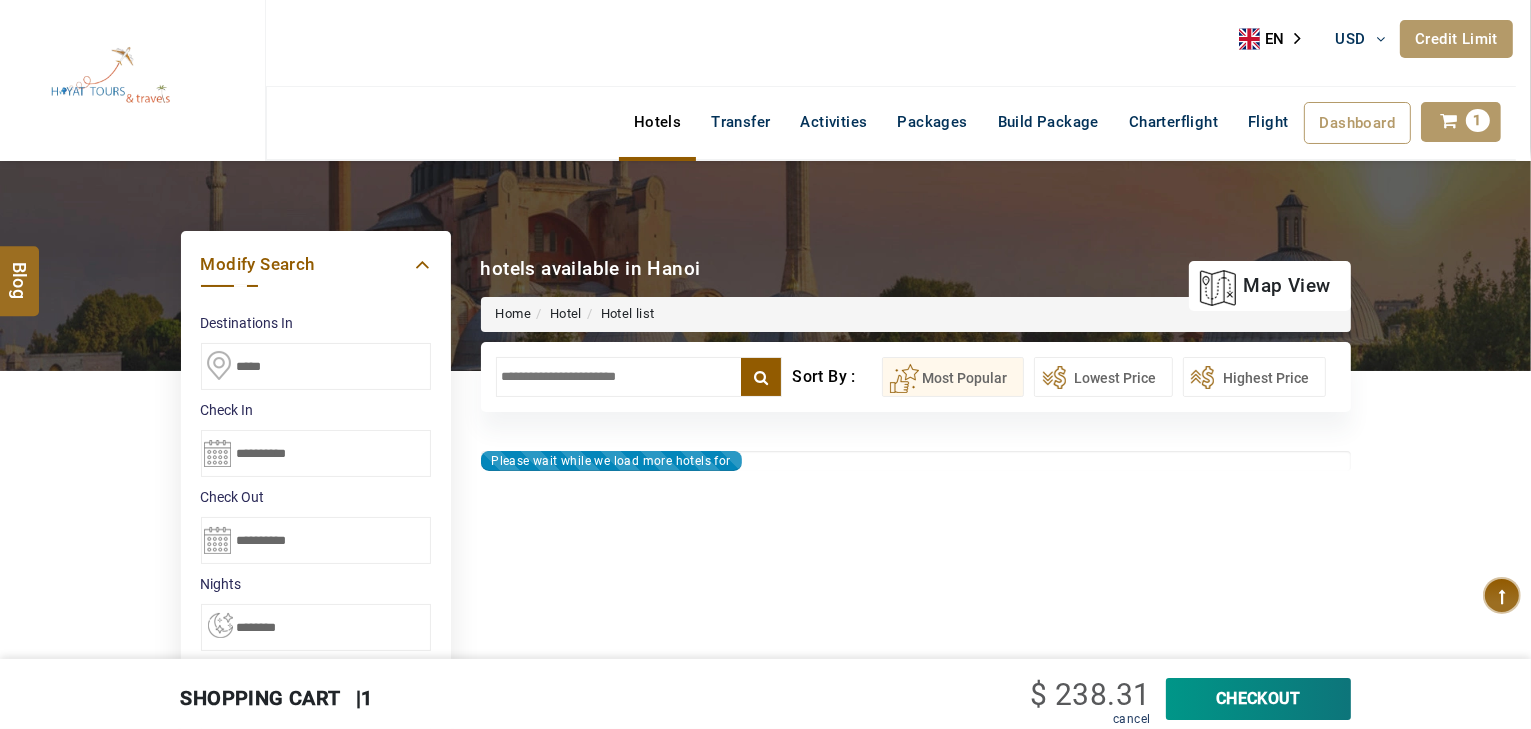 type on "**********" 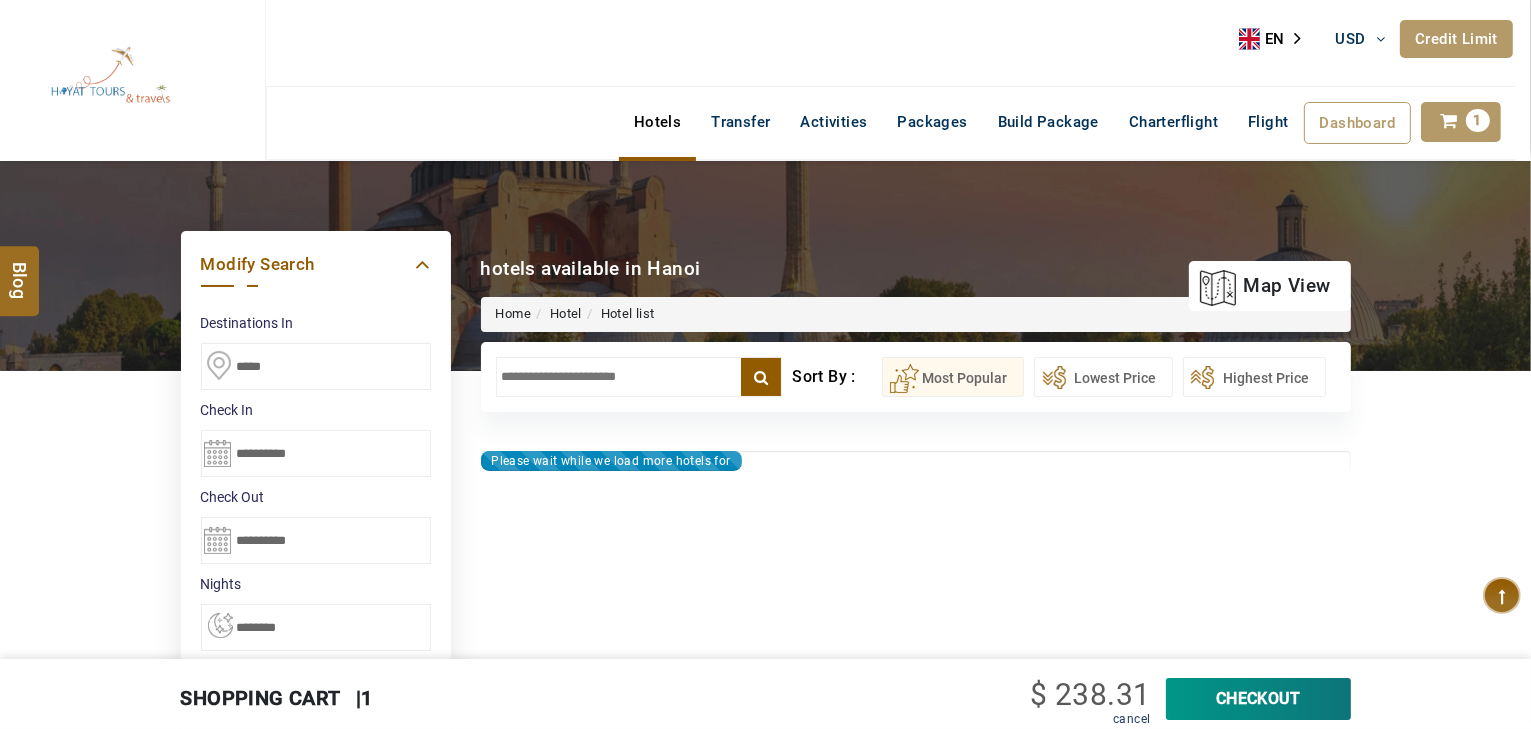 type on "**********" 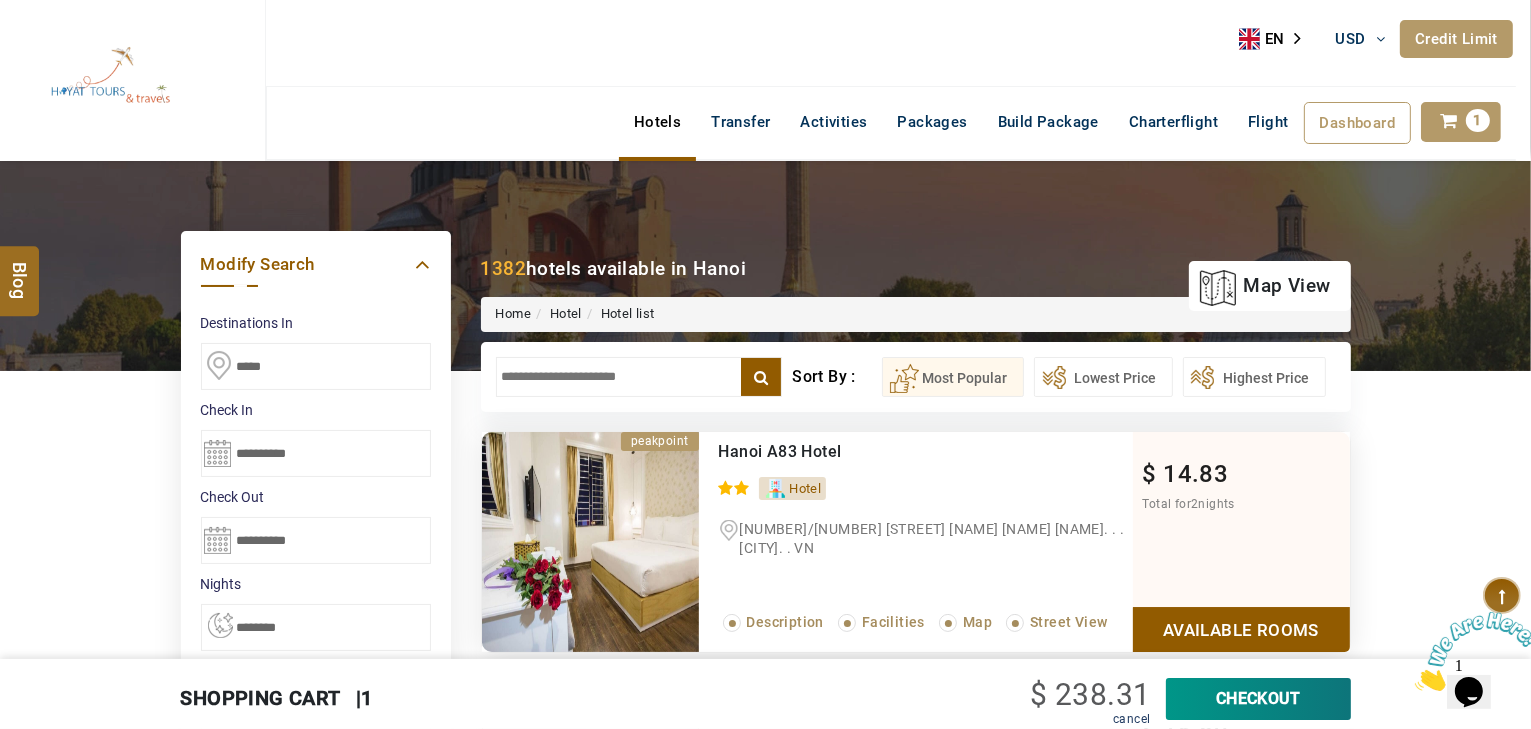 scroll, scrollTop: 0, scrollLeft: 0, axis: both 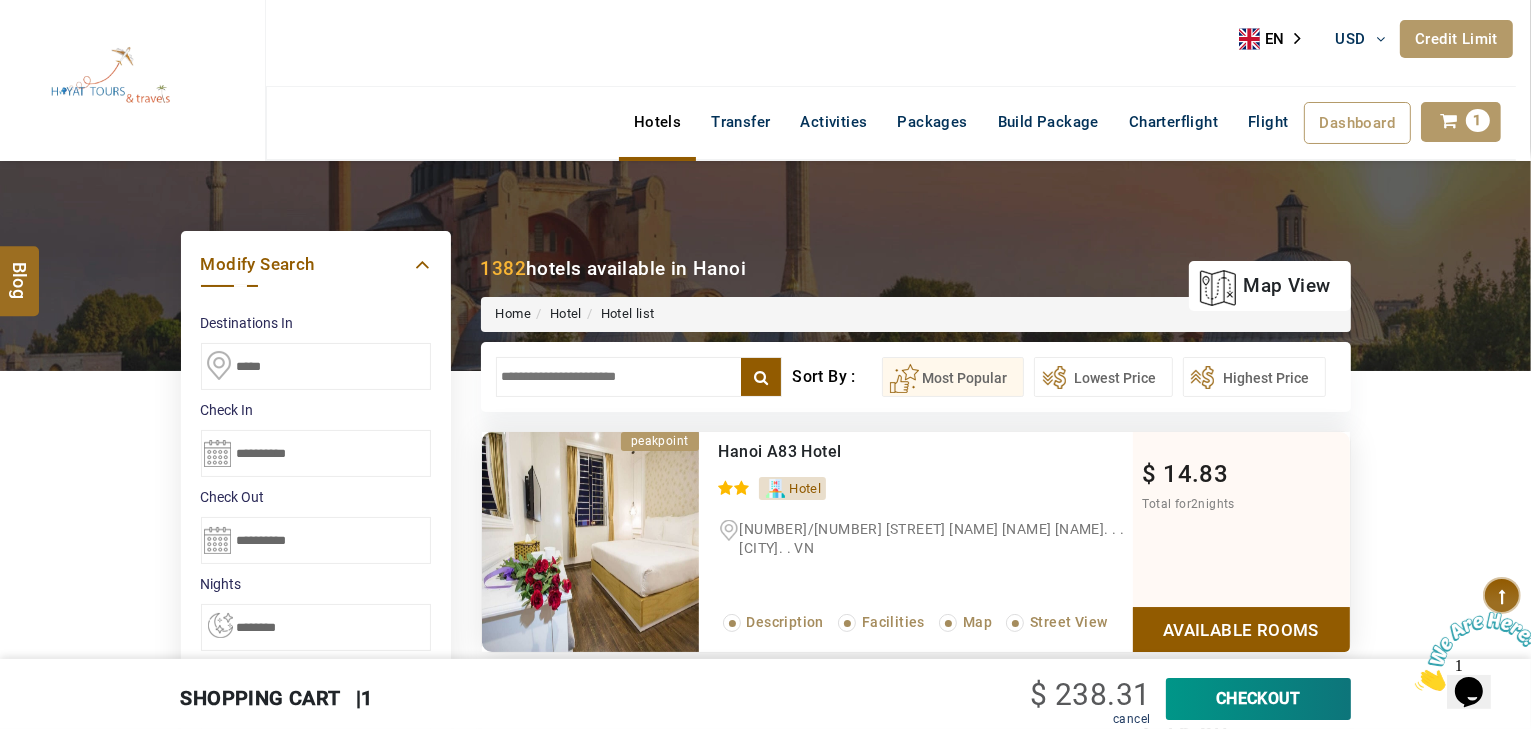 click at bounding box center (639, 377) 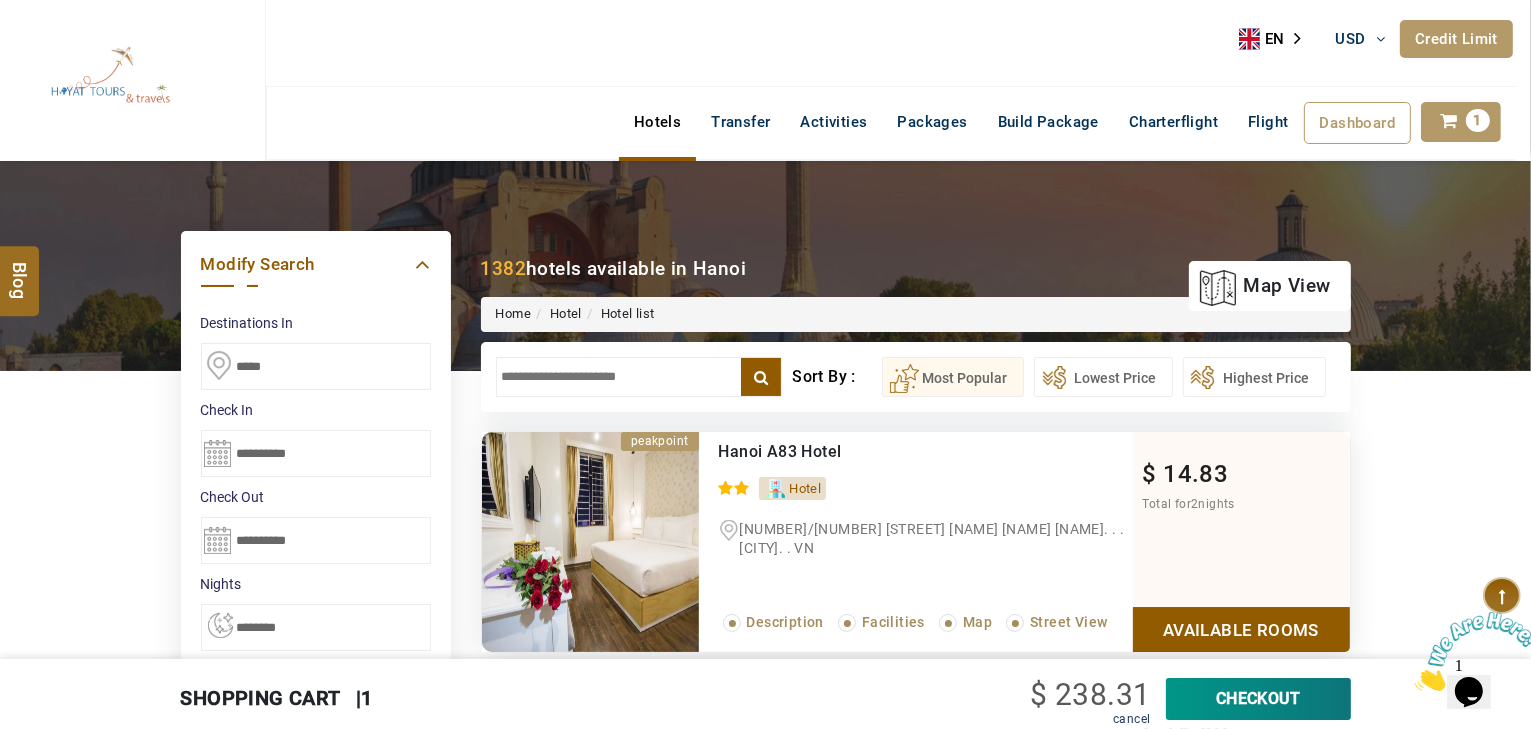 paste on "**********" 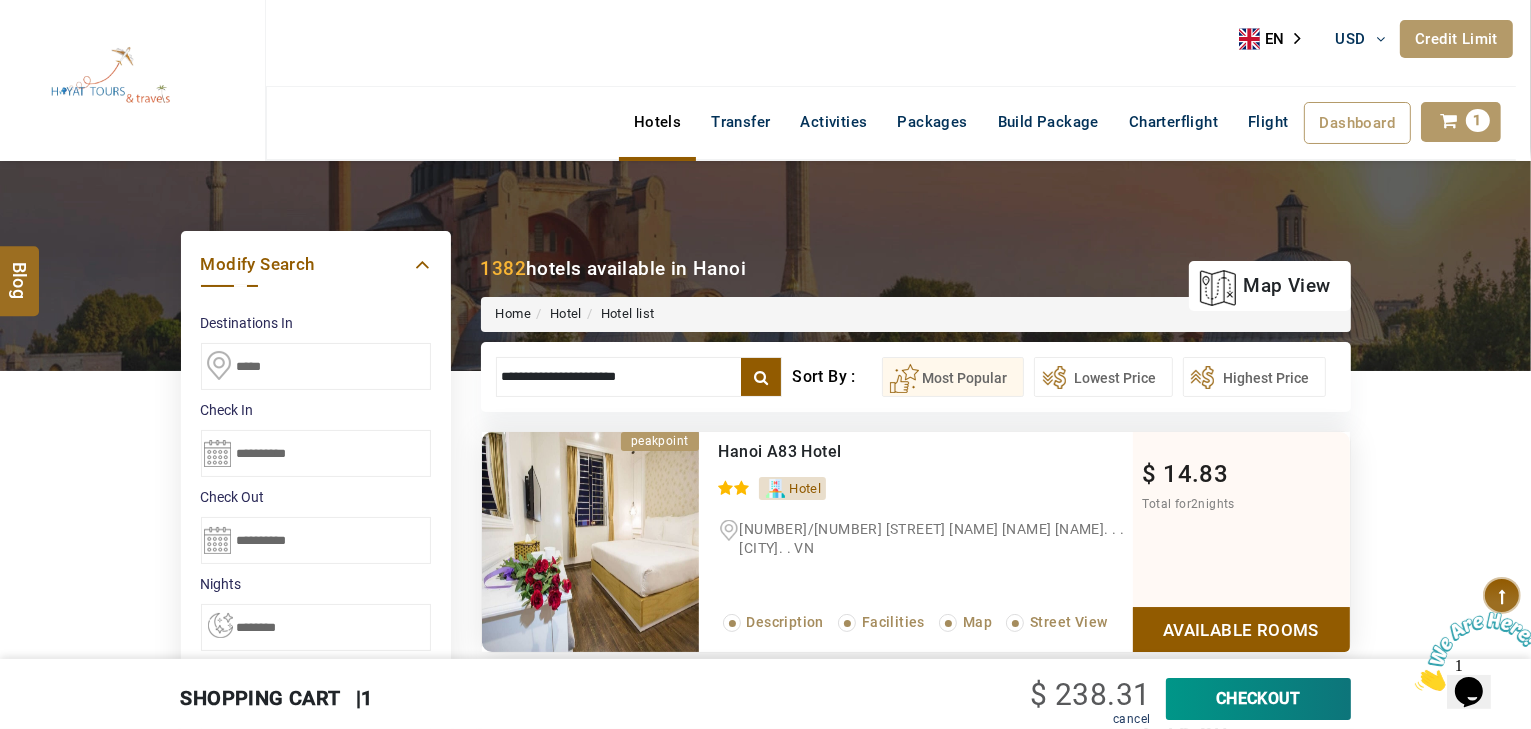 click at bounding box center (761, 377) 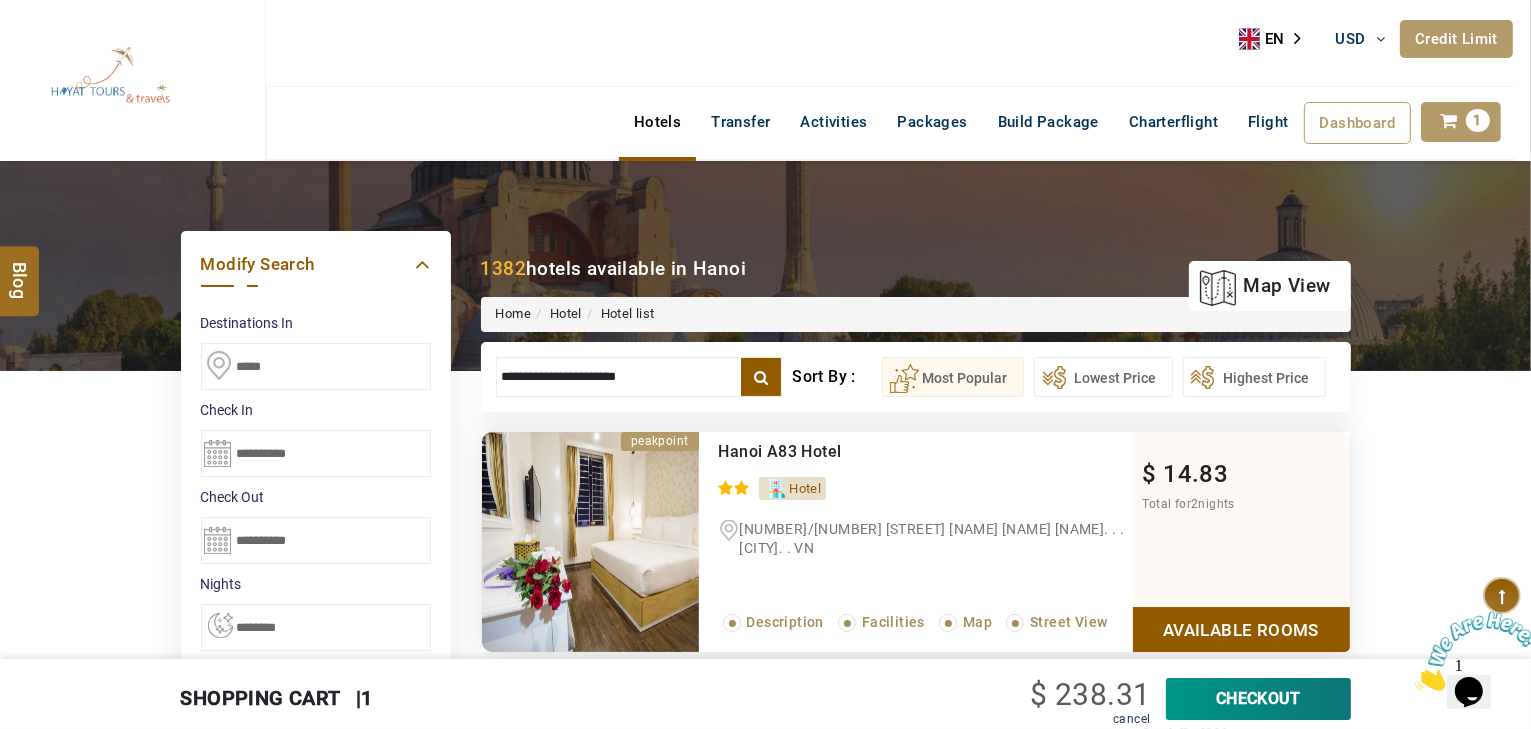 click at bounding box center [761, 377] 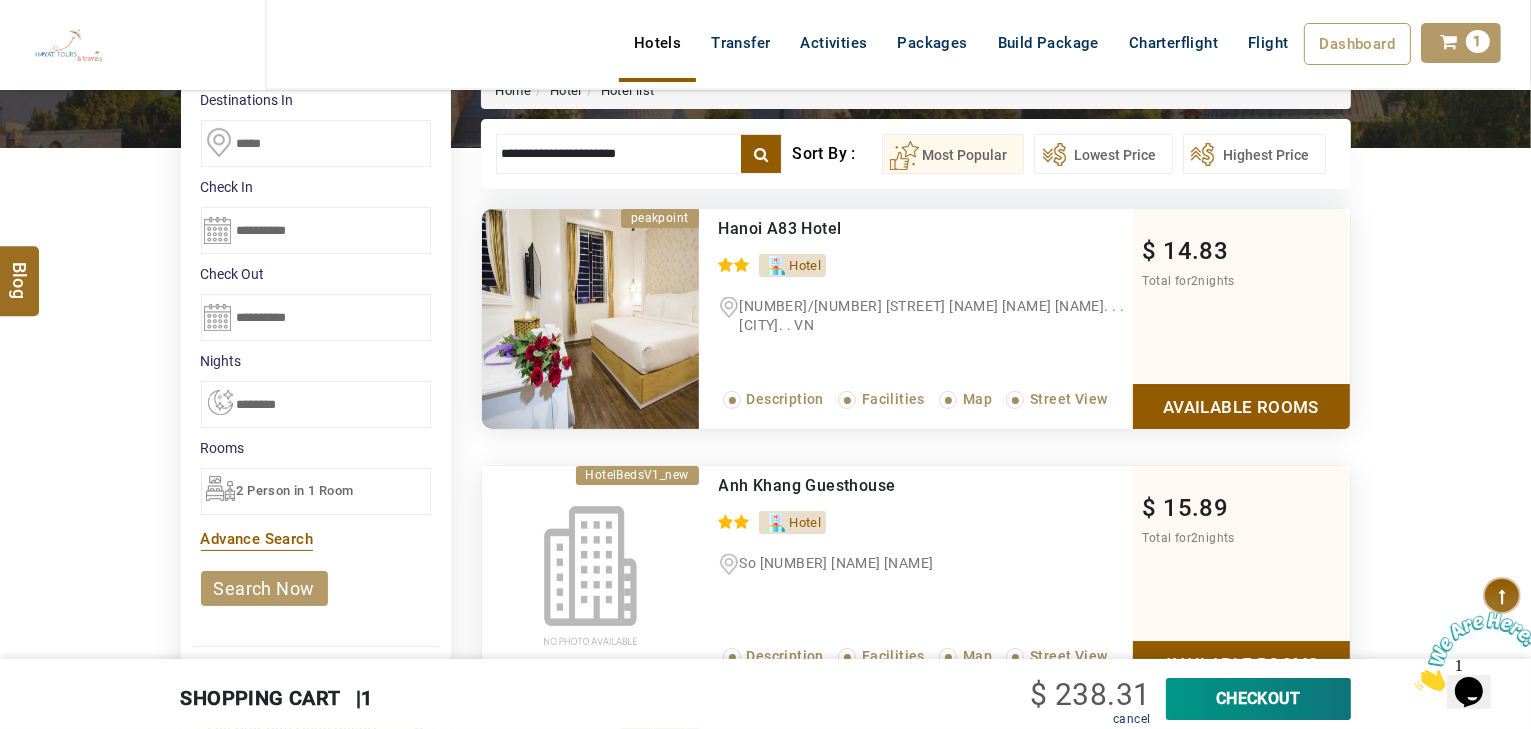 scroll, scrollTop: 0, scrollLeft: 0, axis: both 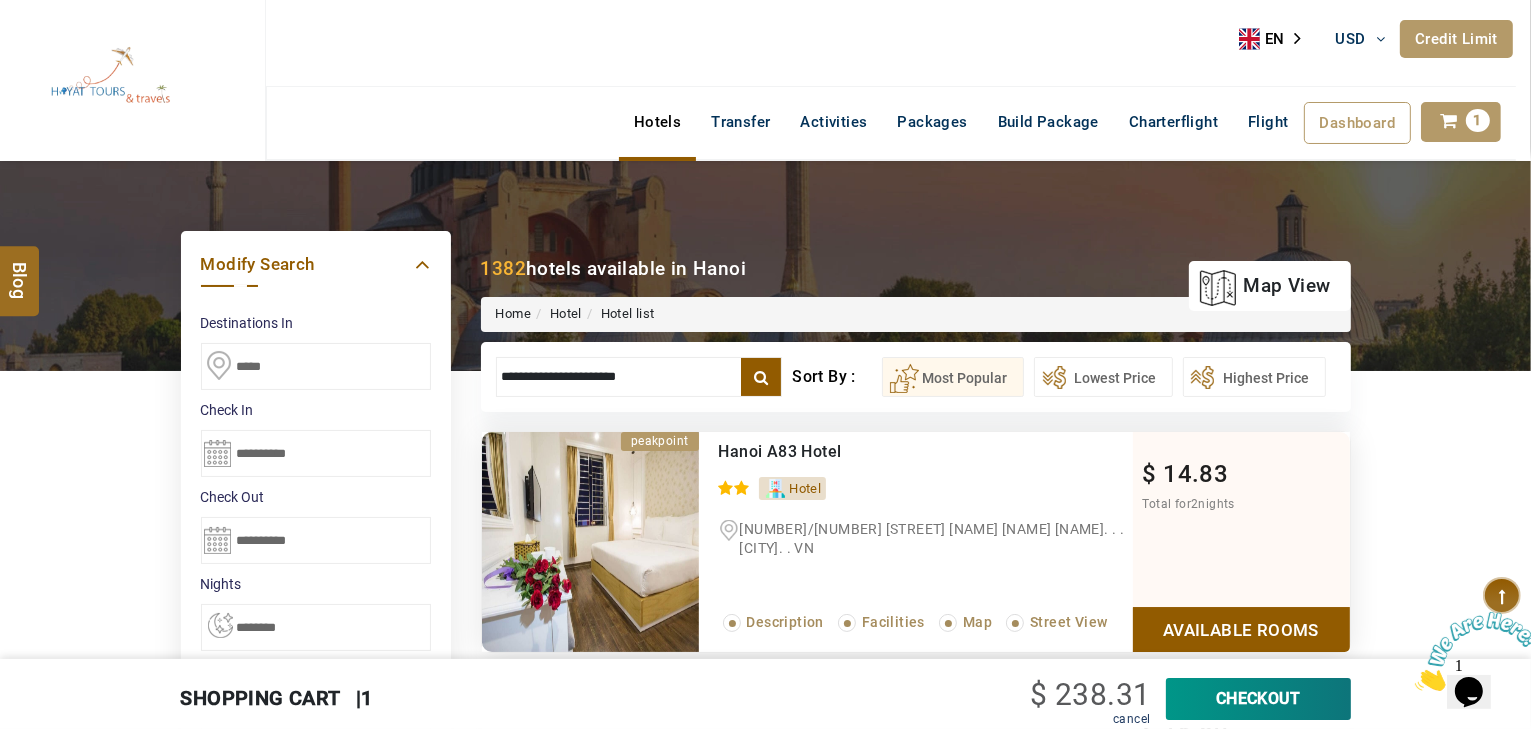 click on "**********" at bounding box center [639, 377] 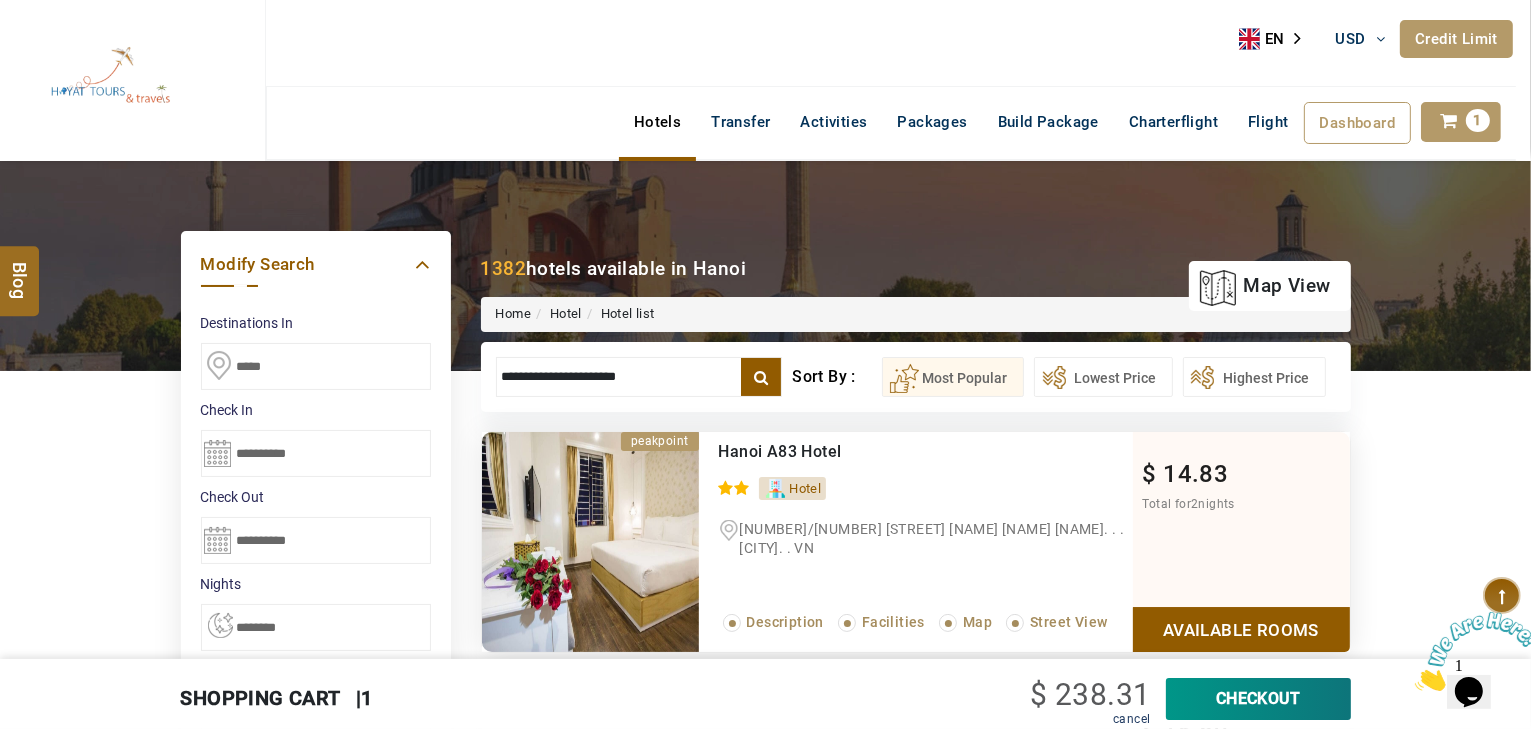 paste on "*******" 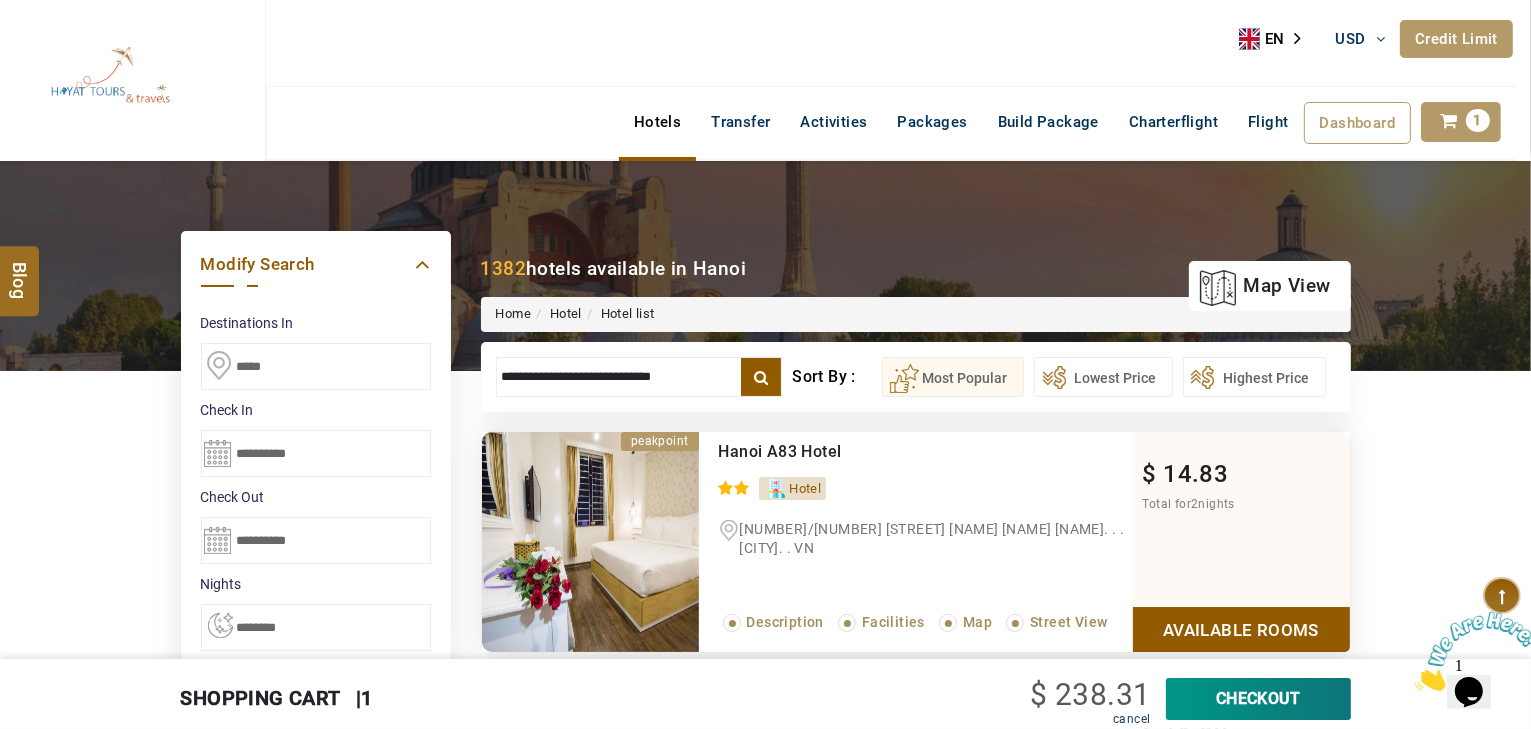click at bounding box center [761, 377] 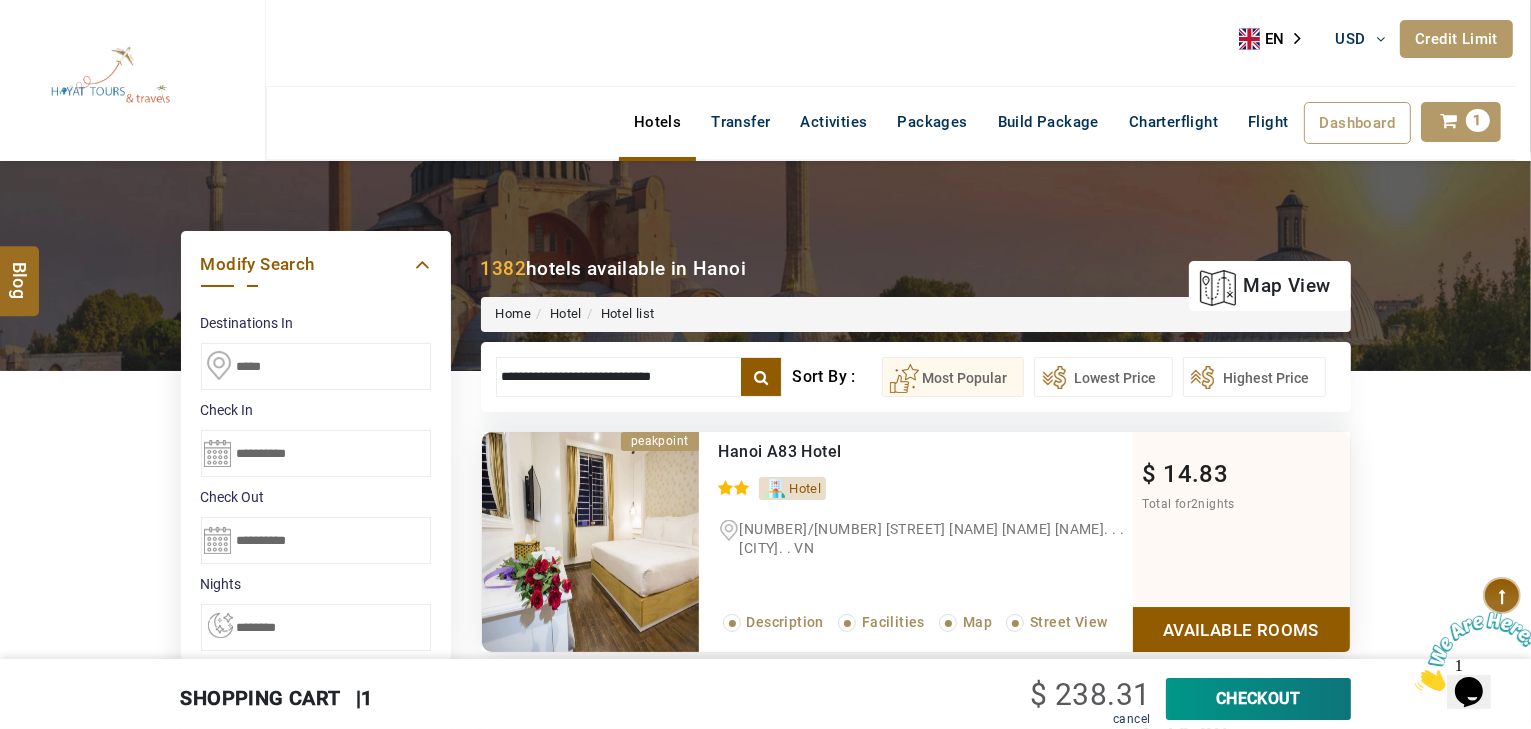 click on "******" at bounding box center [0, 0] 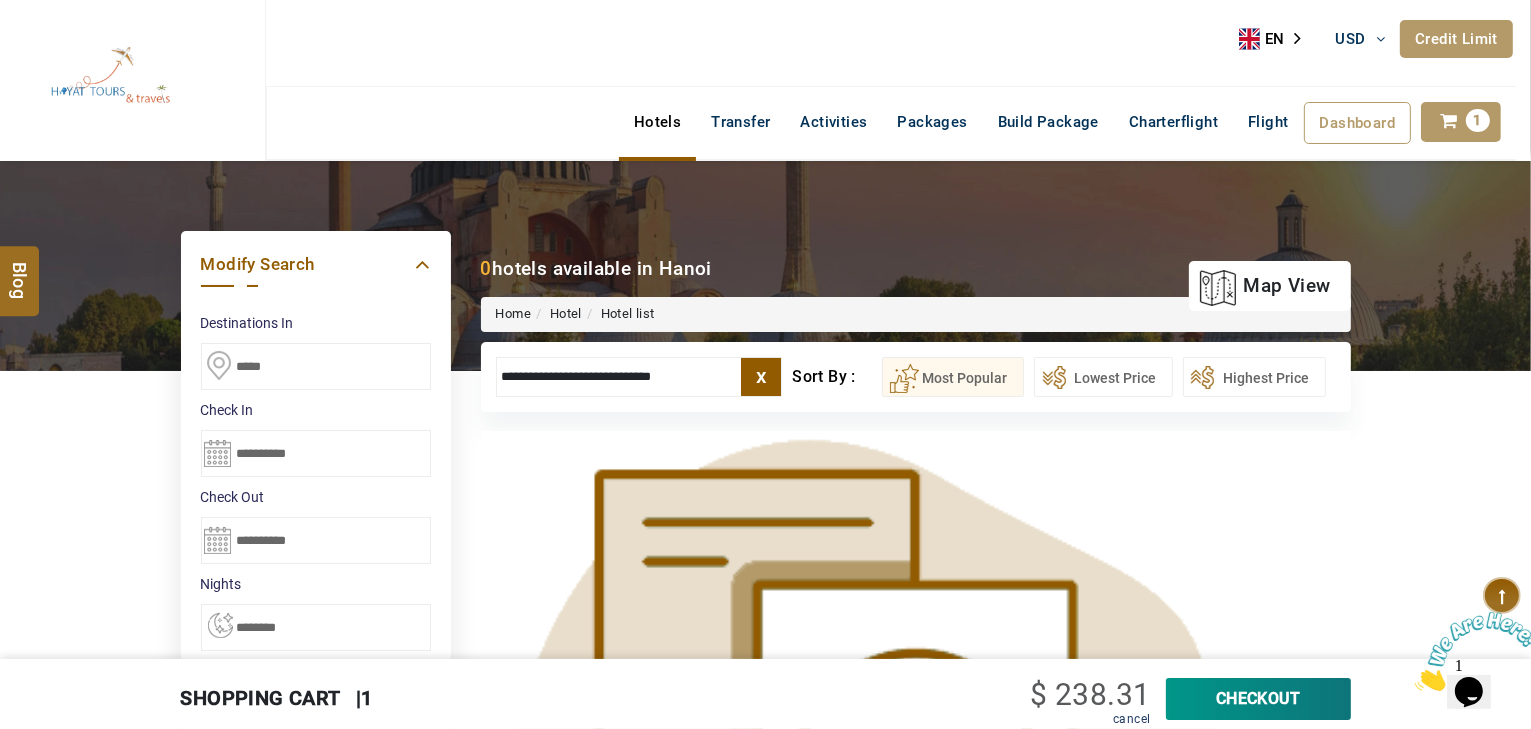 click on "**********" at bounding box center [639, 377] 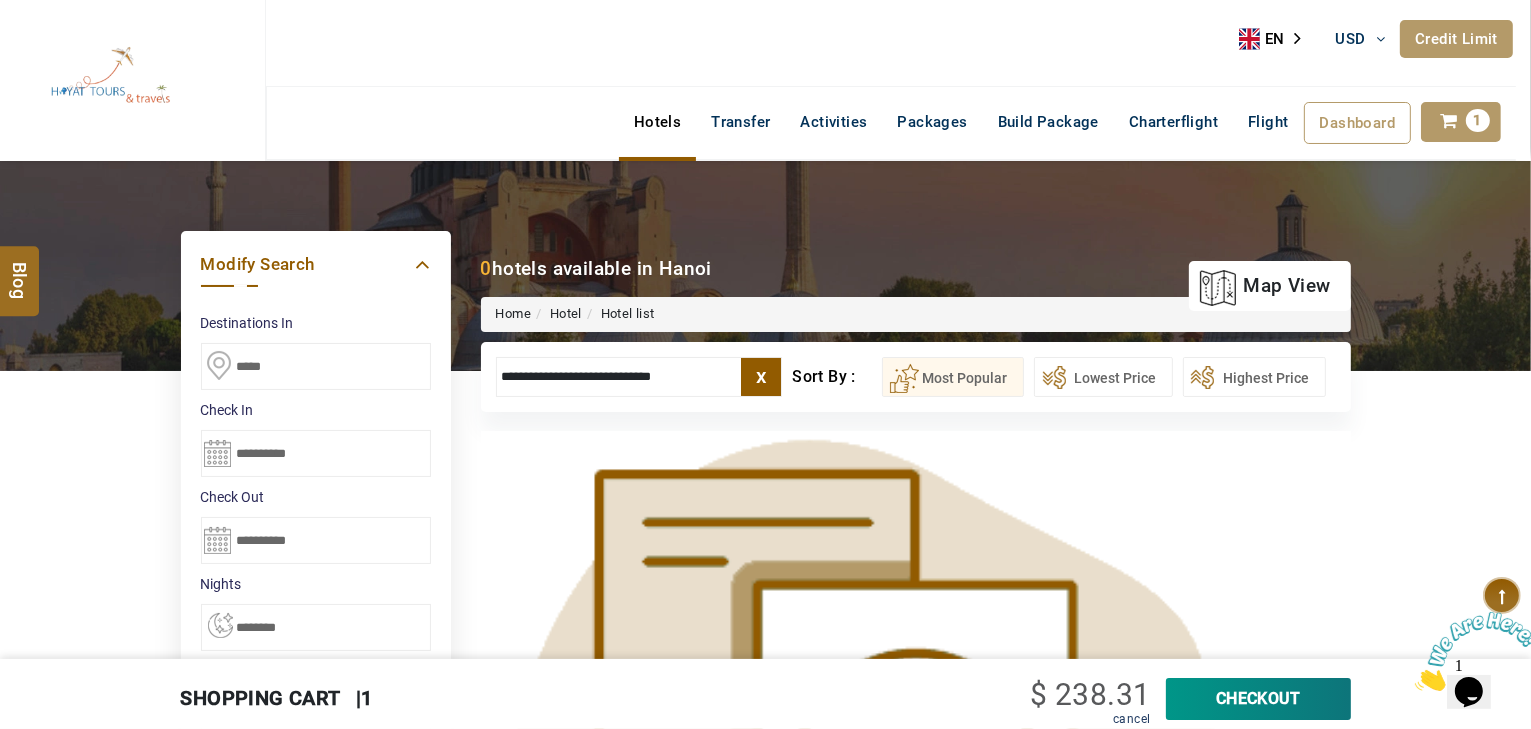 paste 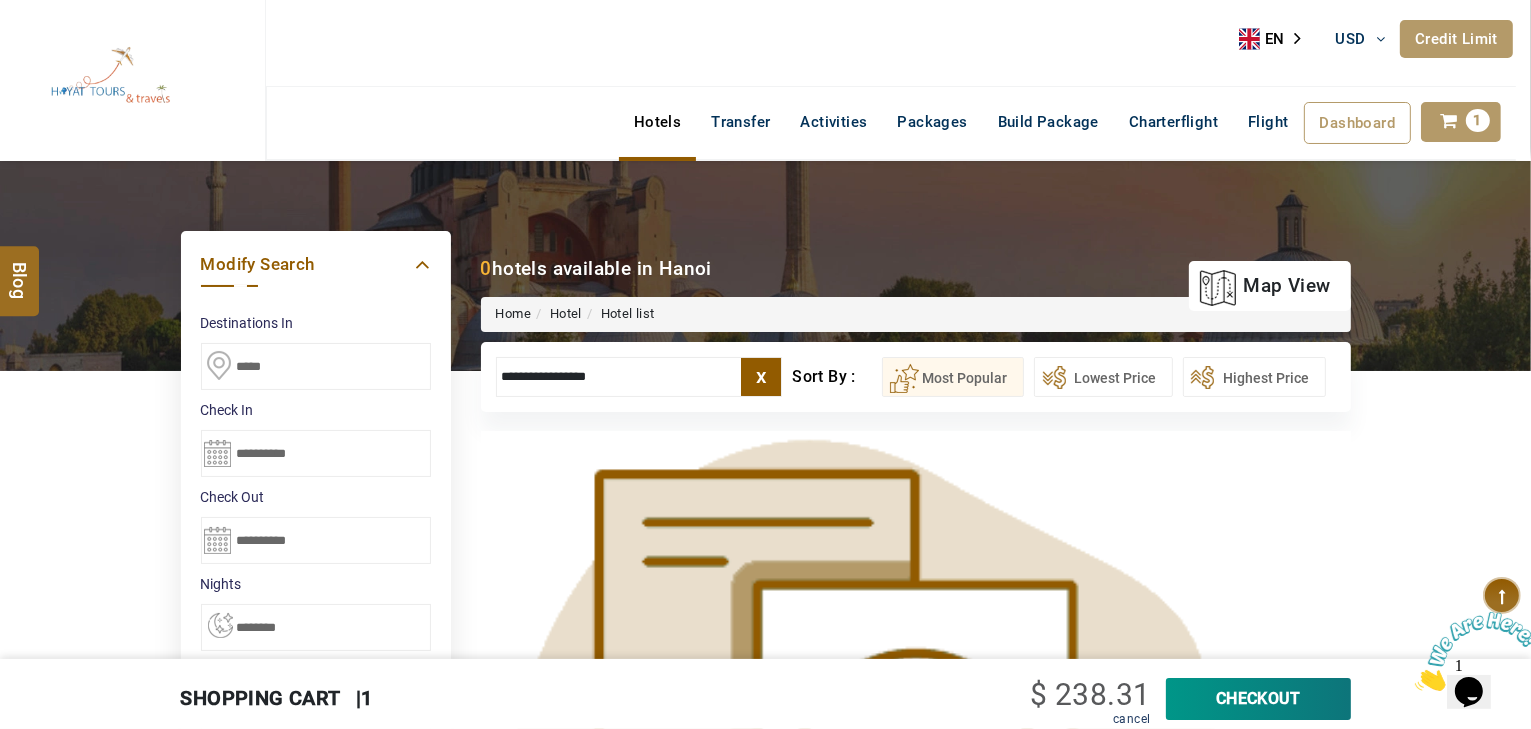 type on "**********" 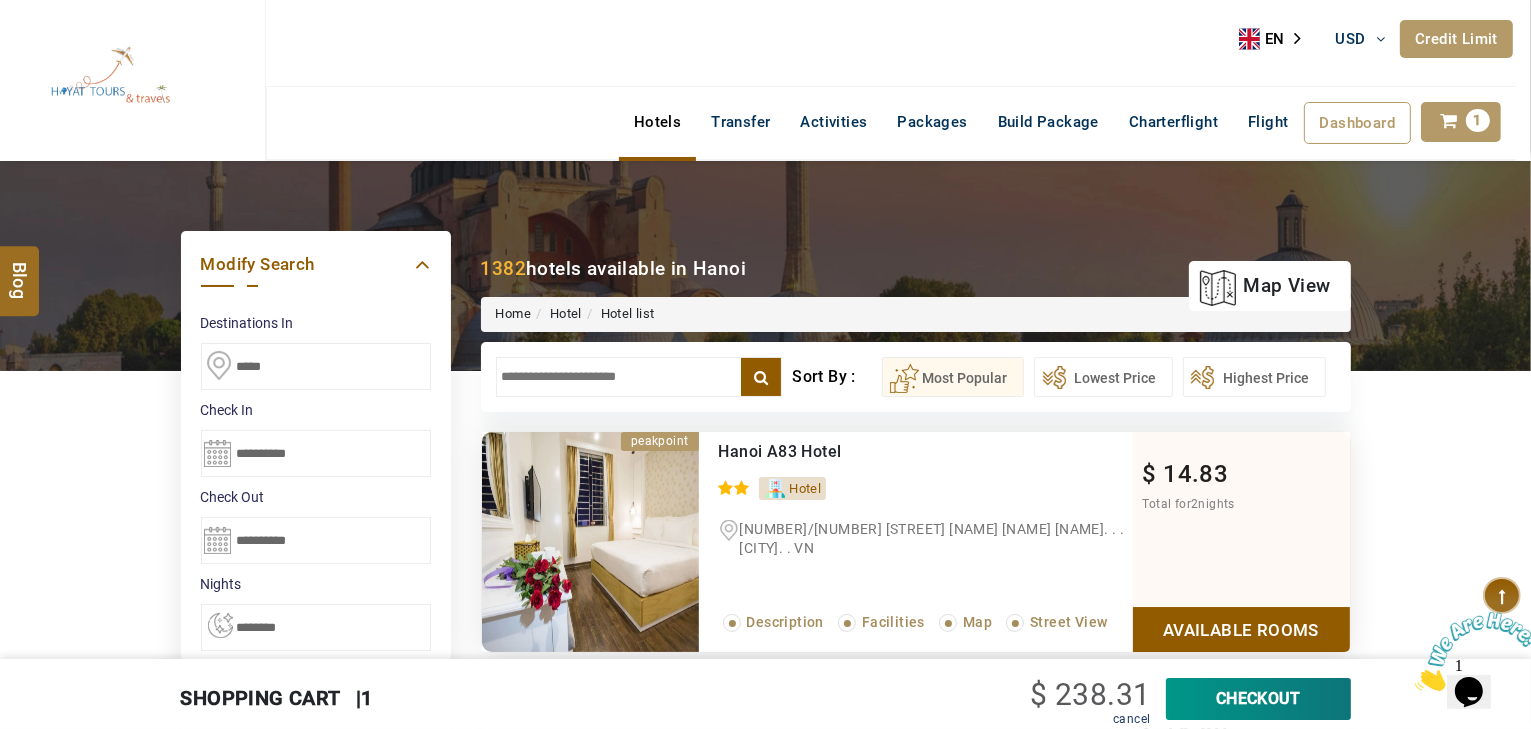 click at bounding box center (639, 377) 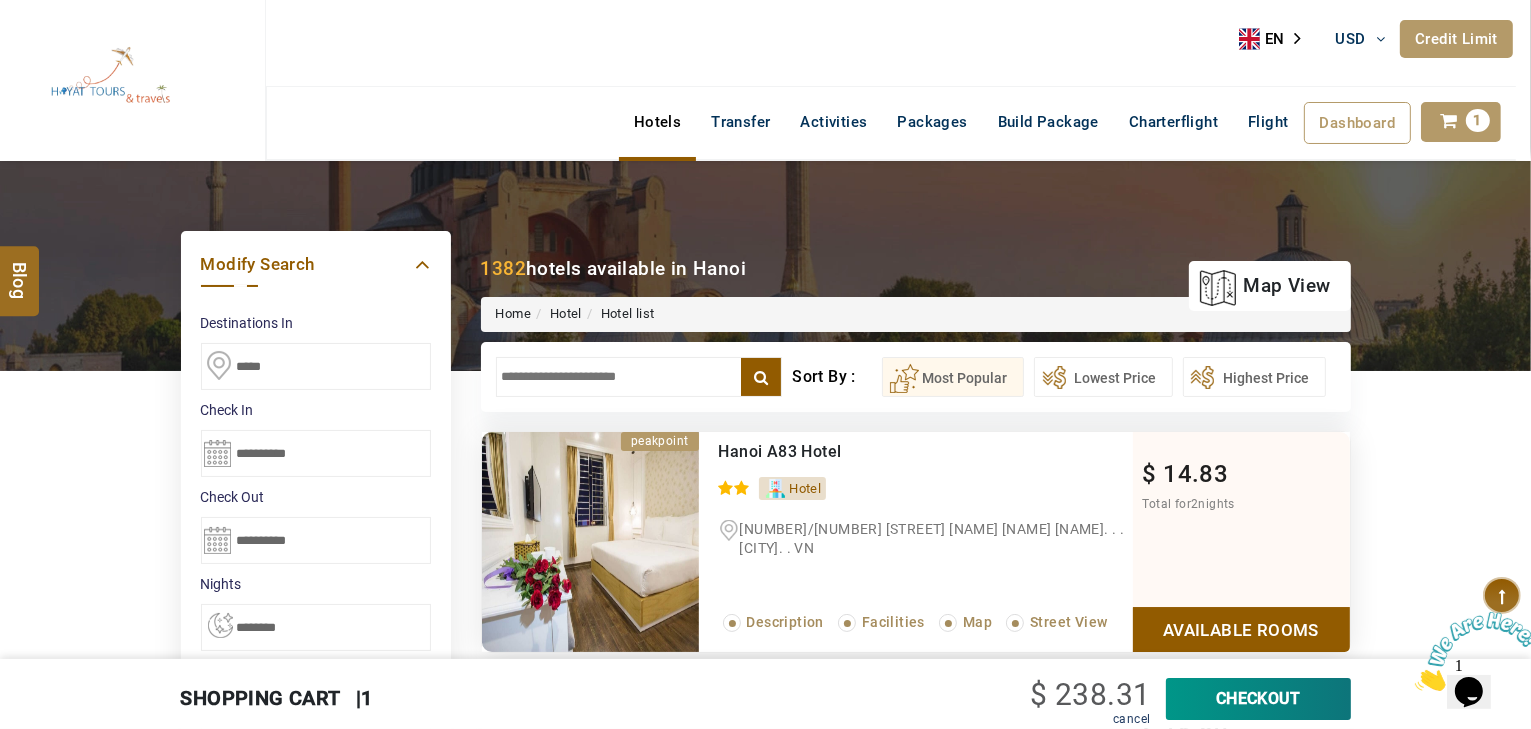 paste on "**********" 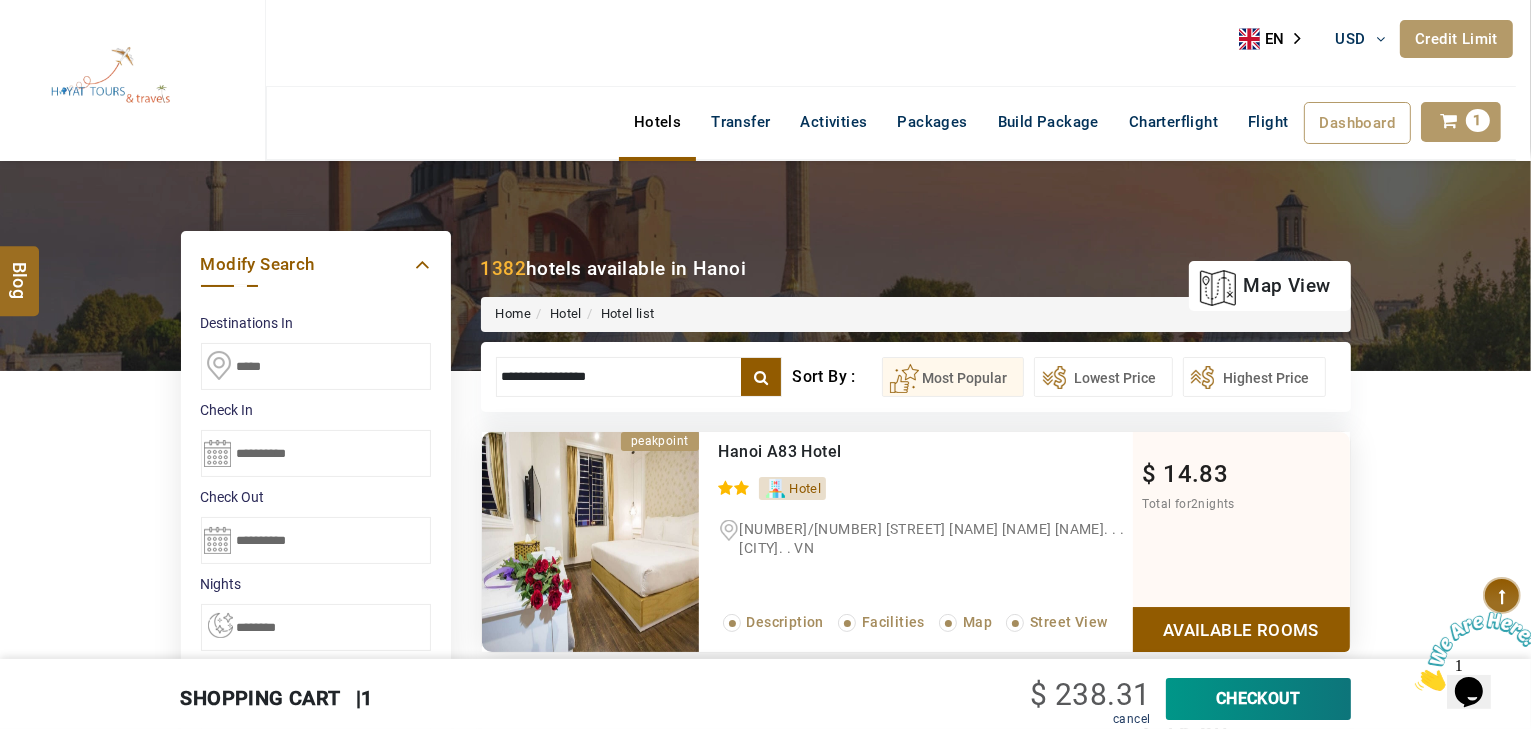 type on "**********" 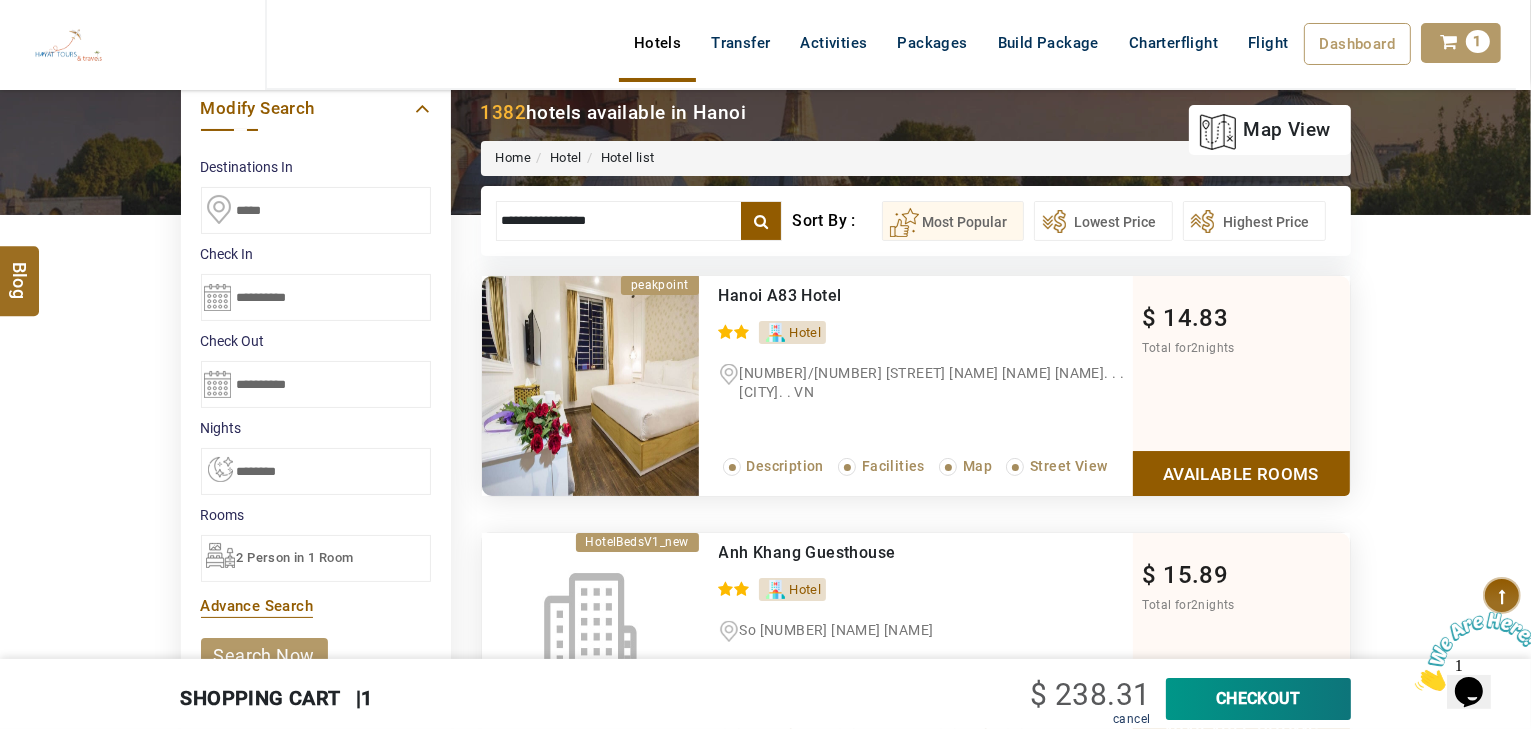 scroll, scrollTop: 80, scrollLeft: 0, axis: vertical 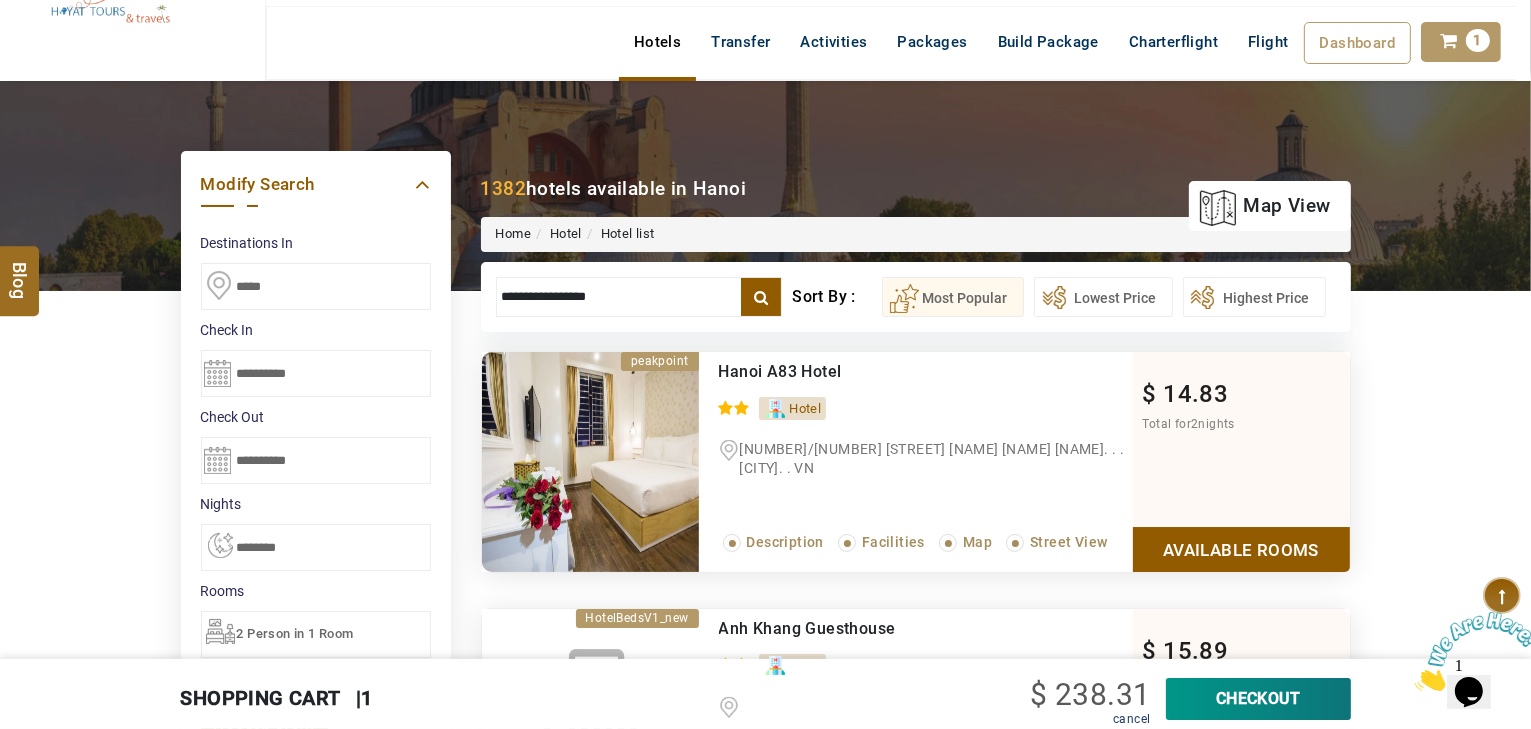 click on "**********" at bounding box center (639, 297) 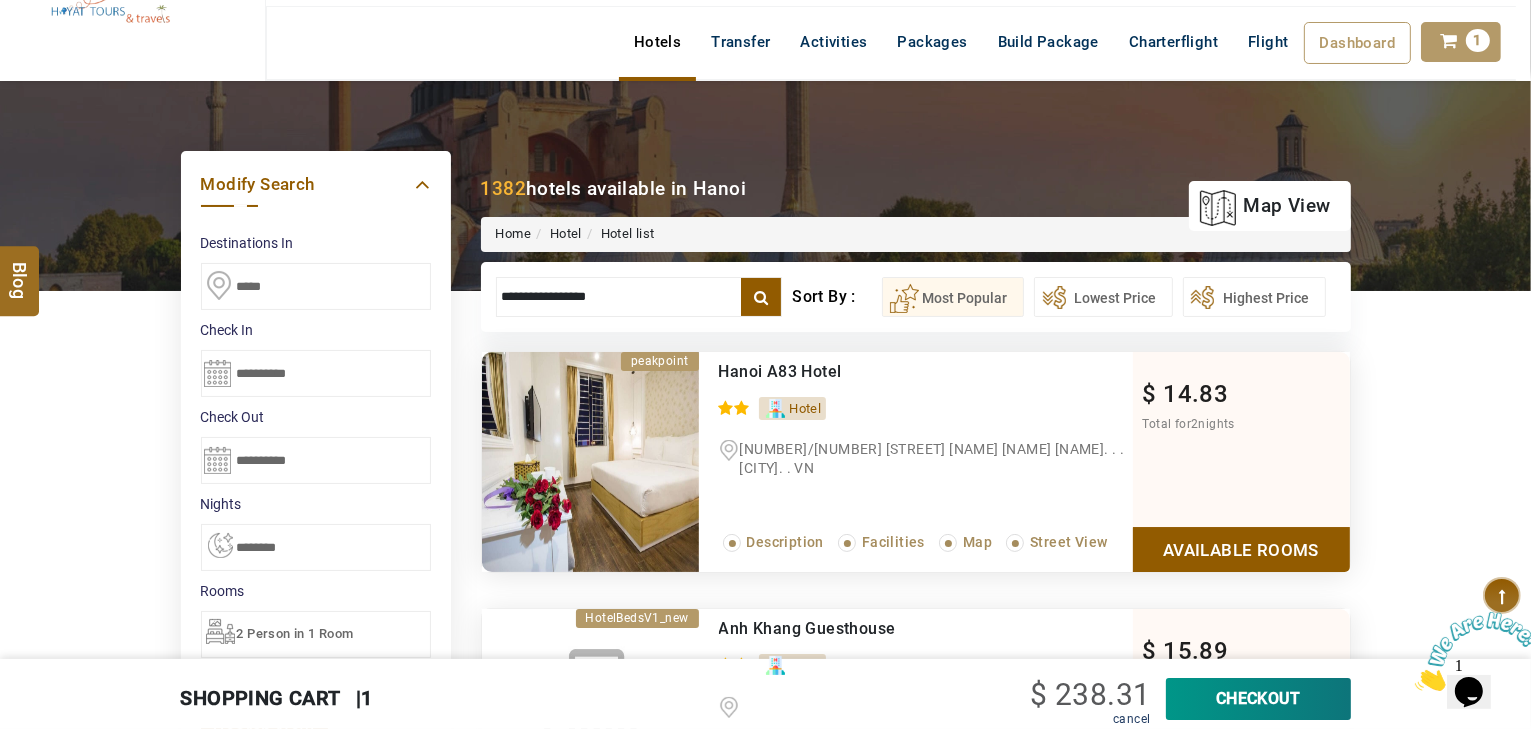 click on "******" at bounding box center (0, 0) 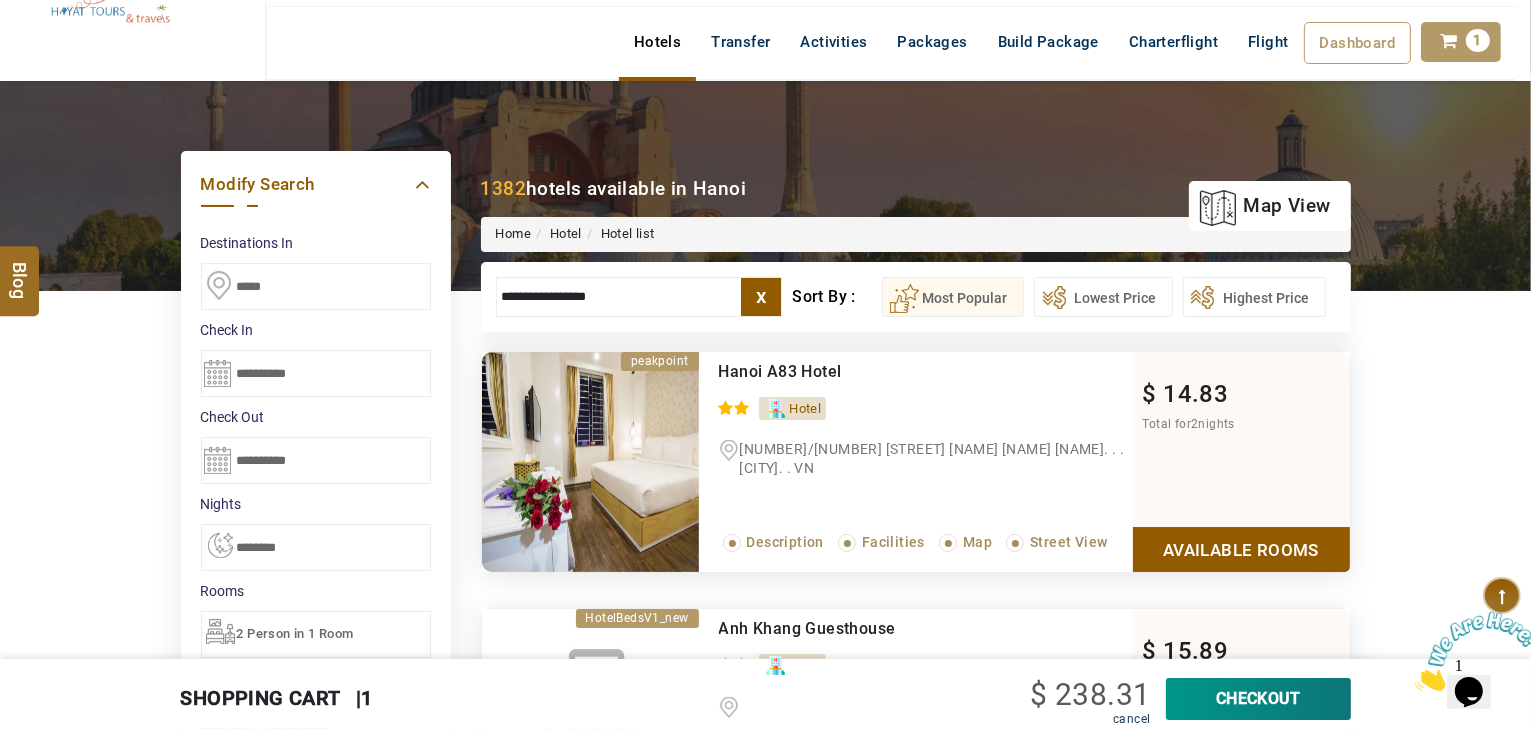 click on "**********" at bounding box center [639, 297] 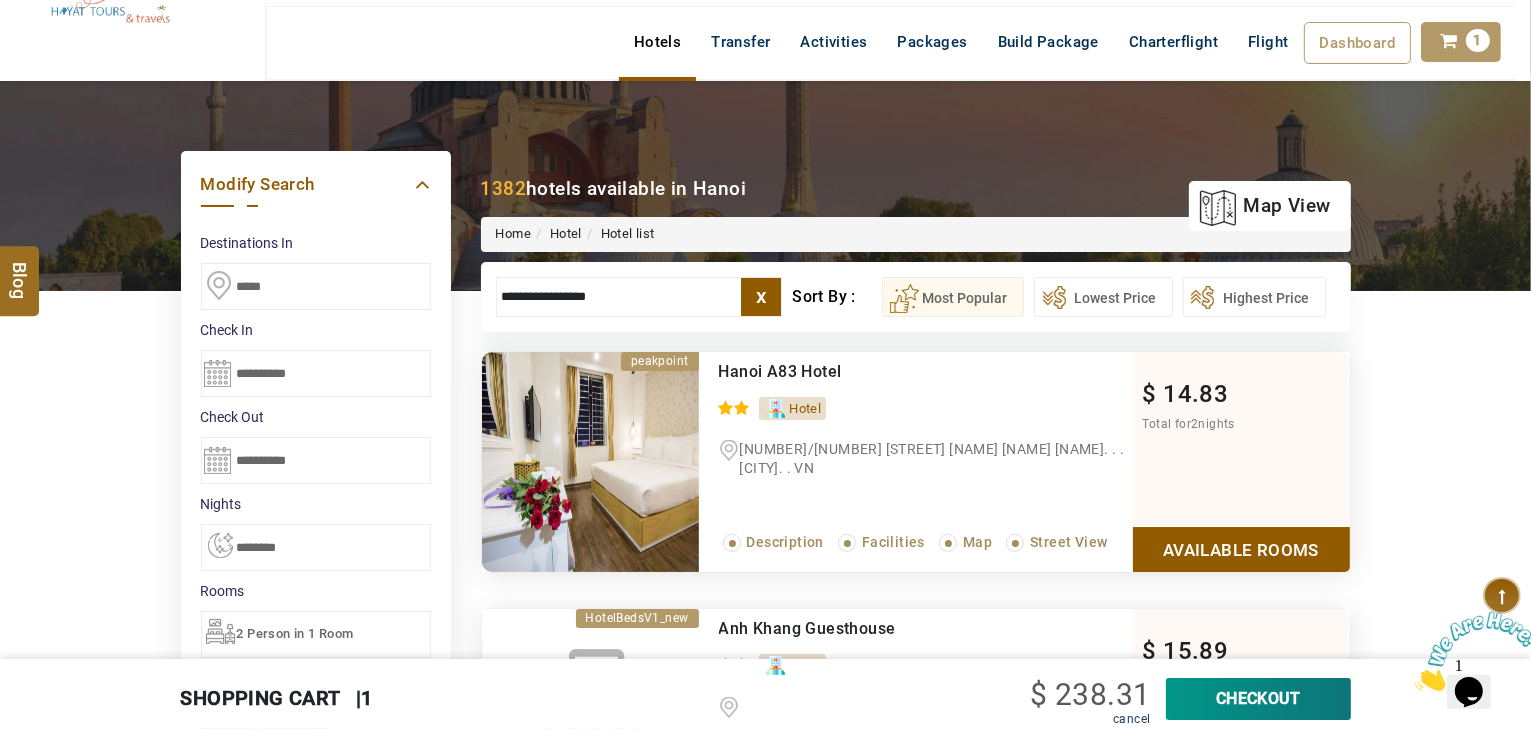 click on "******" at bounding box center (0, 0) 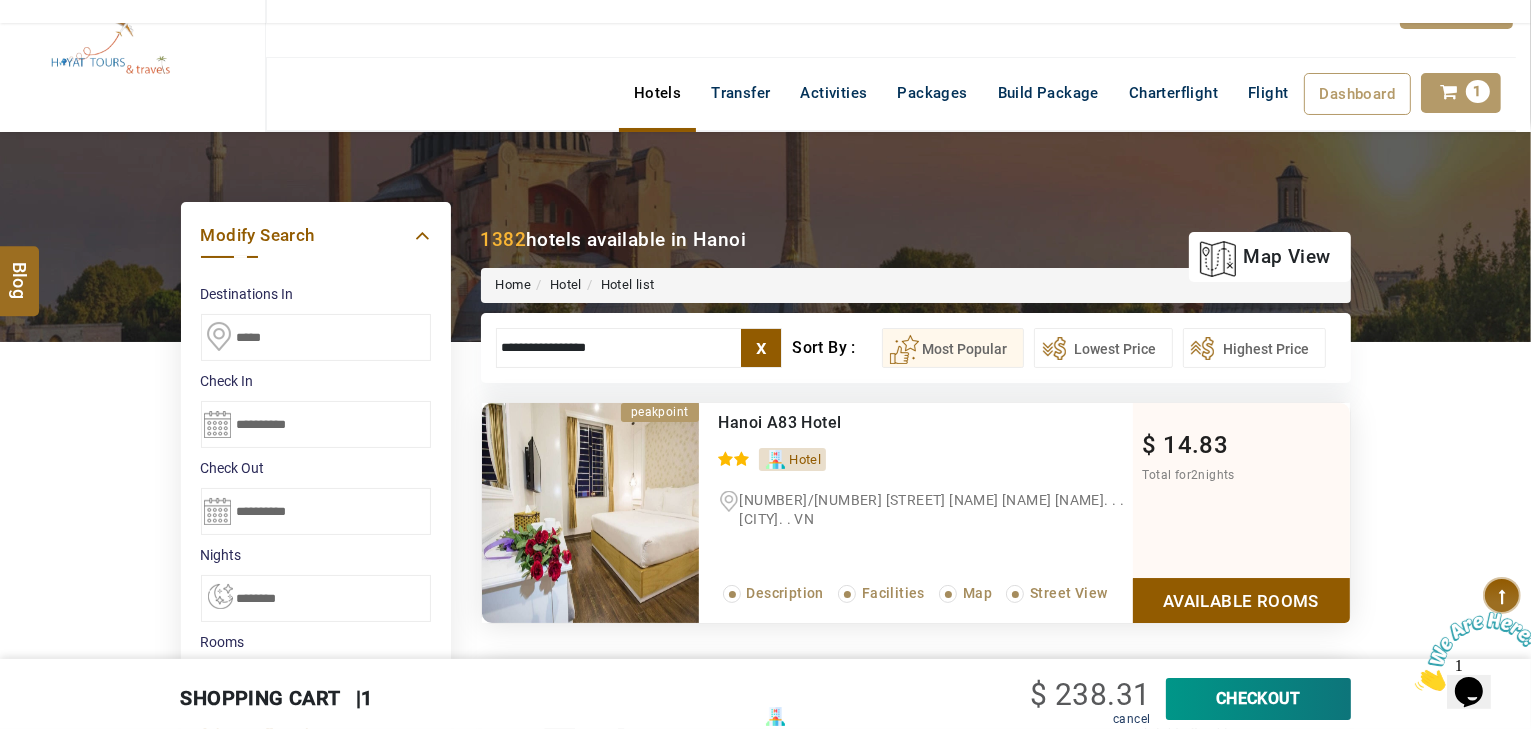 scroll, scrollTop: 0, scrollLeft: 0, axis: both 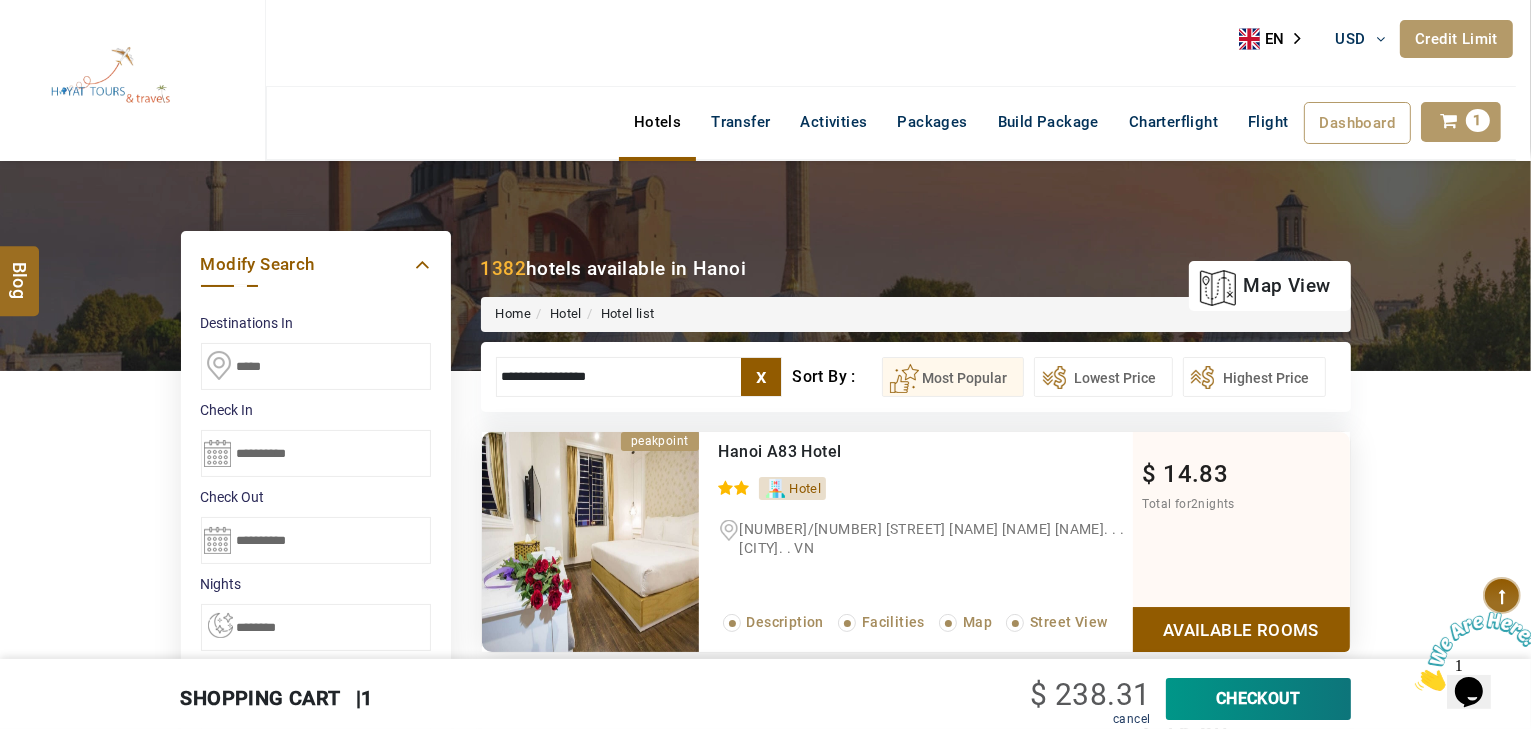 click on "**********" at bounding box center [639, 377] 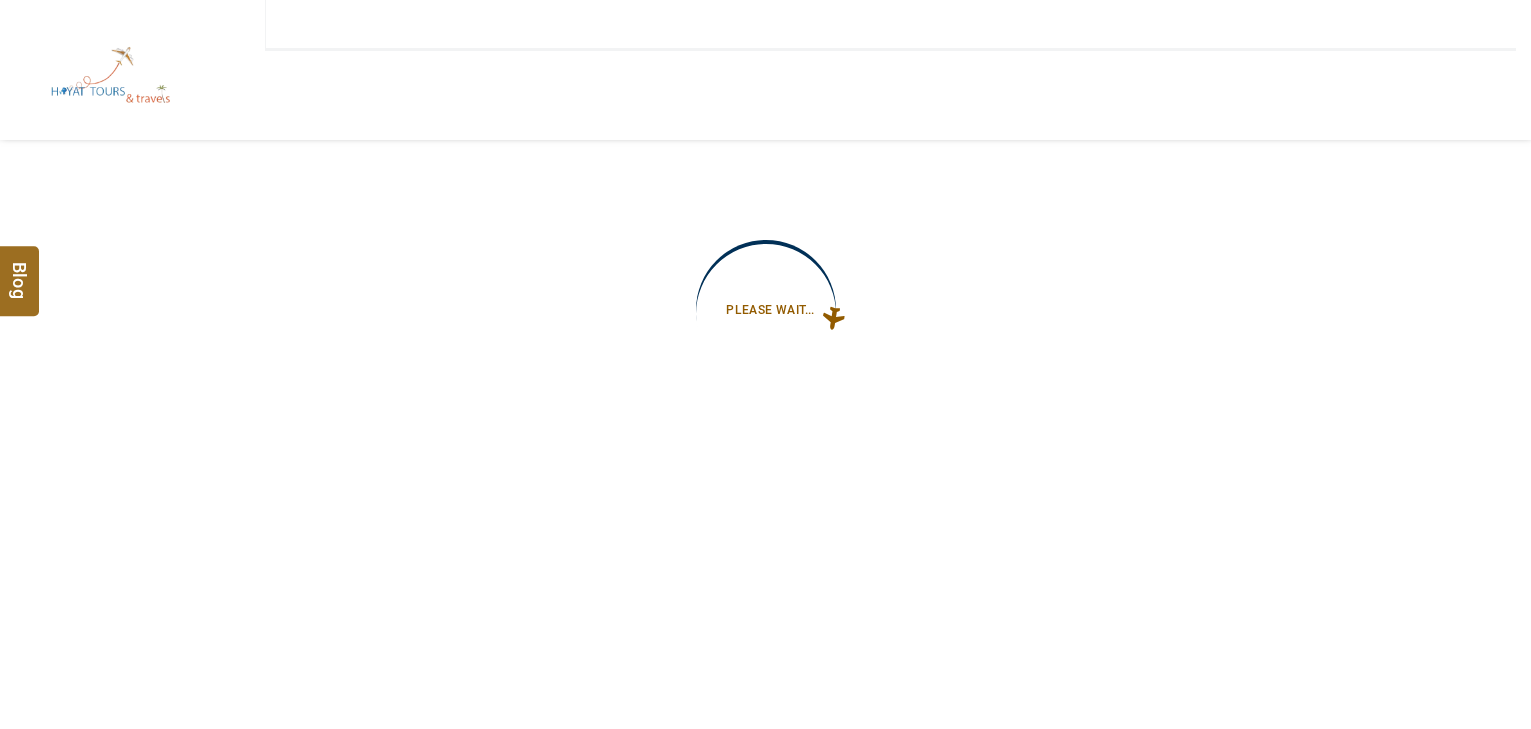 type on "**********" 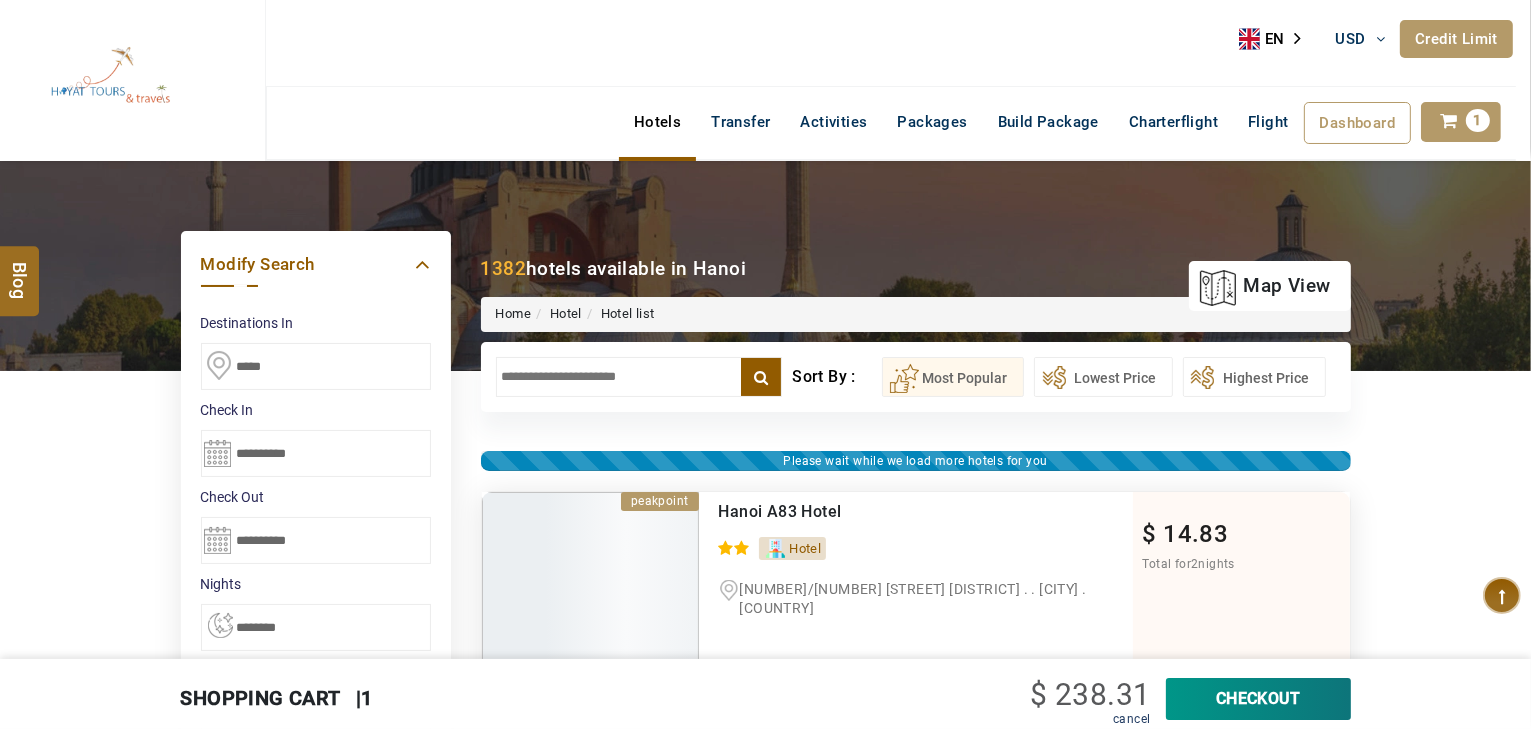 click at bounding box center (639, 377) 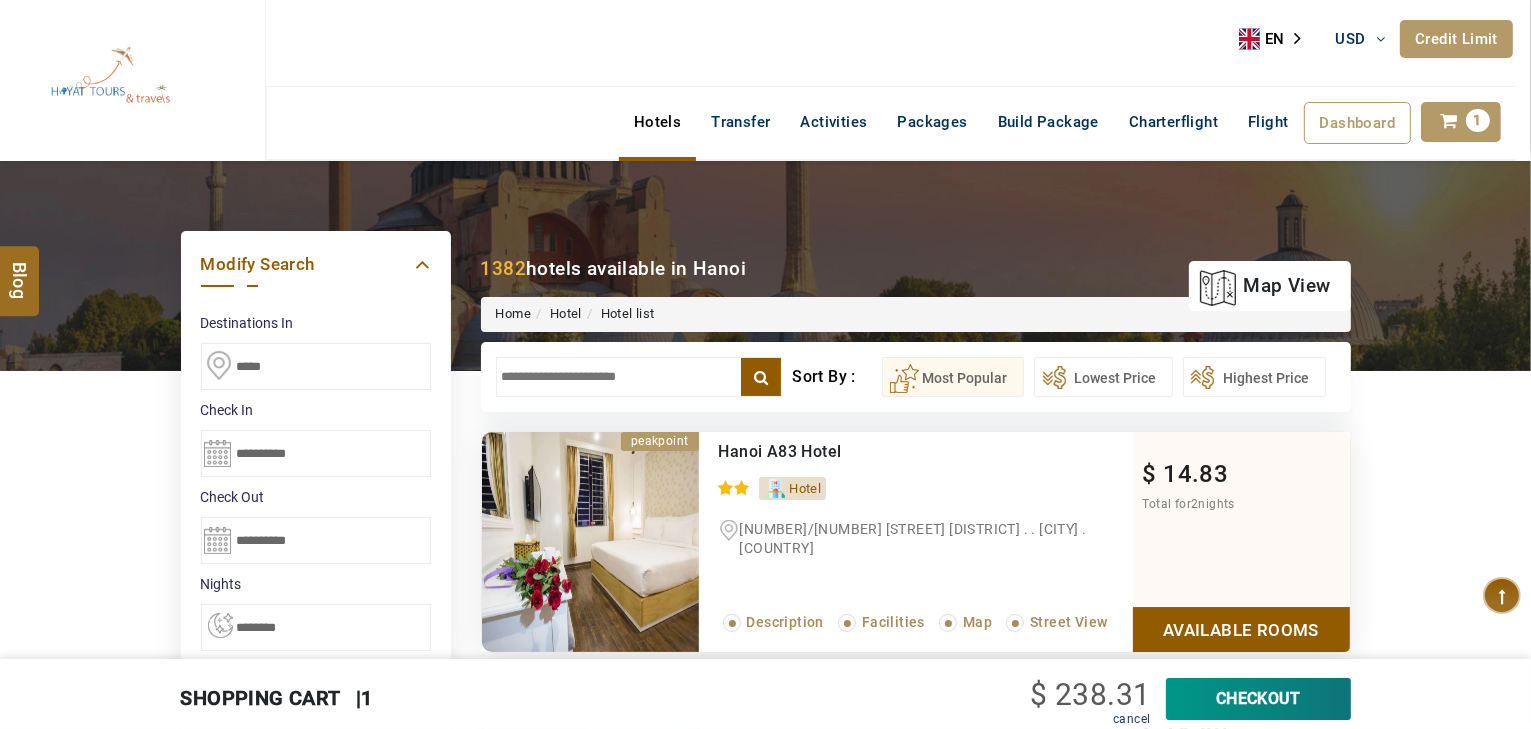 paste on "**********" 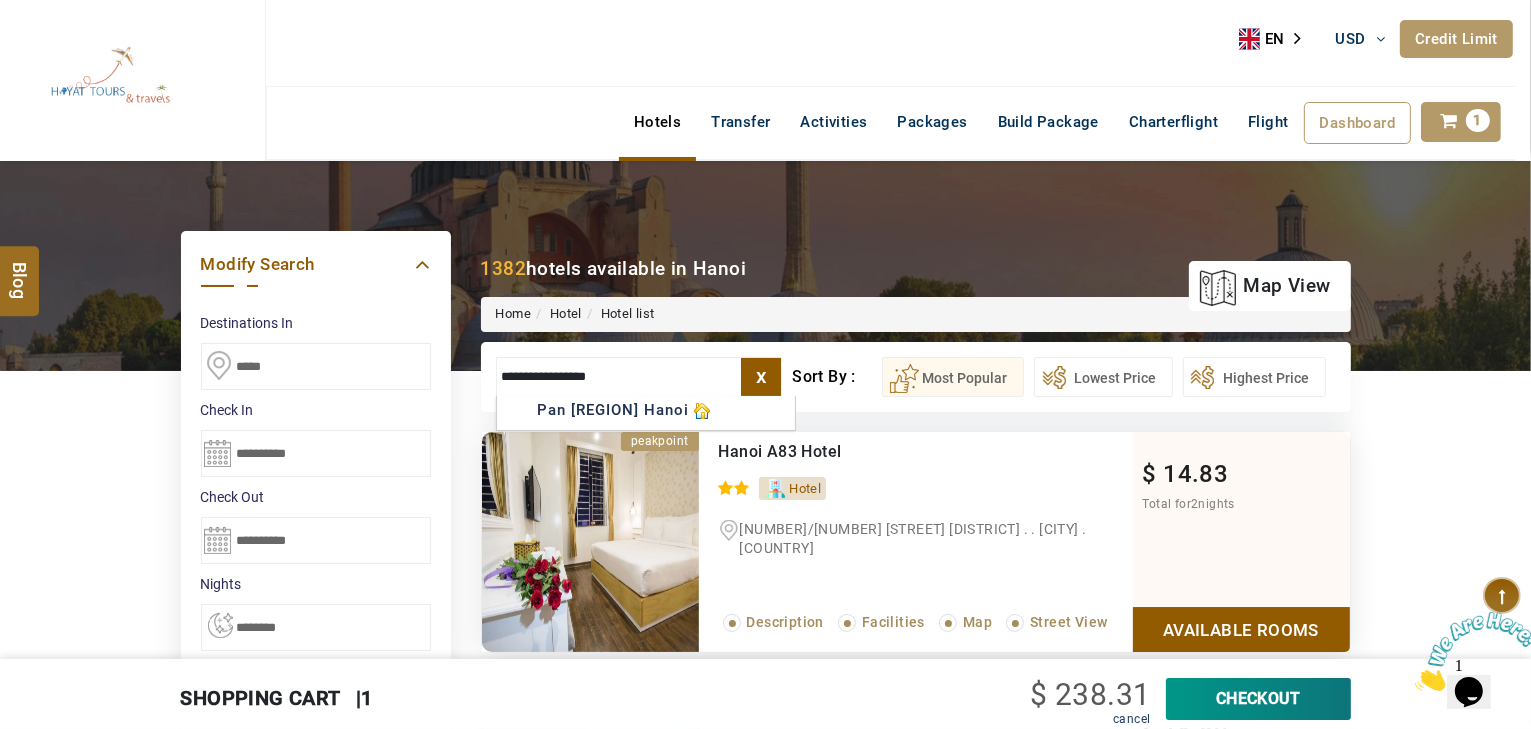 scroll, scrollTop: 0, scrollLeft: 0, axis: both 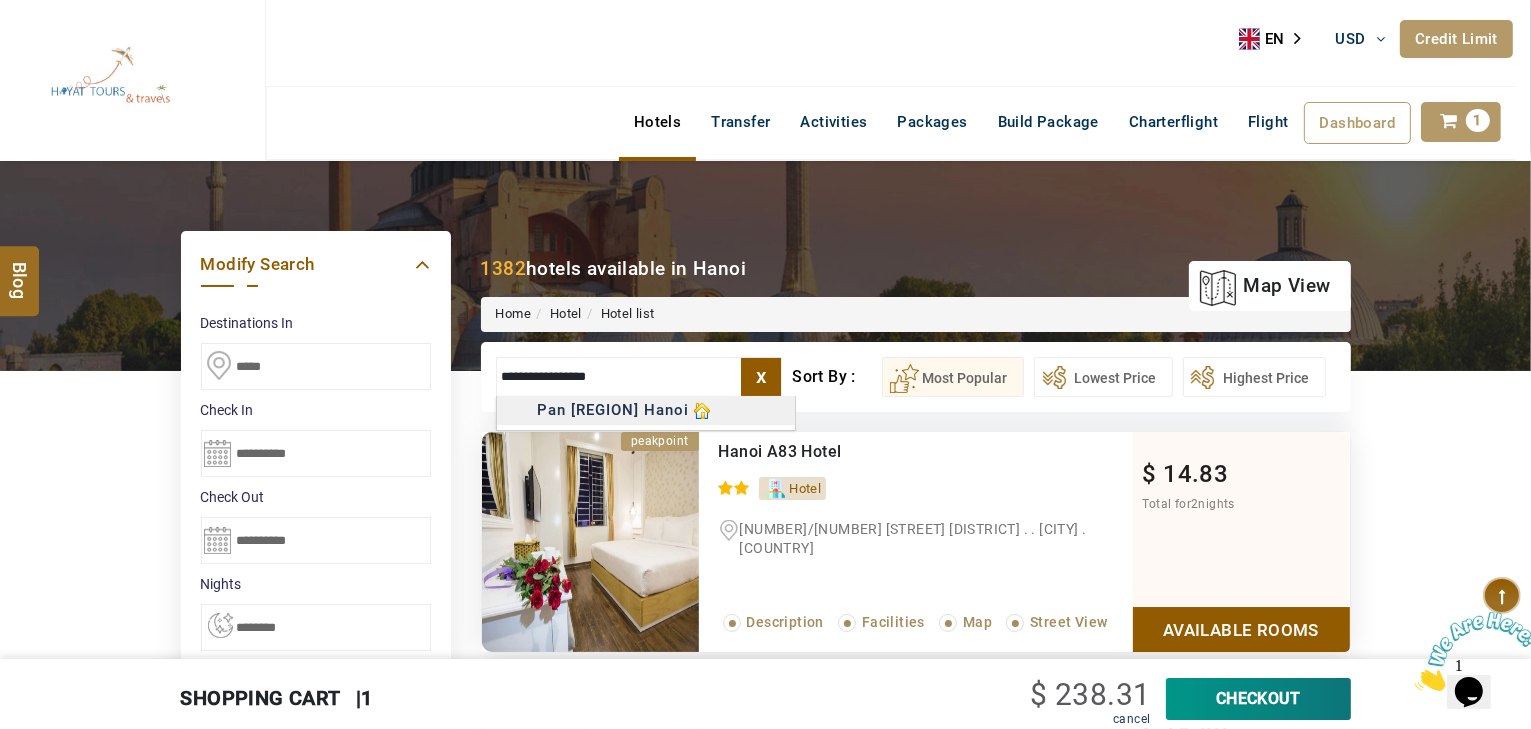 click on "HAYAYT TOURS USD AED  AED EUR  € USD  $ INR  ₹ THB  ฿ IDR  Rp BHD  BHD TRY  ₺ Credit Limit EN HE AR ES PT ZH Helpline
[PHONE] Register Now [PHONE] [EMAIL] About Us What we Offer Blog Why Us Contact Hotels  Transfer Activities Packages Build Package Charterflight Flight Dashboard My Profile My Booking My Reports My Quotation Sign Out 1 Points Redeem Now To Redeem [NUMBER]  Points Future Points  [NUMBER]   Points Credit Limit Credit Limit USD [NUMBER] [PERCENTAGE] Complete Used USD [NUMBER] Available USD [NUMBER] Setting  Looks like you haven't added anything to your cart yet Countinue Shopping ***** ****** Please Wait.. Blog demo
Remember me Forgot
password? LOG IN Don't have an account?   Register Now My Booking View/ Print/Cancel Your Booking without Signing in Submit Applying Filters...... Hotels For You Will Be Loading Soon demo
In A Few Moment, You Will Be Celebrating Best Hotel options galore ! Check In   CheckOut Rooms Rooms X Map Wifi" at bounding box center (765, 1267) 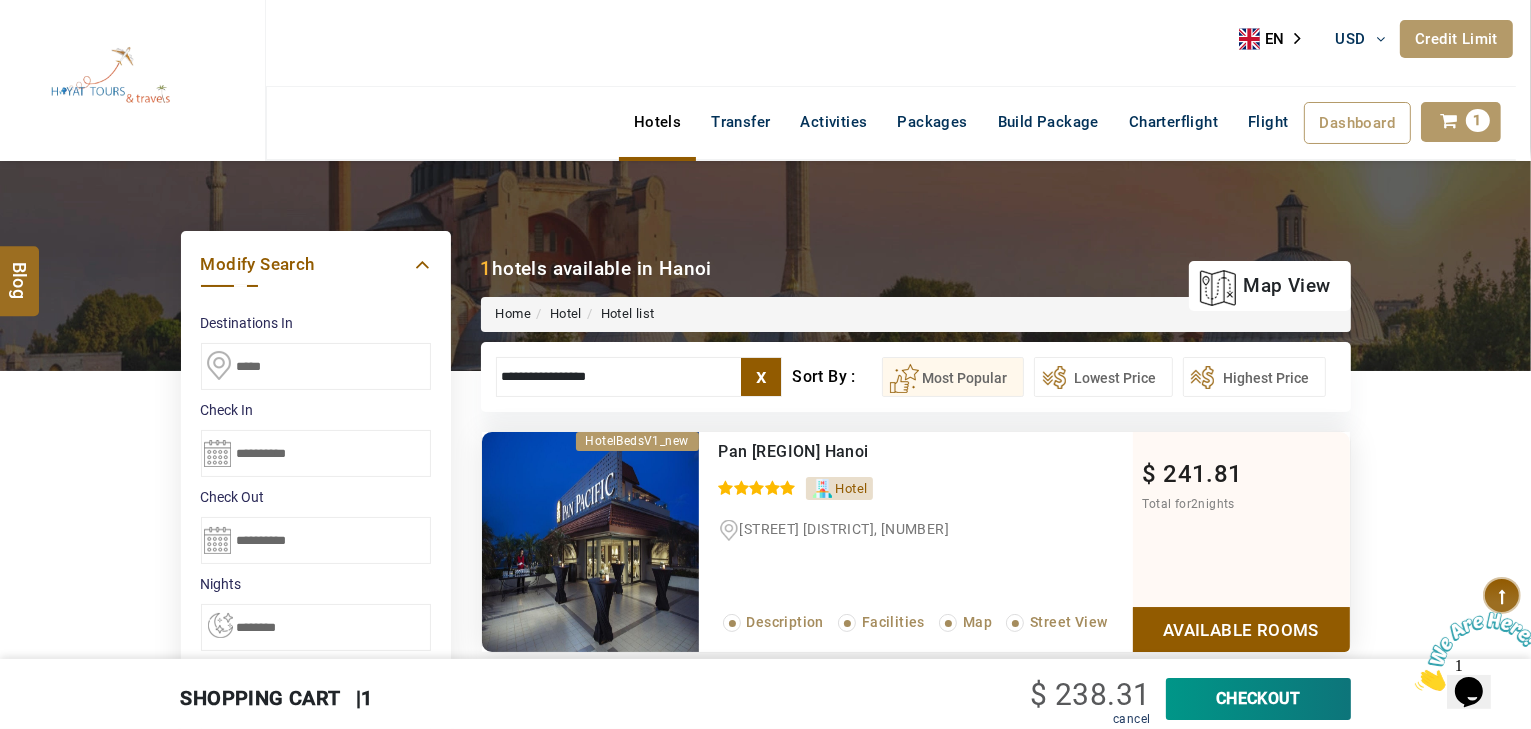 scroll, scrollTop: 80, scrollLeft: 0, axis: vertical 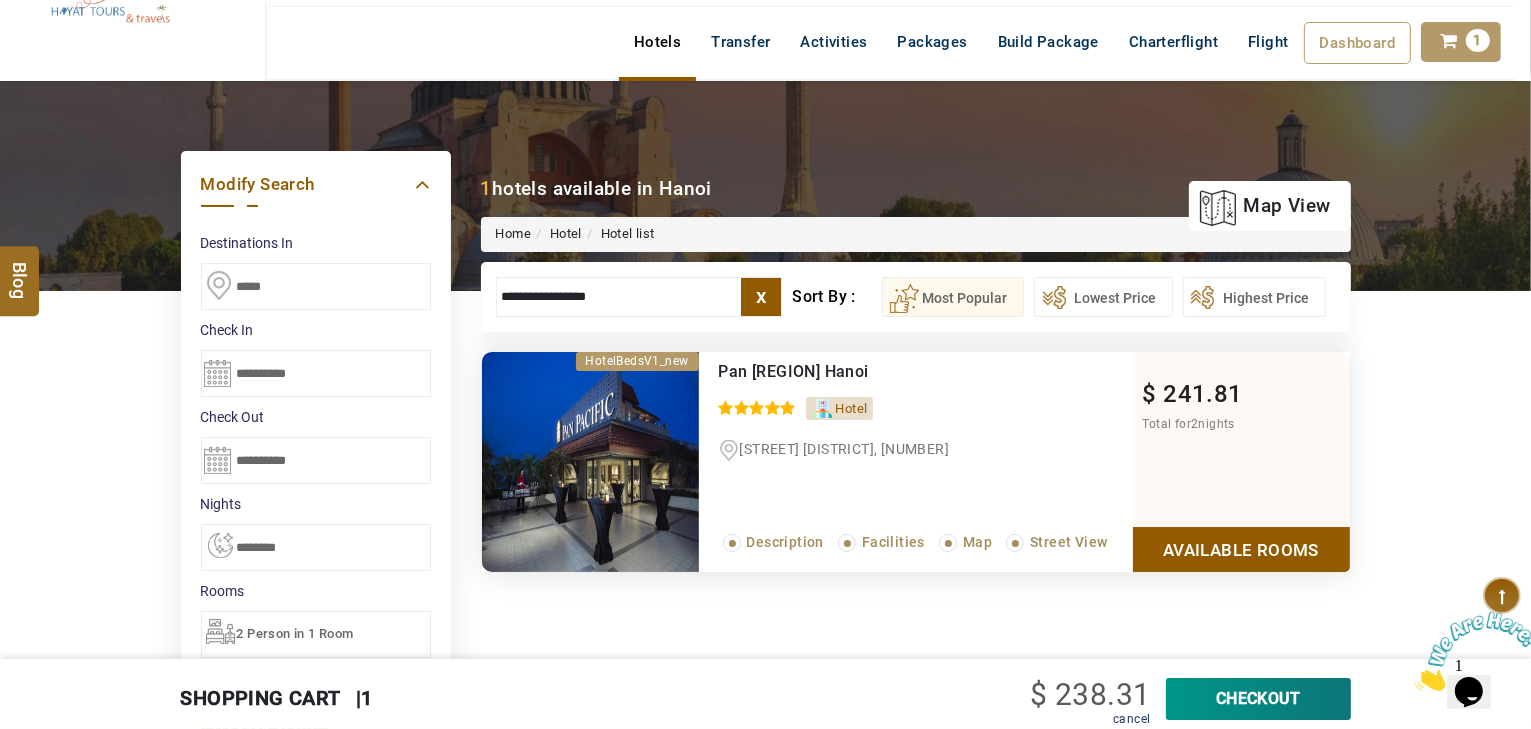 type on "**********" 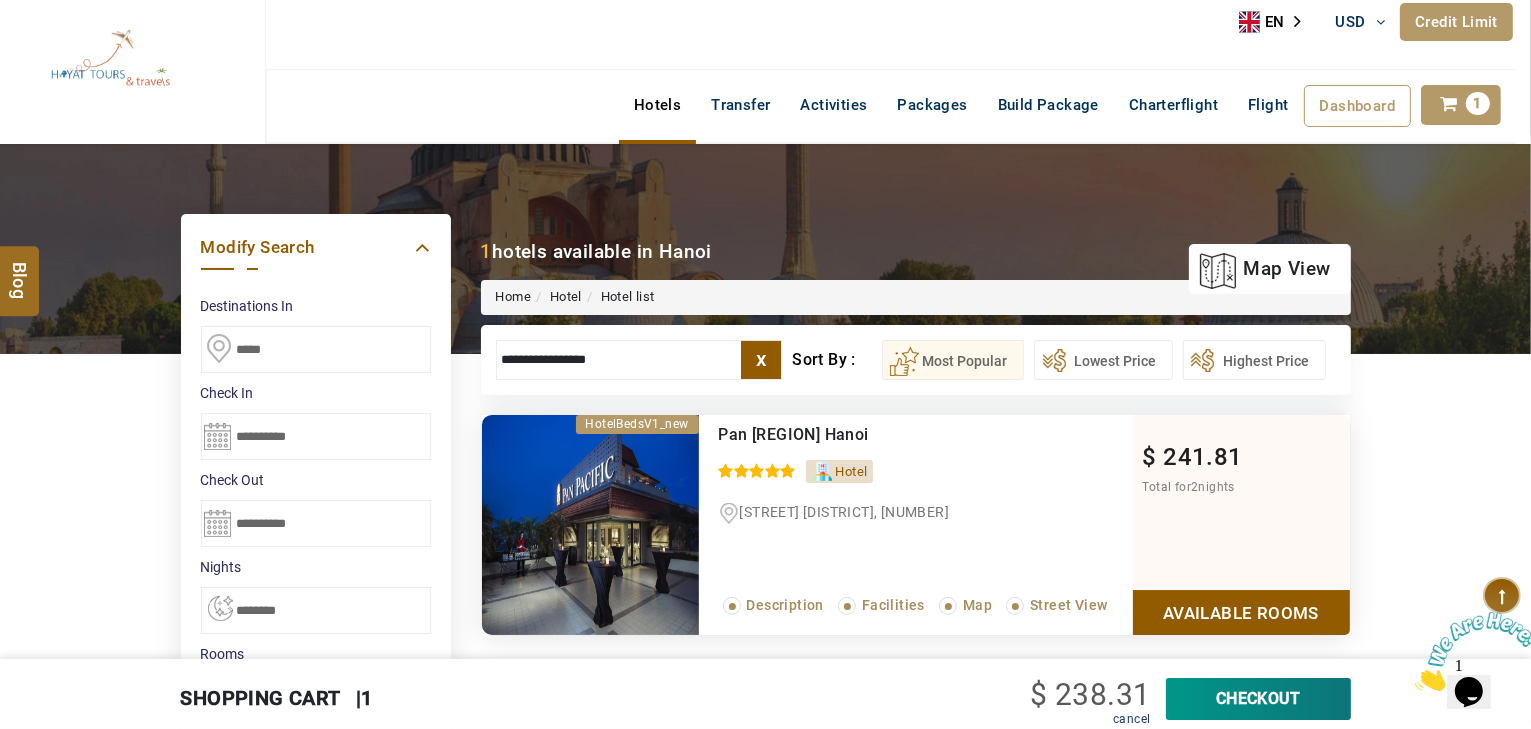 scroll, scrollTop: 0, scrollLeft: 0, axis: both 